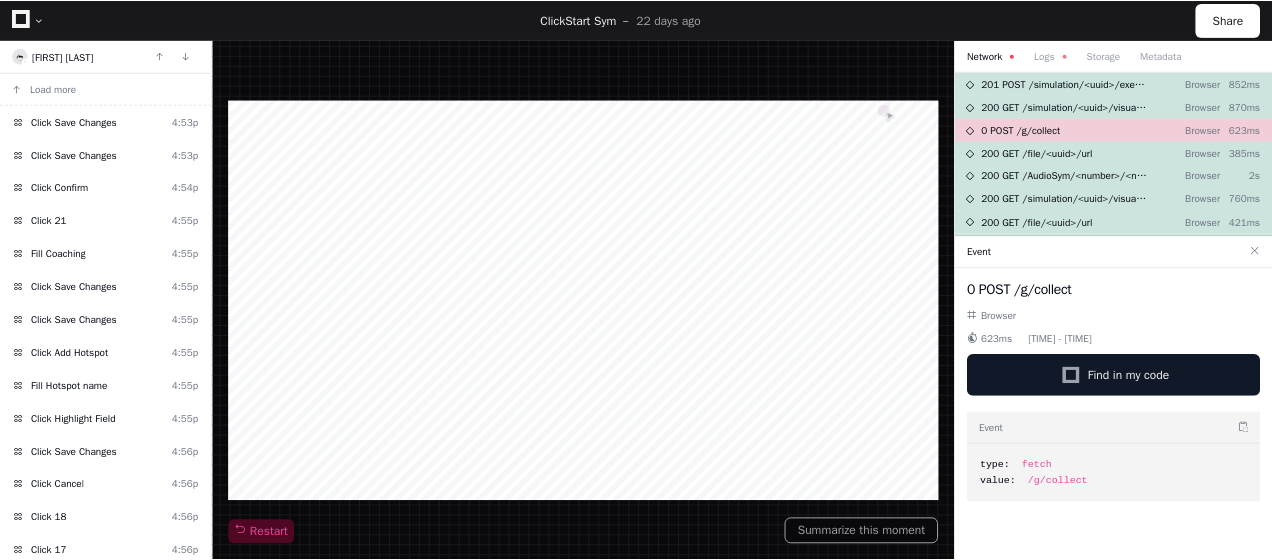 scroll, scrollTop: 0, scrollLeft: 0, axis: both 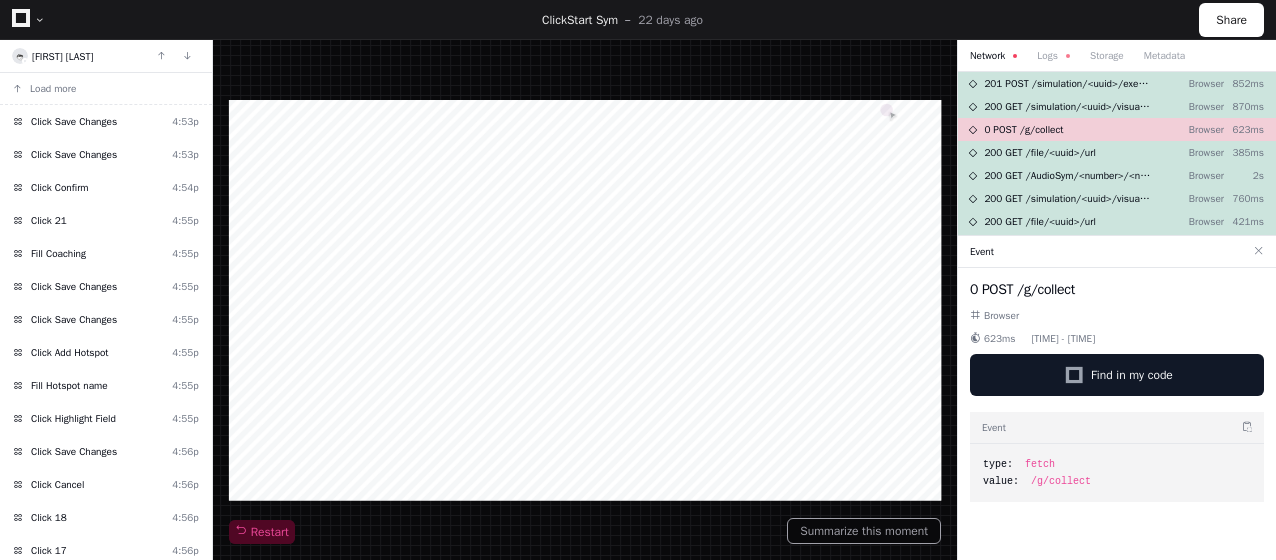 click 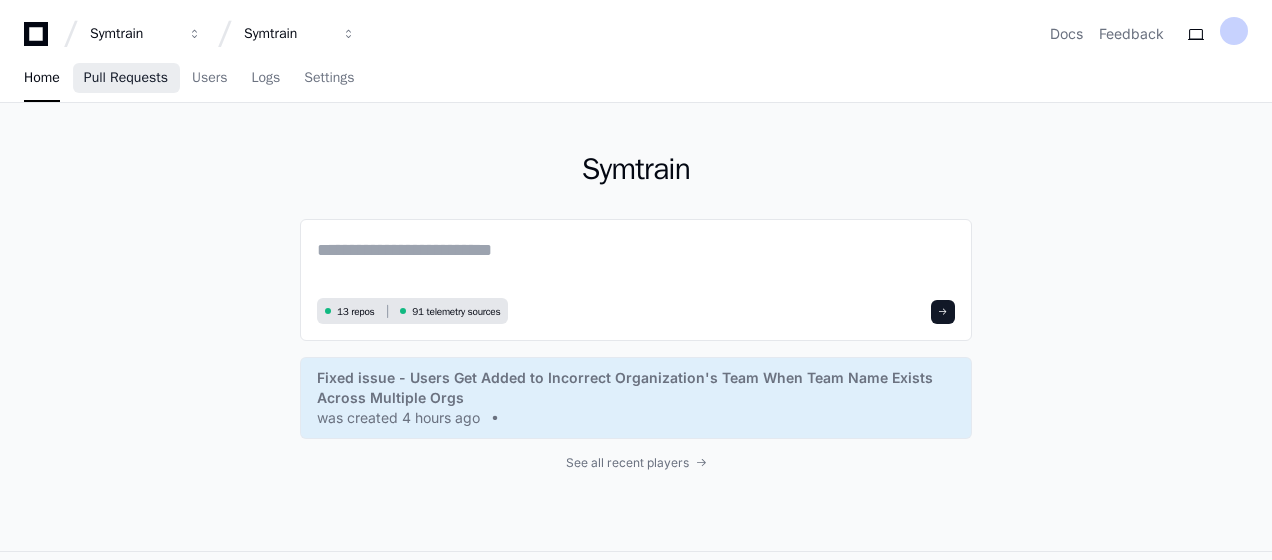 click on "Pull Requests" at bounding box center [126, 78] 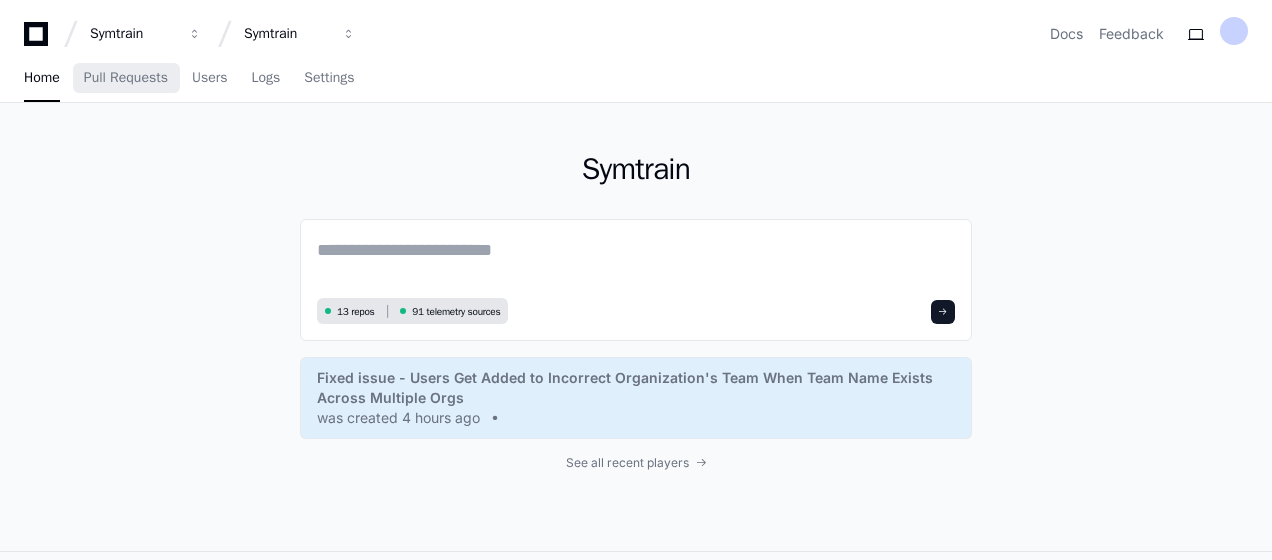 click on "Pull Requests" at bounding box center (126, 78) 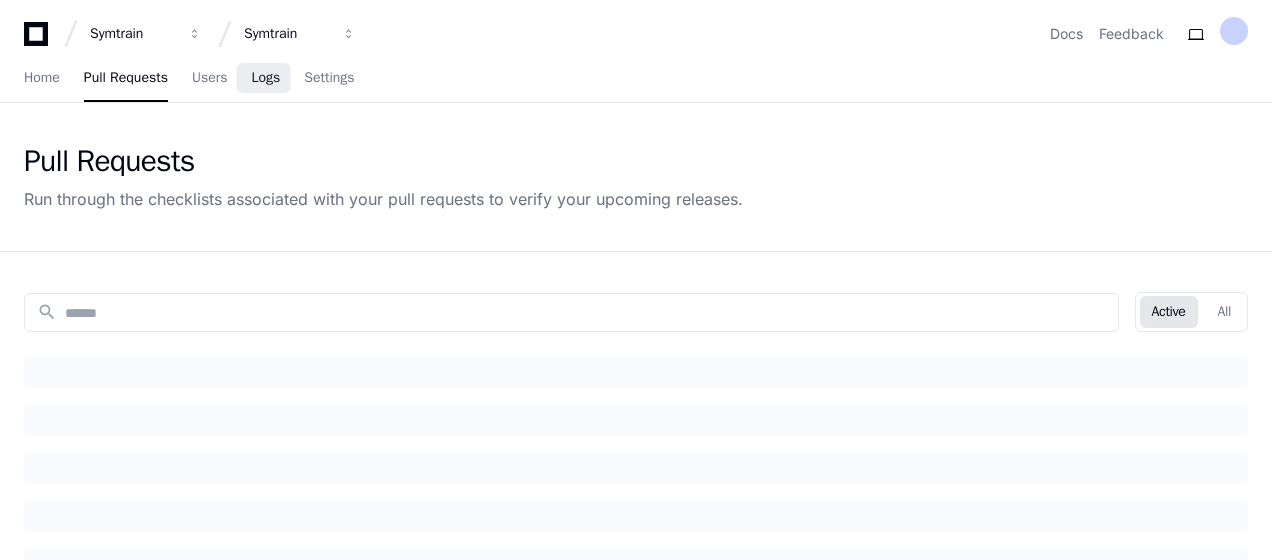 click on "Logs" at bounding box center [265, 78] 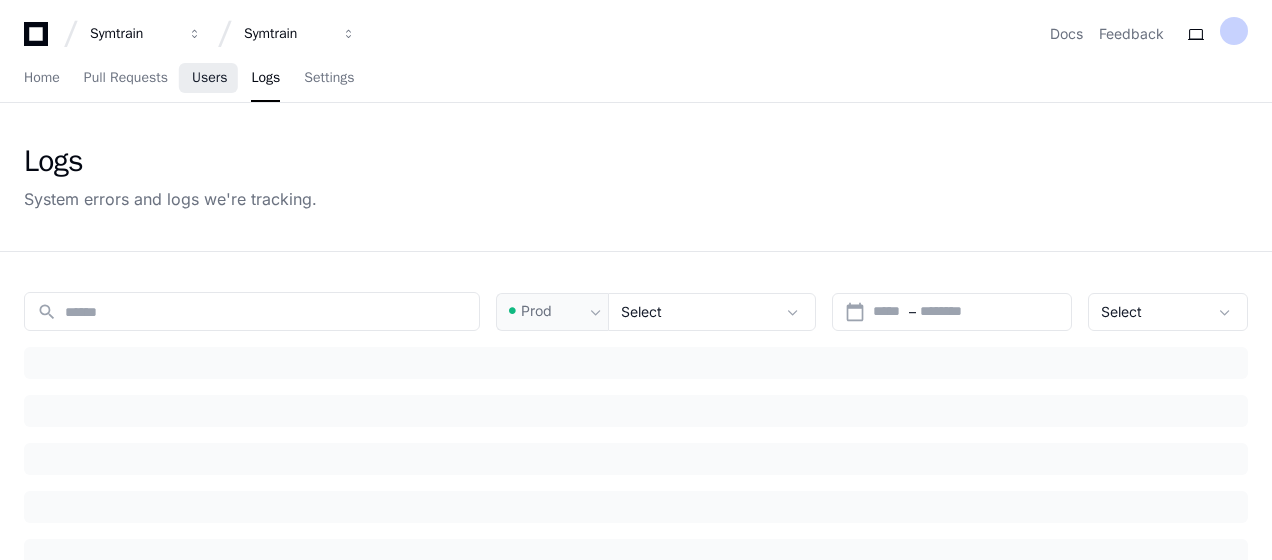 click on "Users" at bounding box center (210, 78) 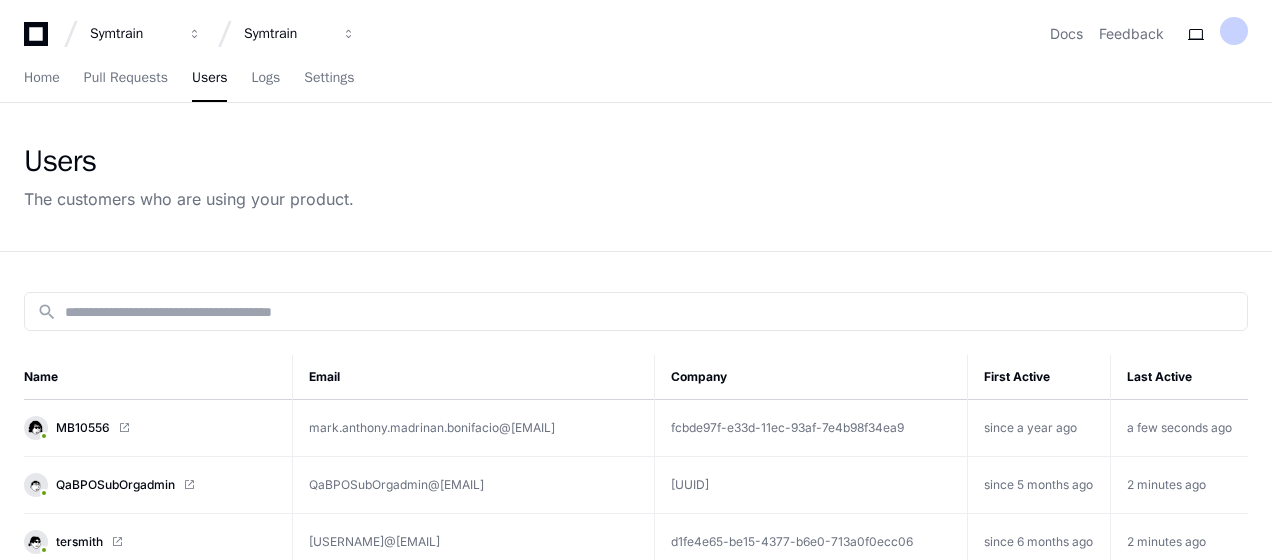 scroll, scrollTop: 100, scrollLeft: 0, axis: vertical 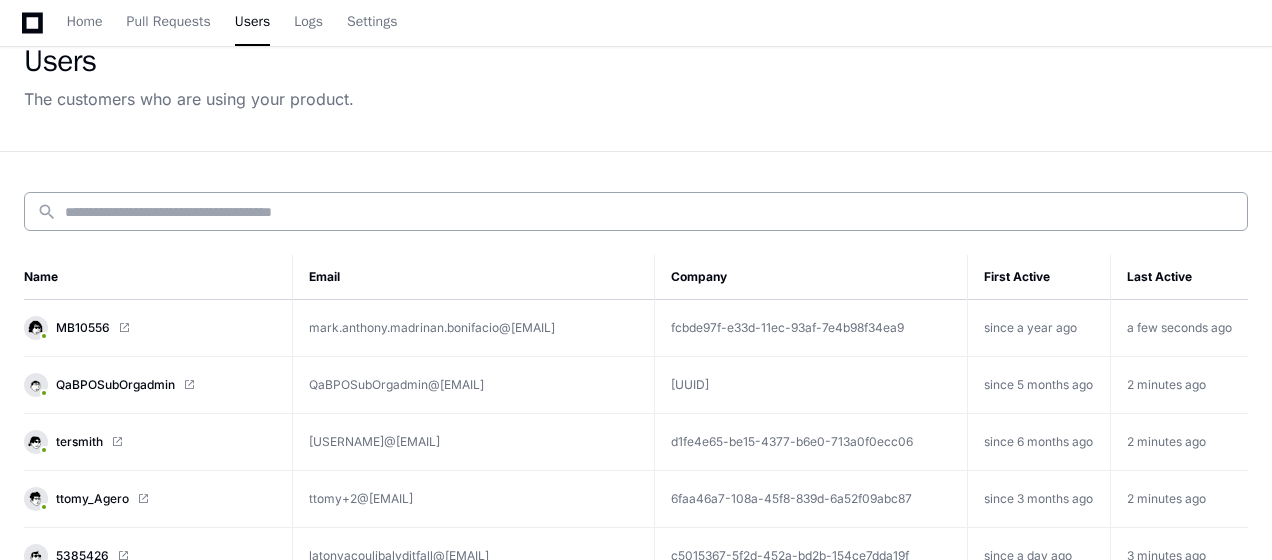 click at bounding box center [650, 212] 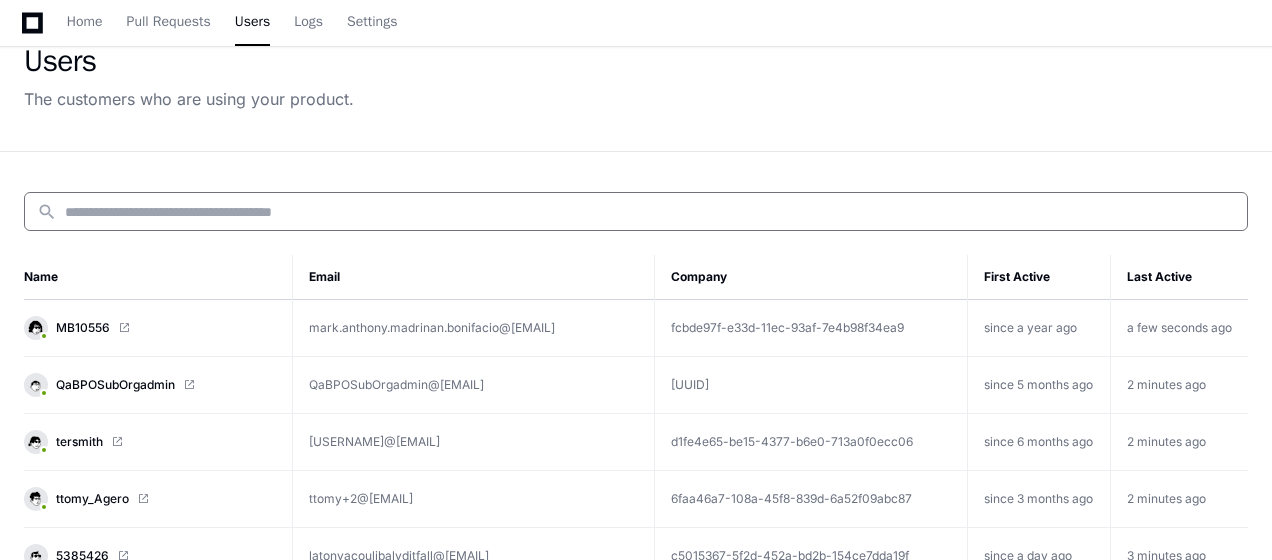 paste on "**********" 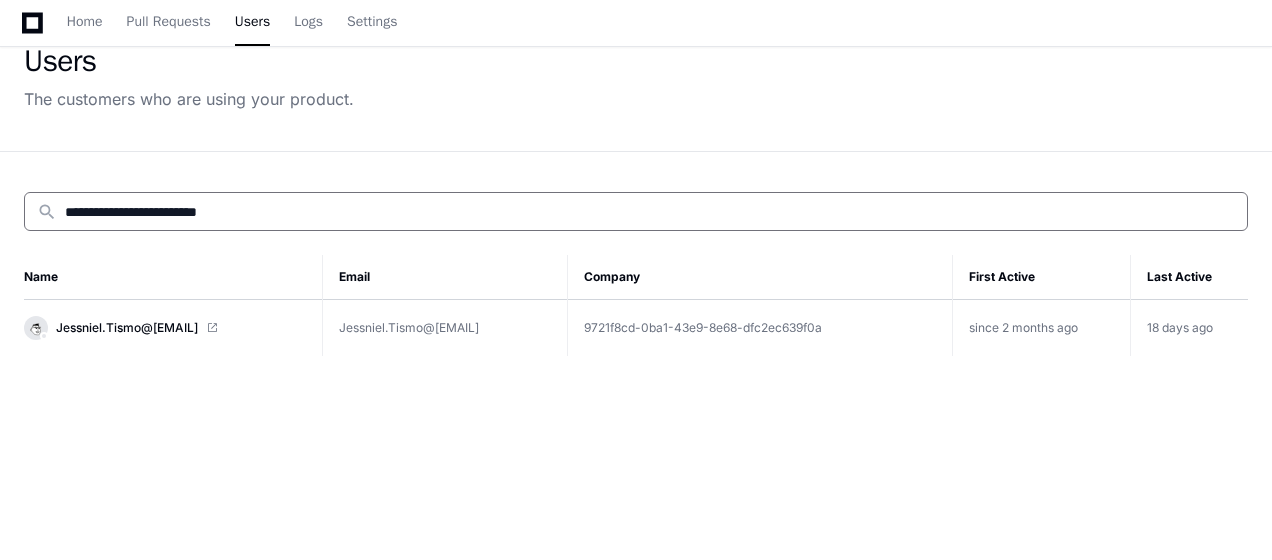 type on "**********" 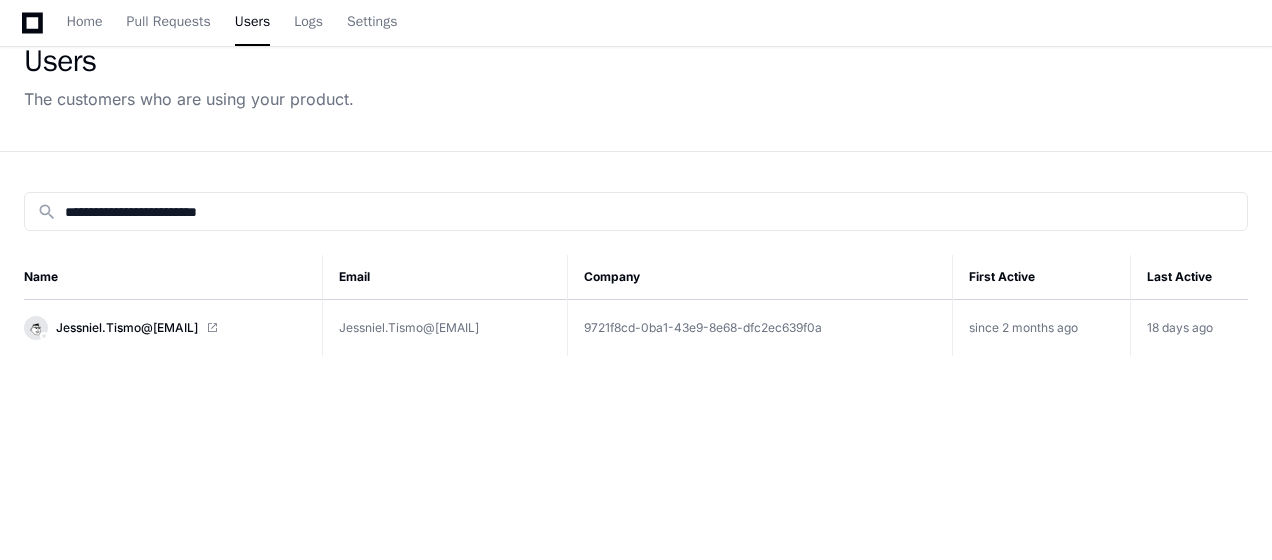 click 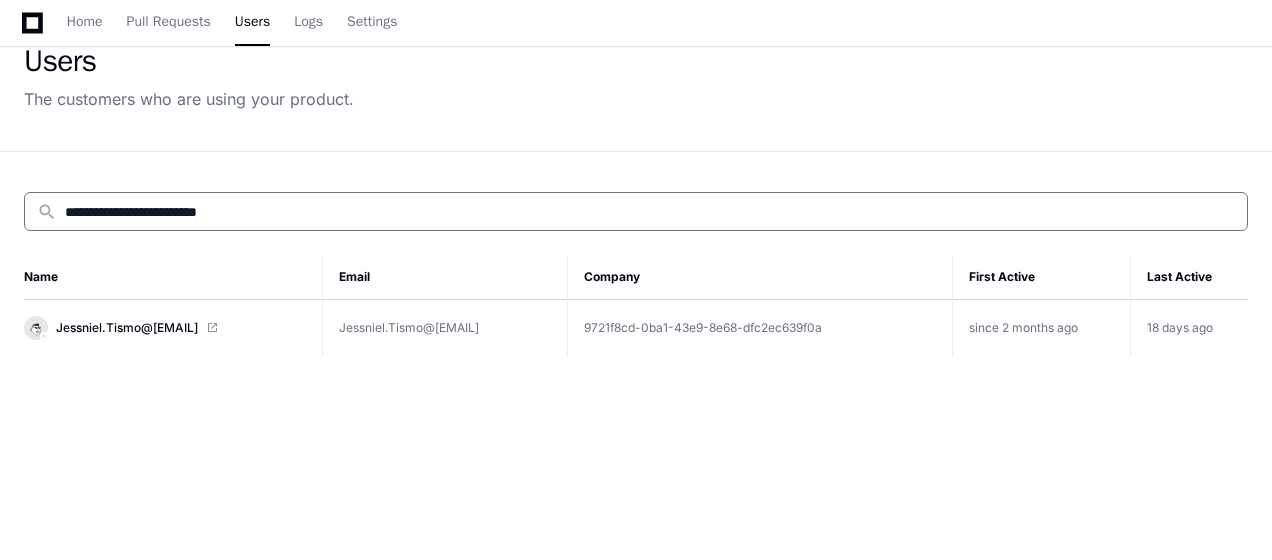 drag, startPoint x: 350, startPoint y: 217, endPoint x: -4, endPoint y: 222, distance: 354.0353 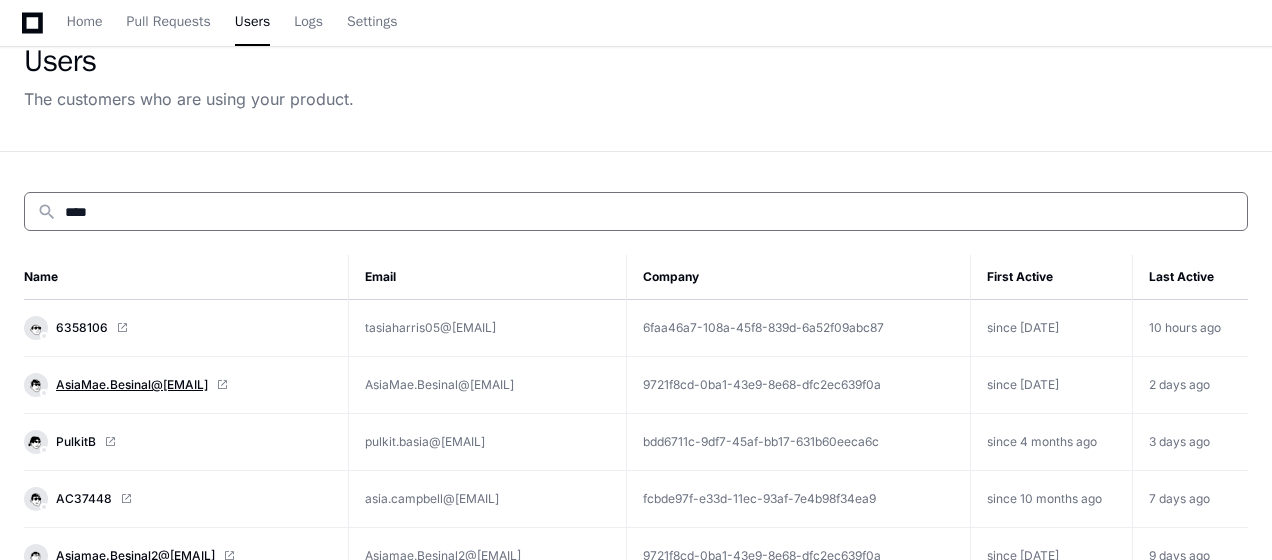 type on "****" 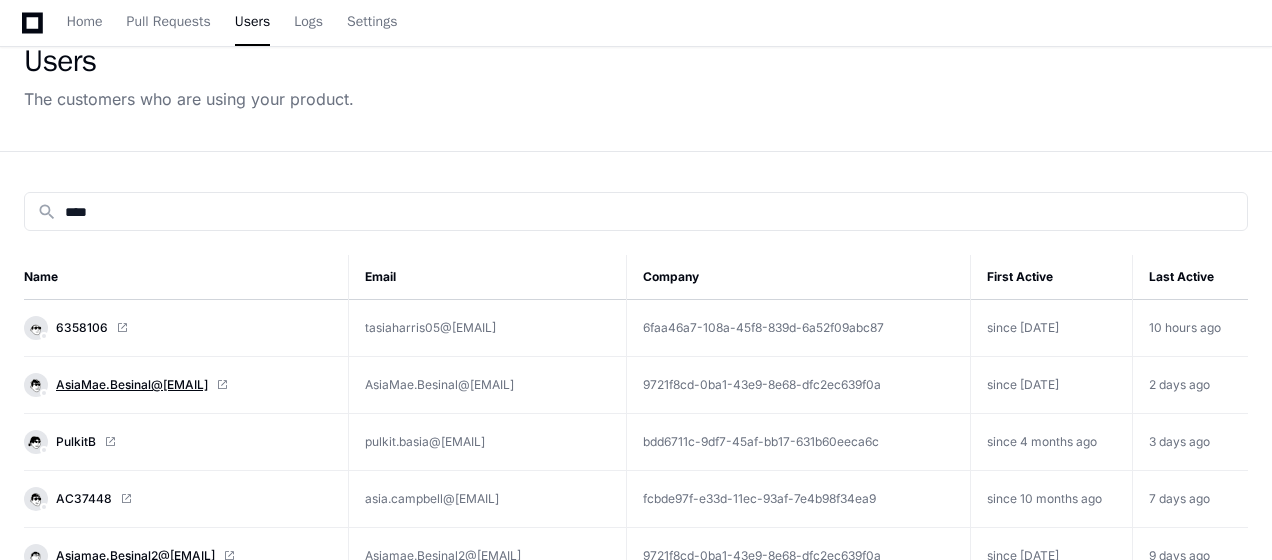 click on "AsiaMae.Besinal@startek.com" 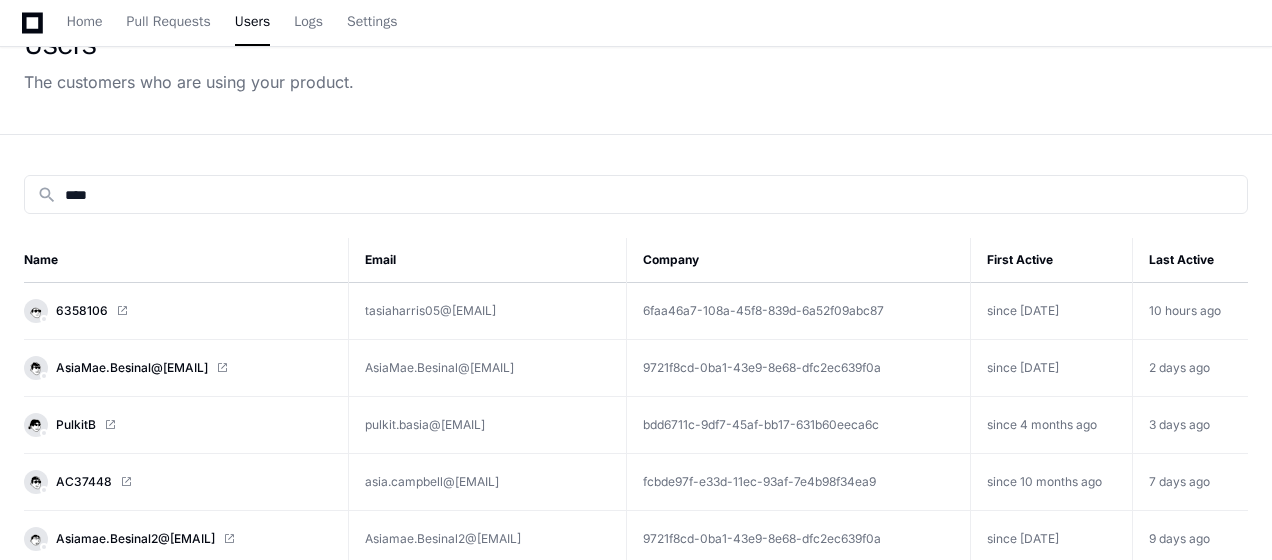 scroll, scrollTop: 86, scrollLeft: 0, axis: vertical 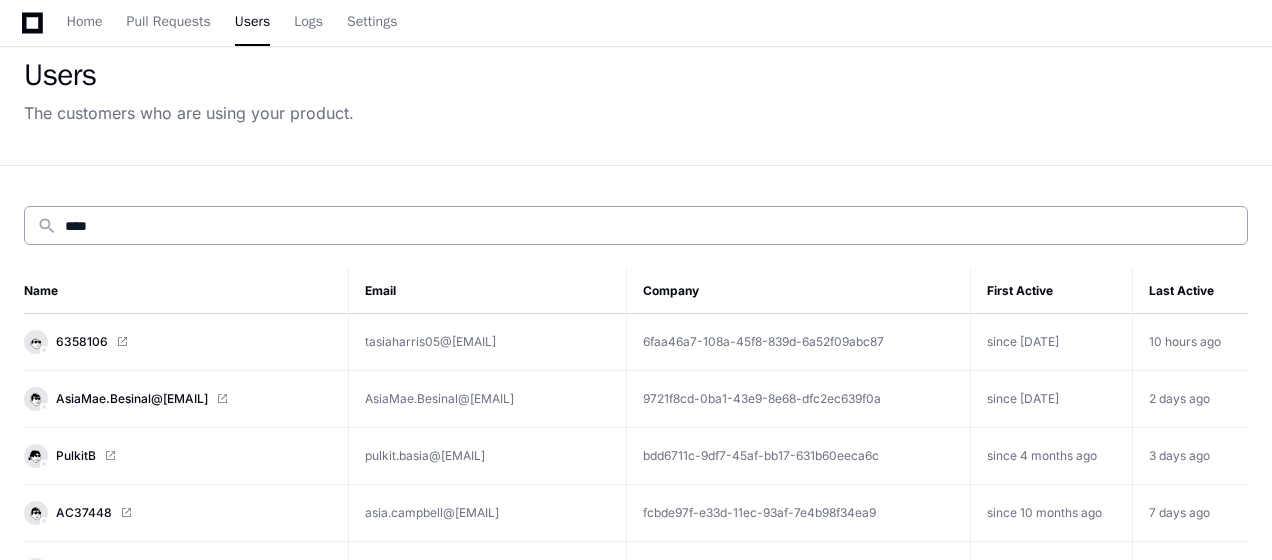 click on "****" at bounding box center (650, 226) 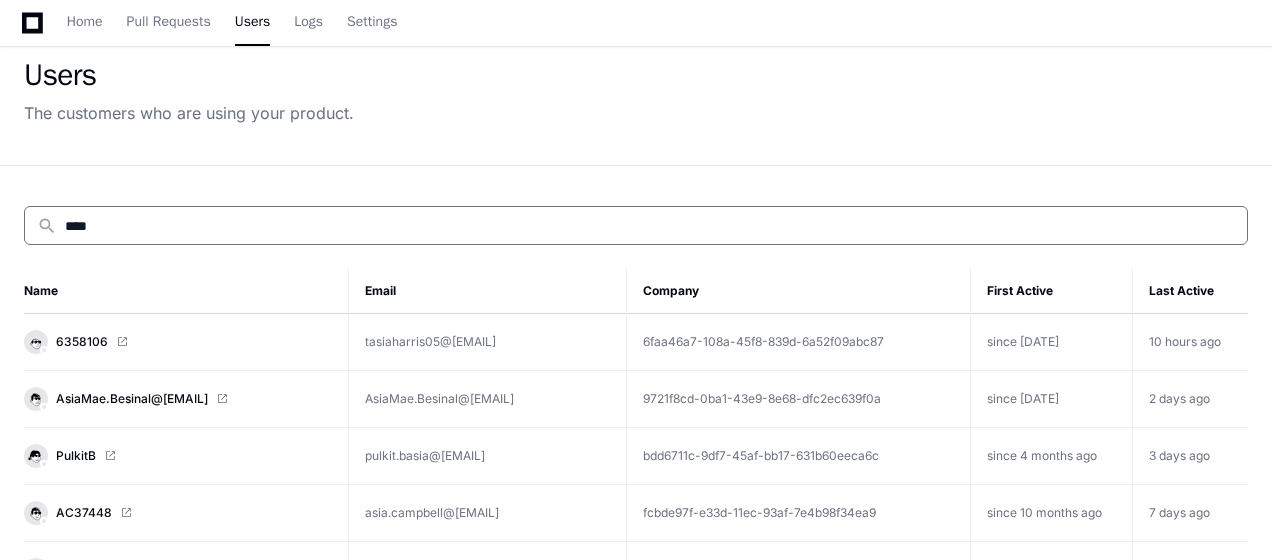 drag, startPoint x: 588, startPoint y: 226, endPoint x: 358, endPoint y: 214, distance: 230.31284 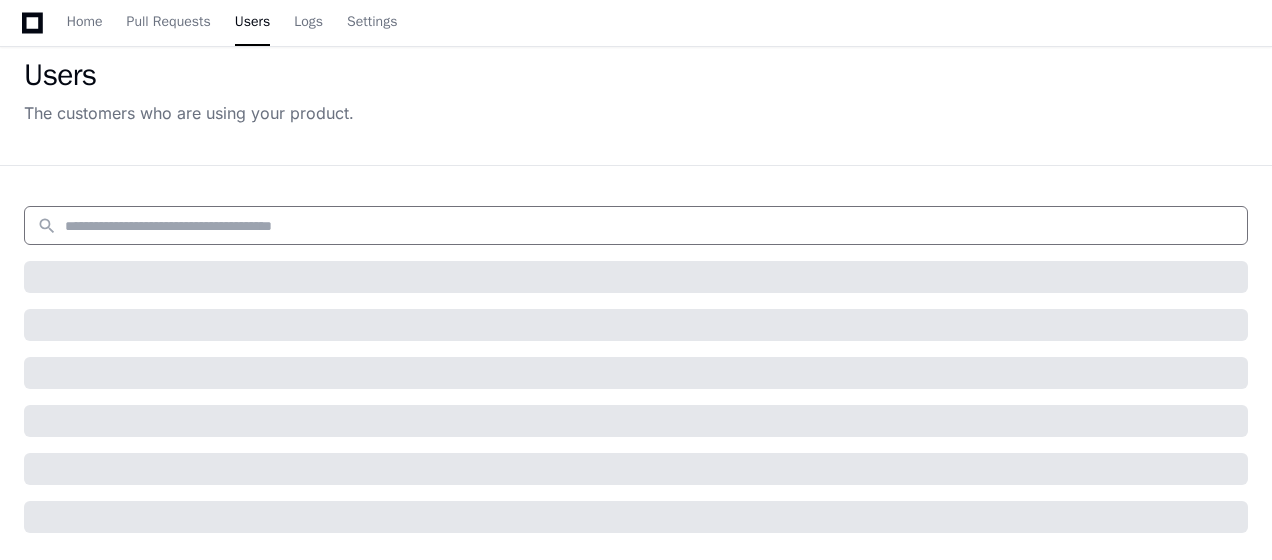 paste on "**********" 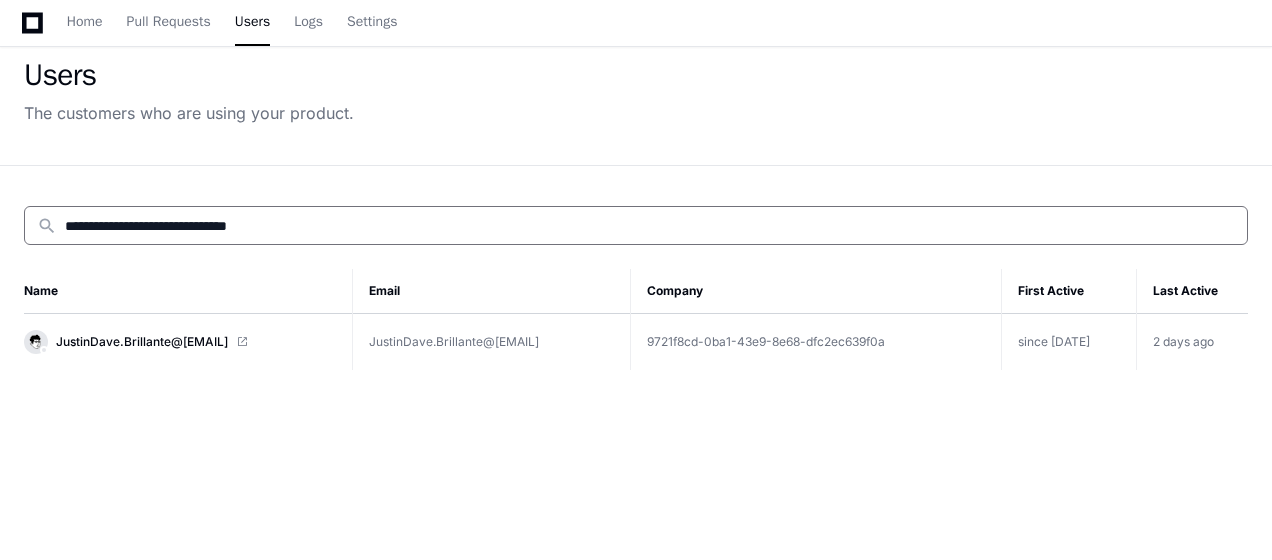 type on "**********" 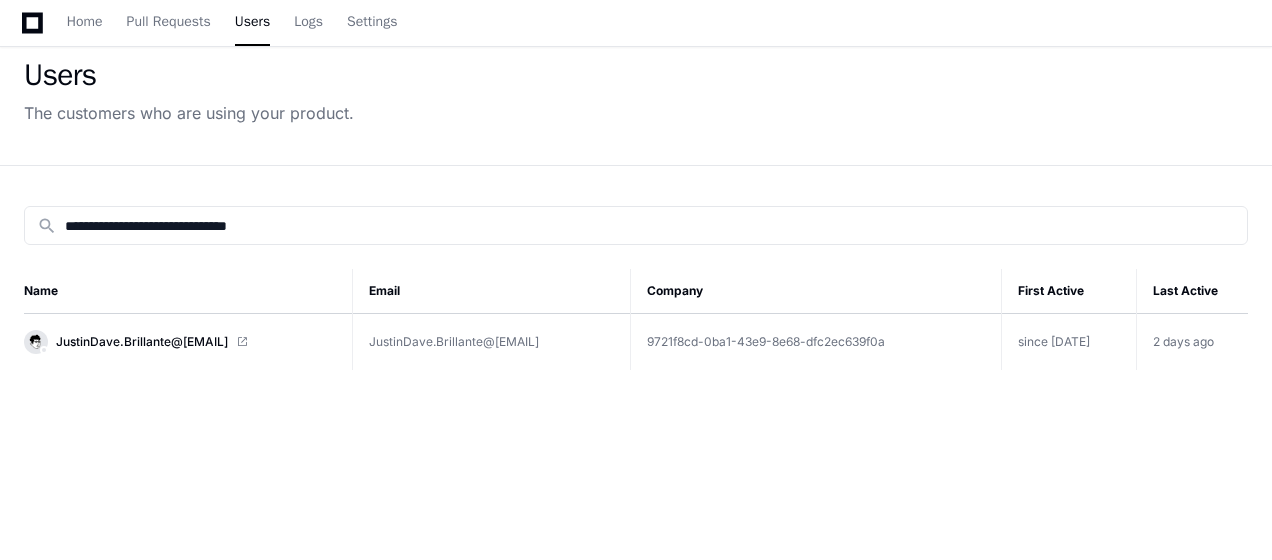 click 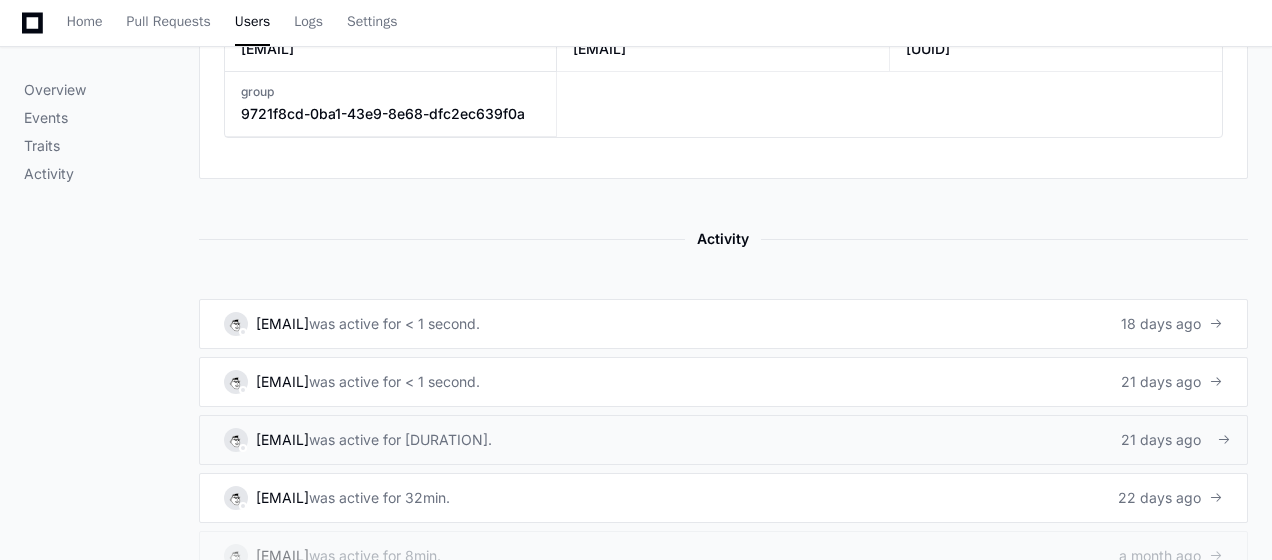 scroll, scrollTop: 1237, scrollLeft: 0, axis: vertical 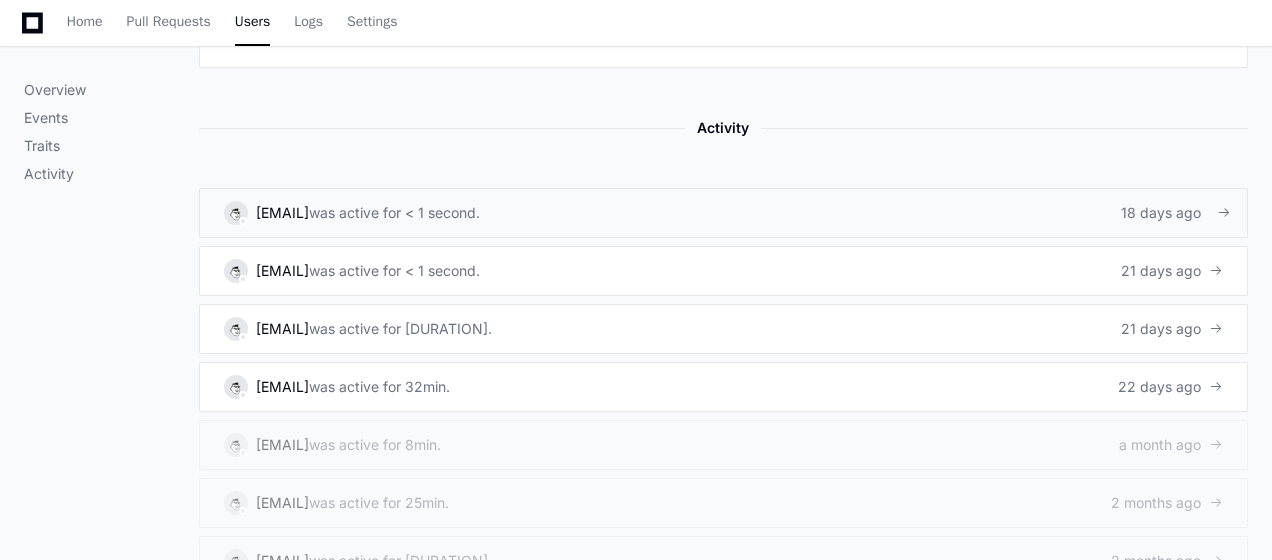 click on "18 days ago" 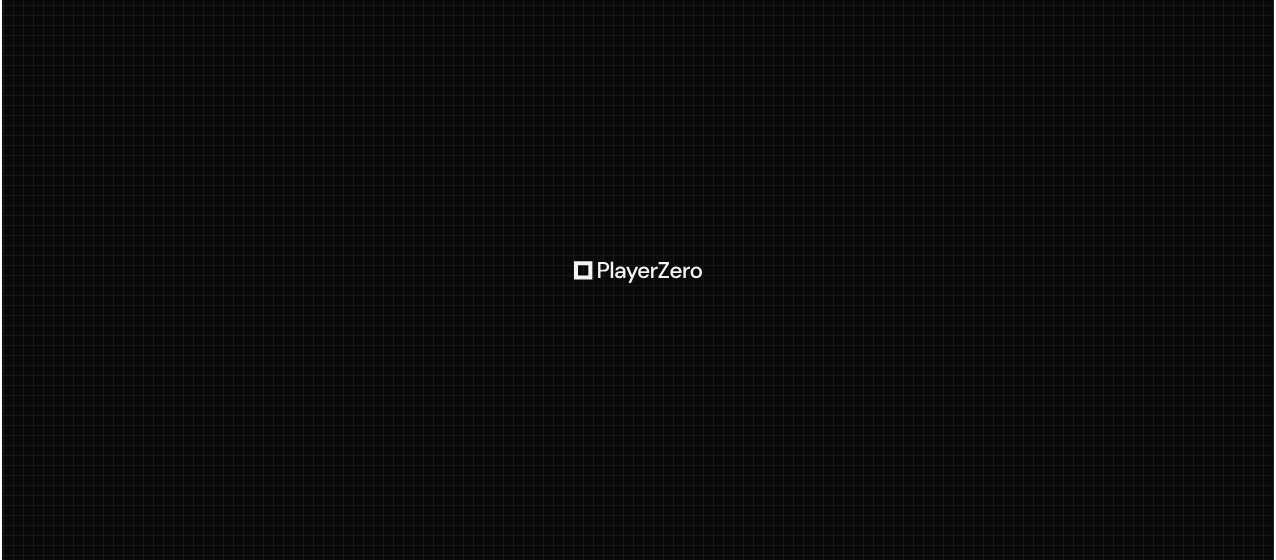 scroll, scrollTop: 0, scrollLeft: 0, axis: both 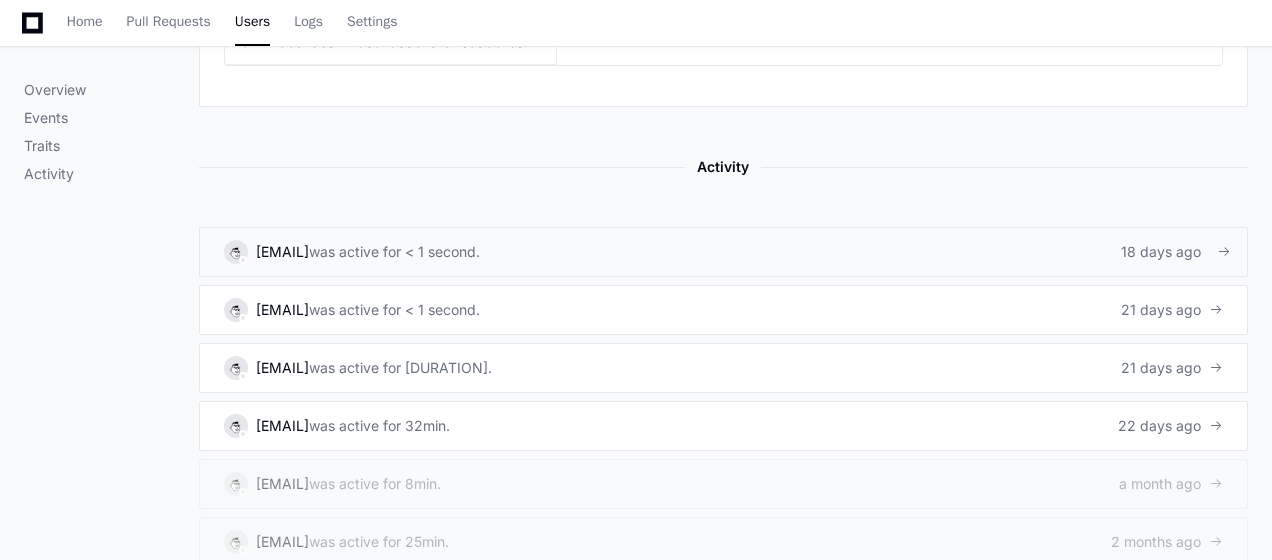 click on "18 days ago" 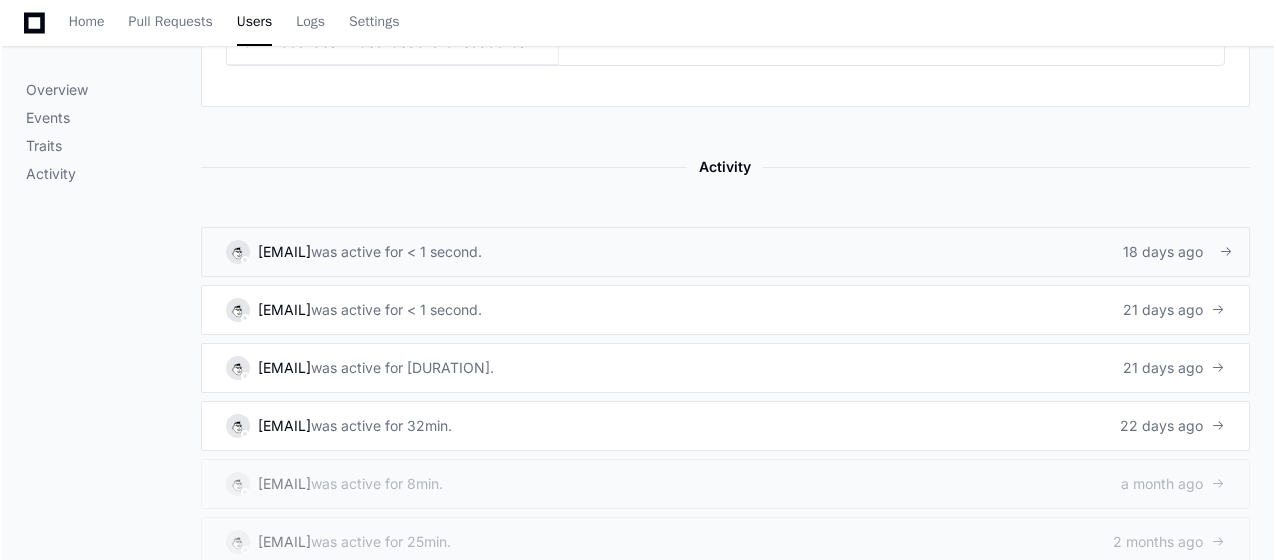 scroll, scrollTop: 0, scrollLeft: 0, axis: both 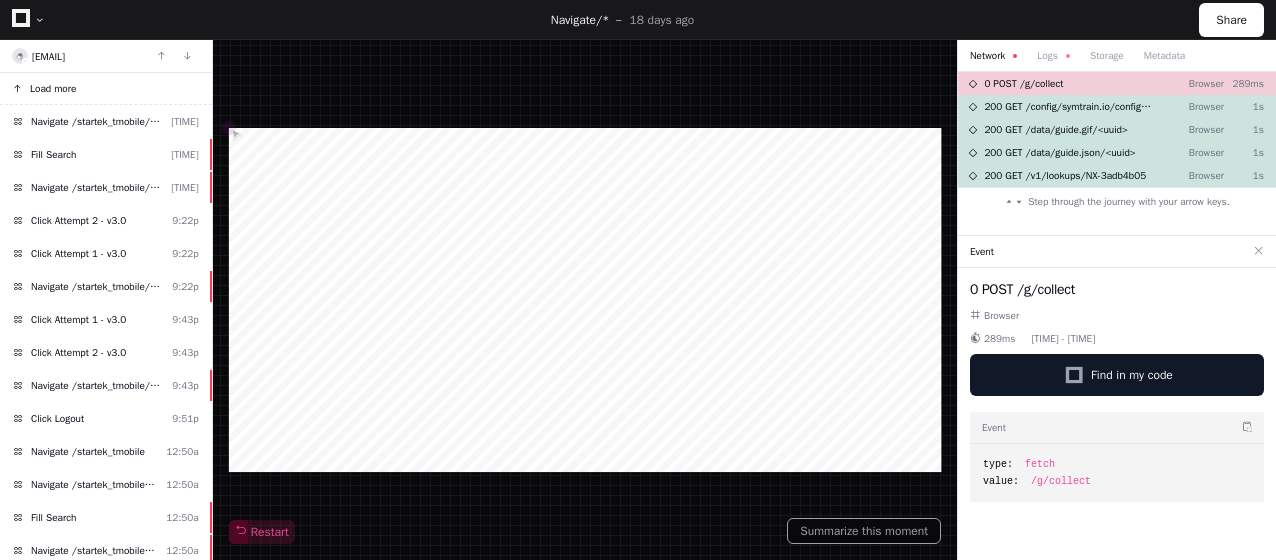 click on "Load more" 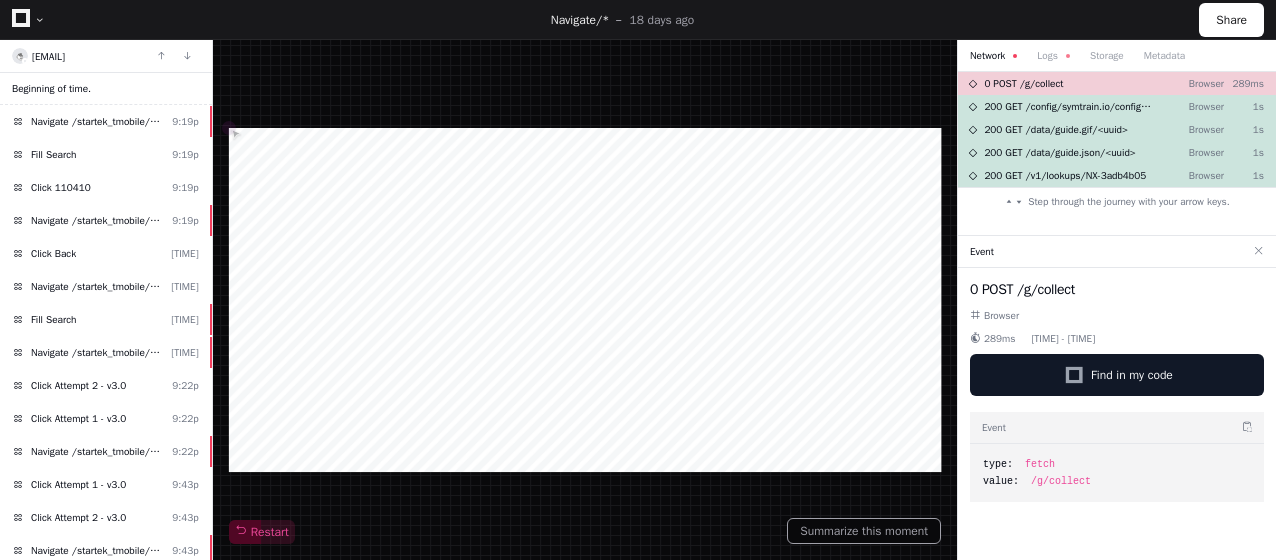 click on "Beginning of time." 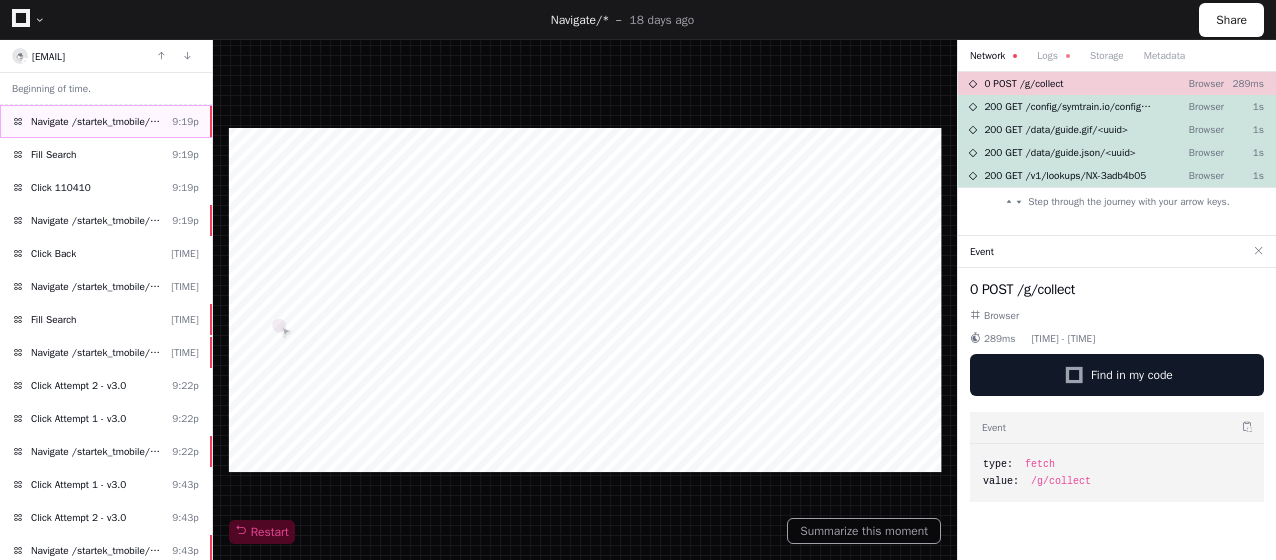 click on "Navigate /startek_tmobile/playback (Playback)" 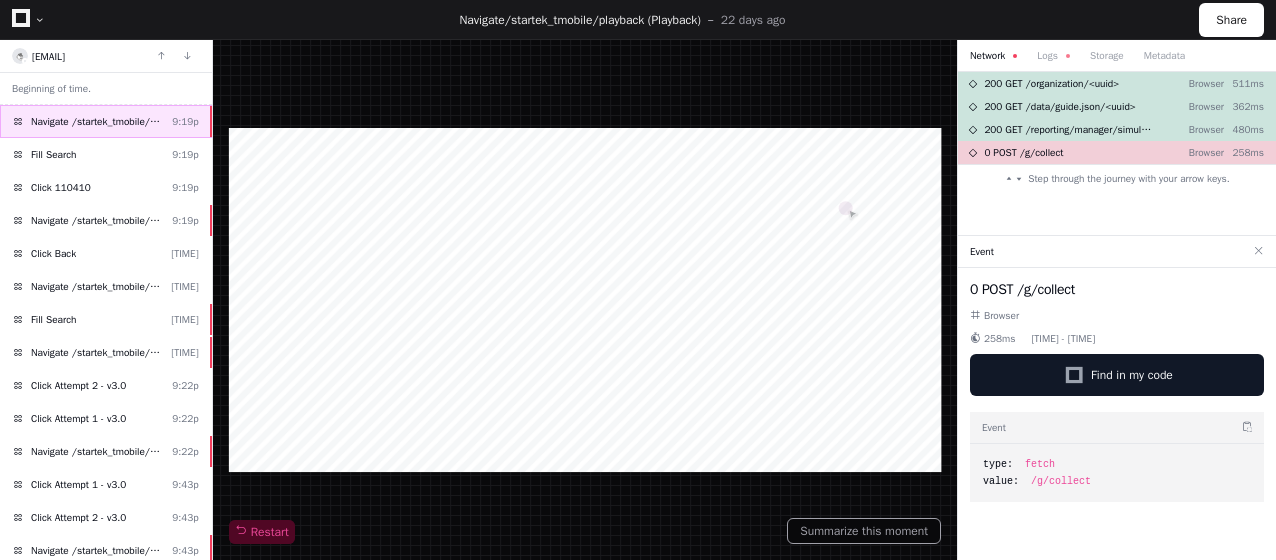 click on "Navigate /startek_tmobile/playback (Playback)" 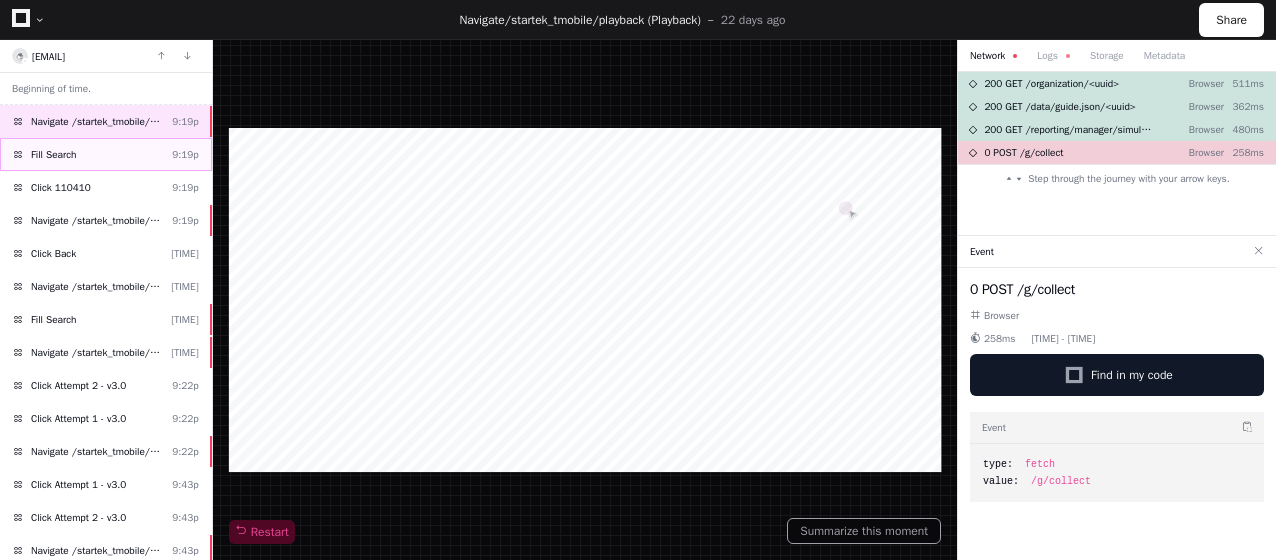 click on "Fill Search  9:19p" 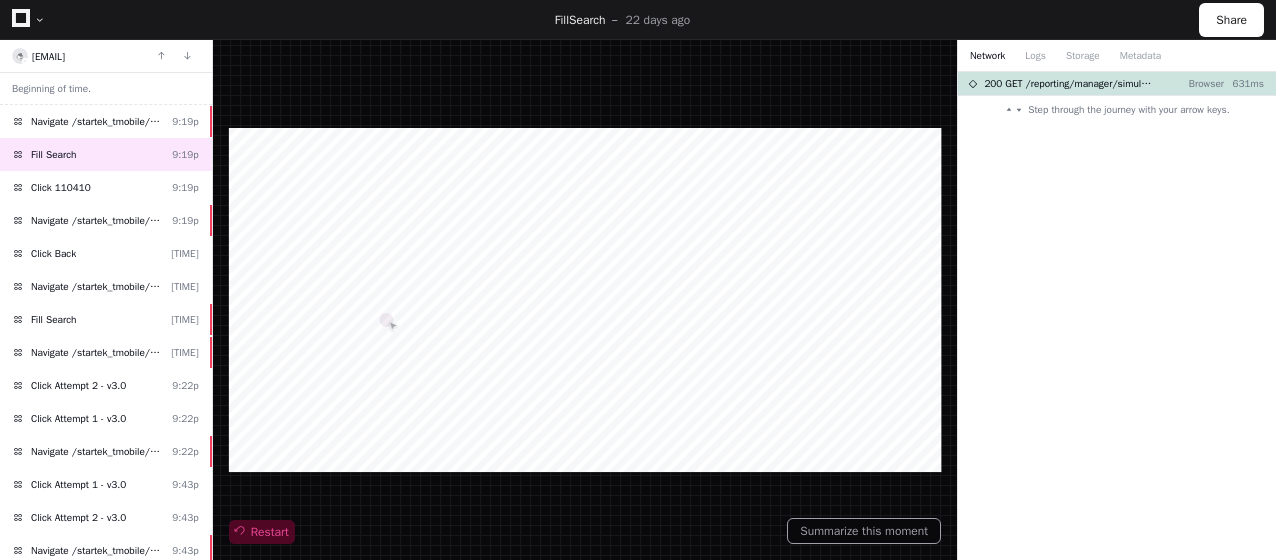 click on "Restart" 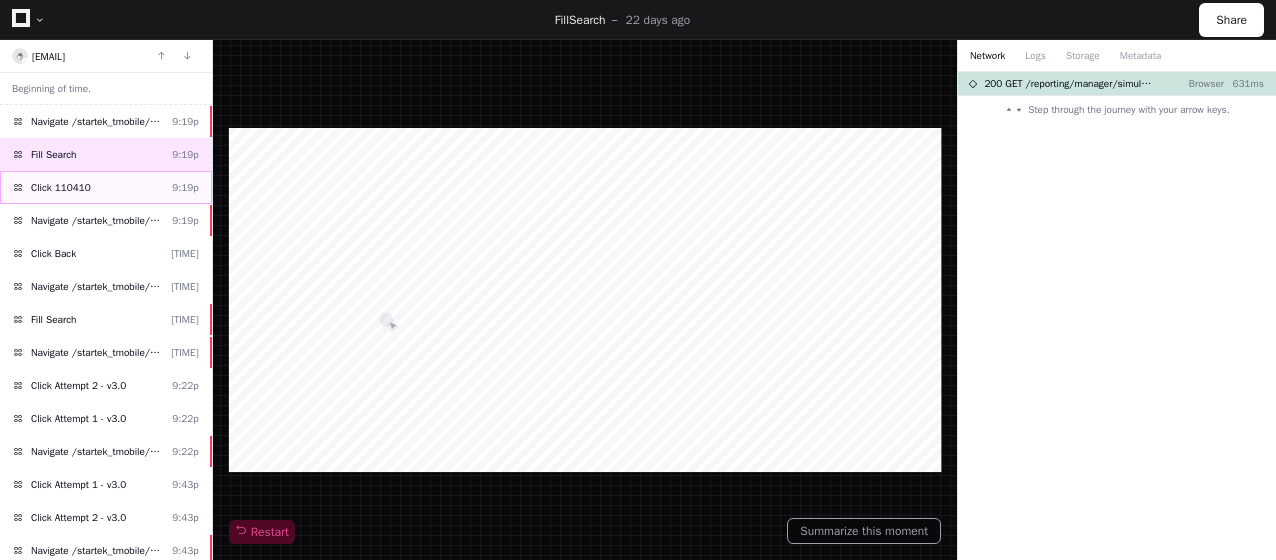 click on "Click 110410  9:19p" 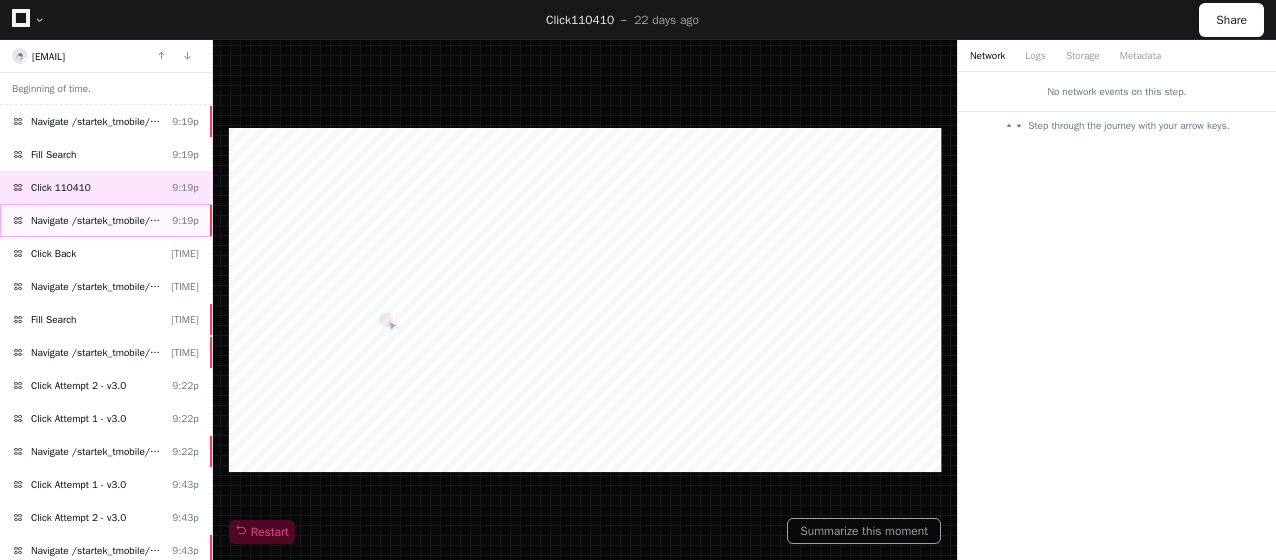 click on "Navigate /startek_tmobile/simulation/*/execution/*" 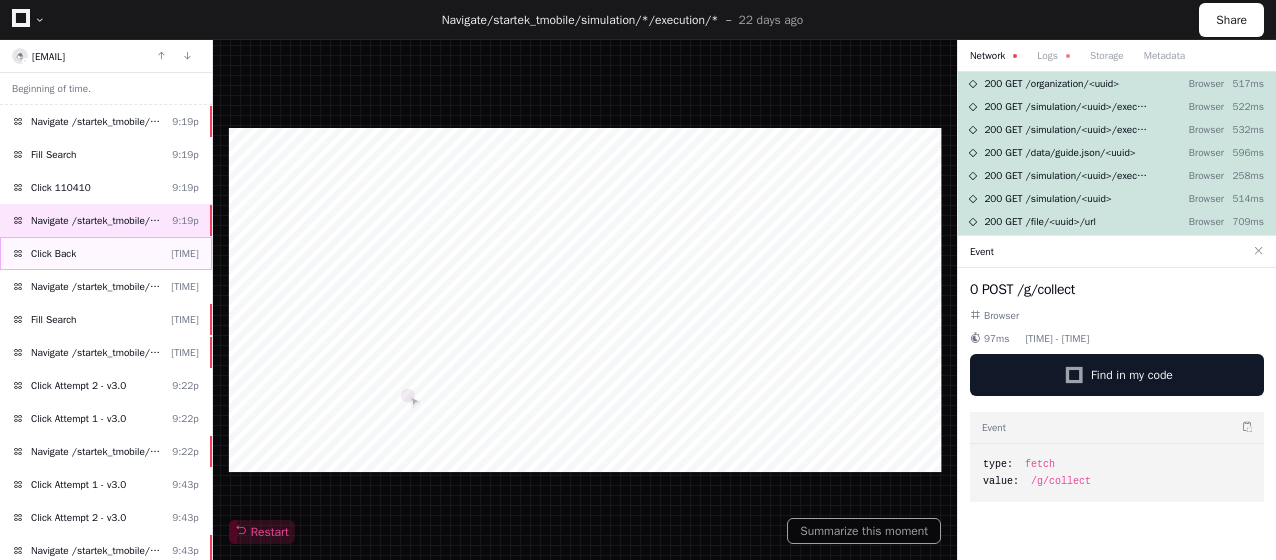 click on "Click Back  9:20p" 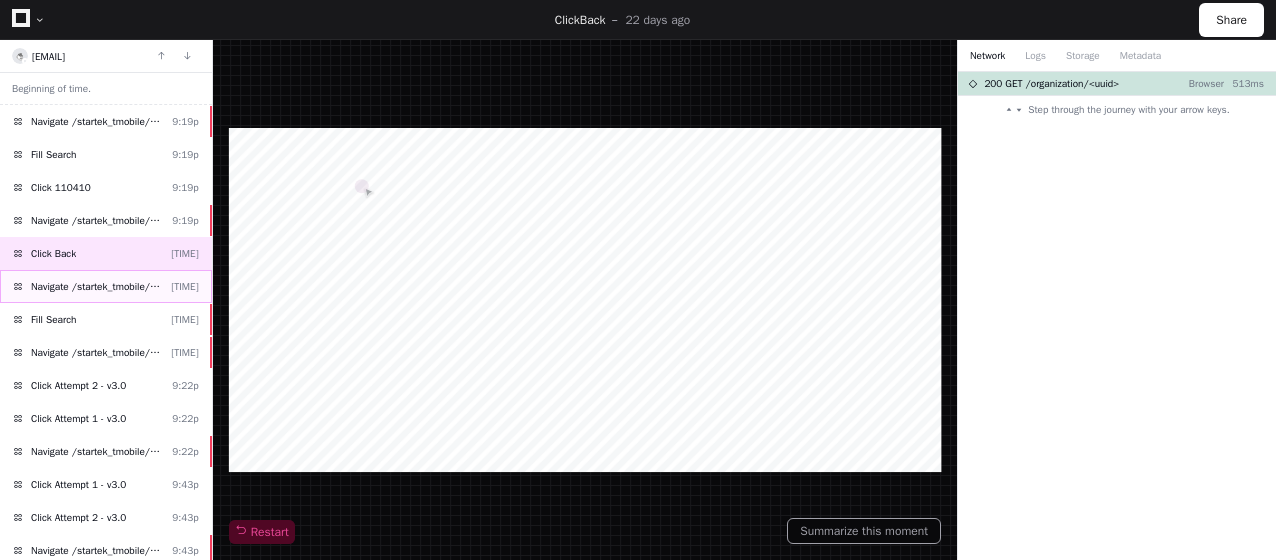 click on "Navigate /startek_tmobile/playback" 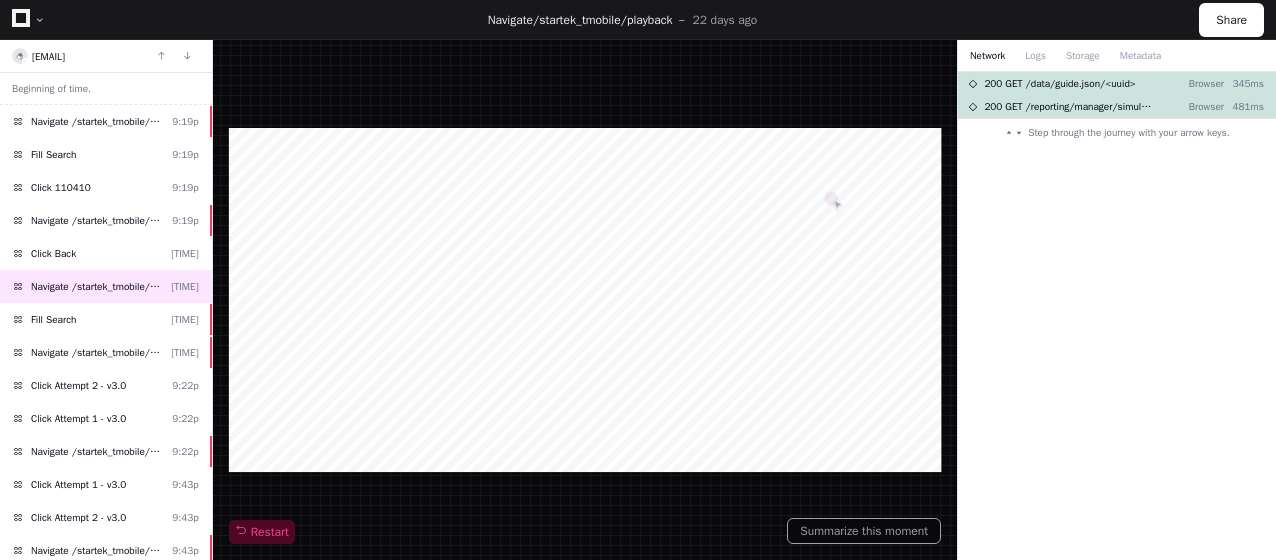 click on "Restart" 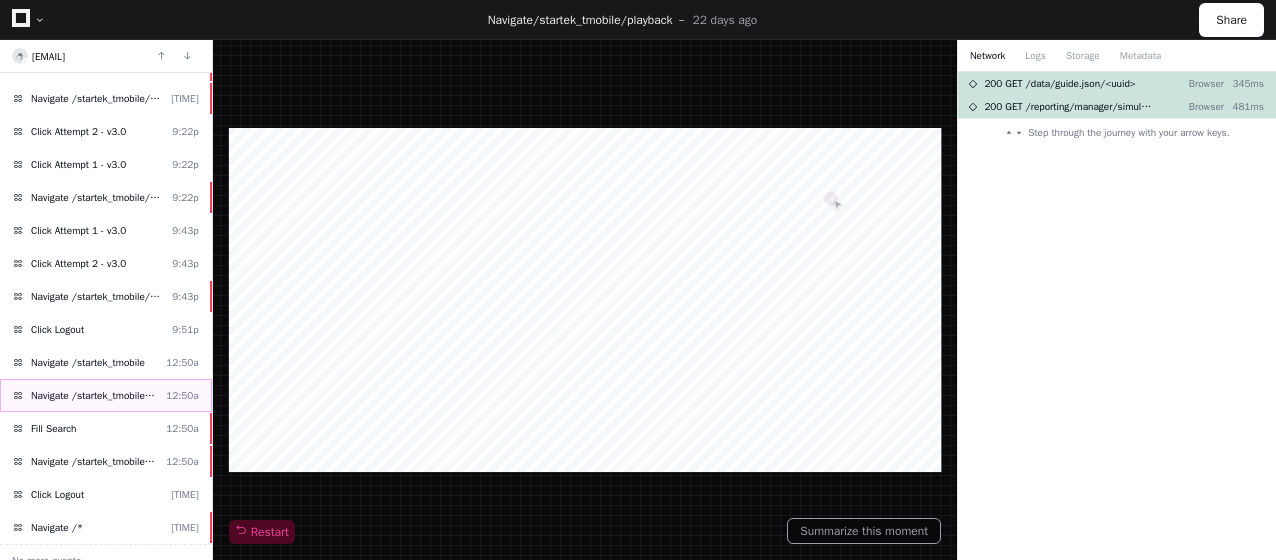 scroll, scrollTop: 0, scrollLeft: 0, axis: both 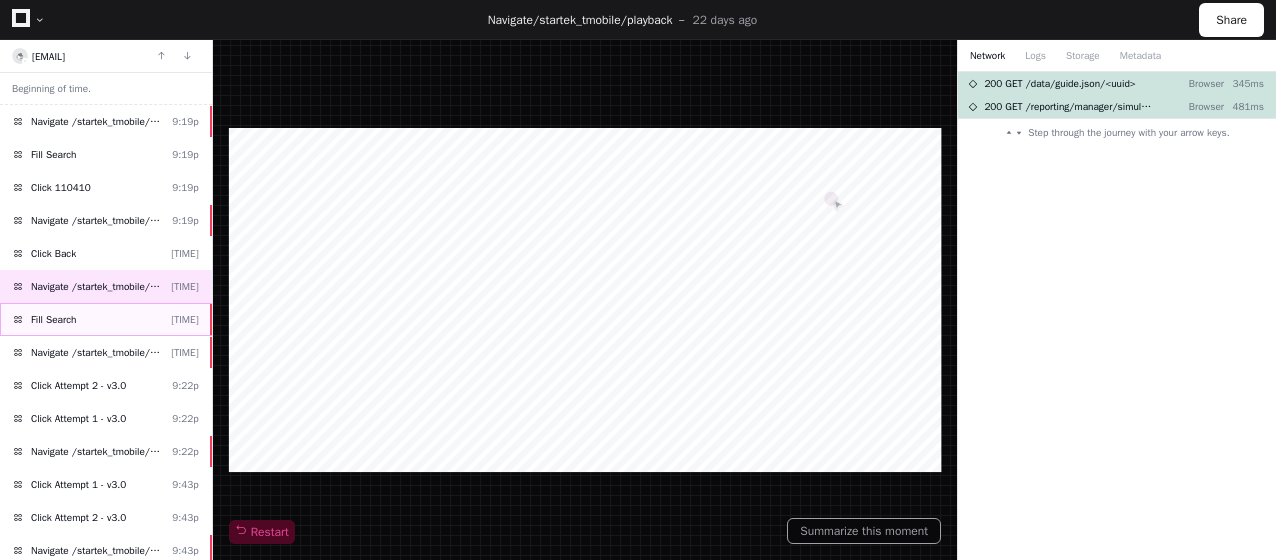 click on "Fill Search  9:20p" 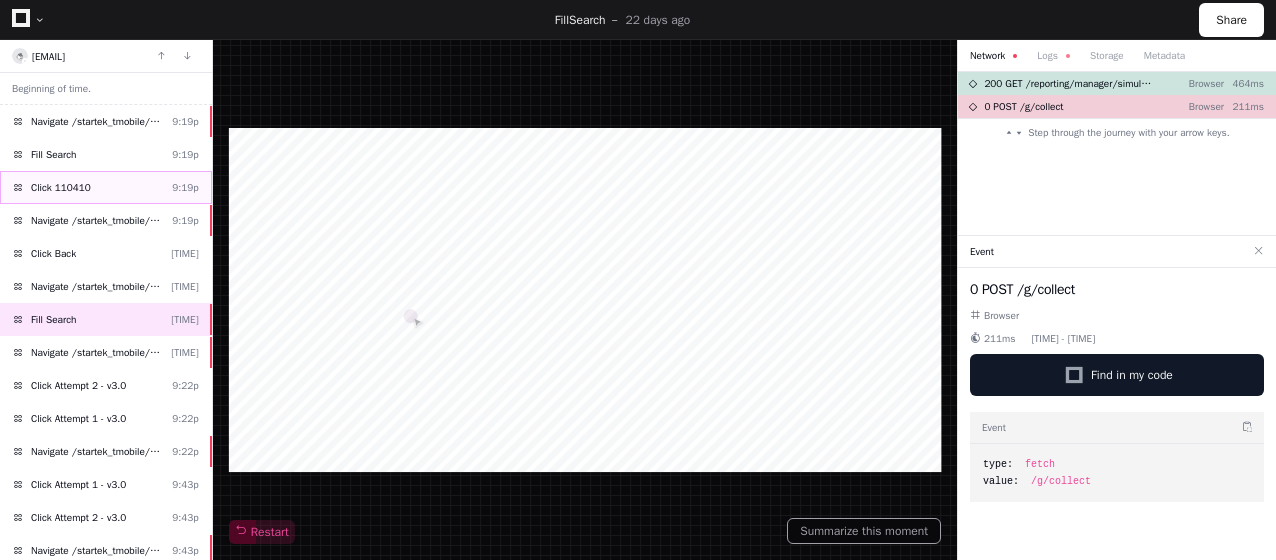 click on "Click 110410  9:19p" 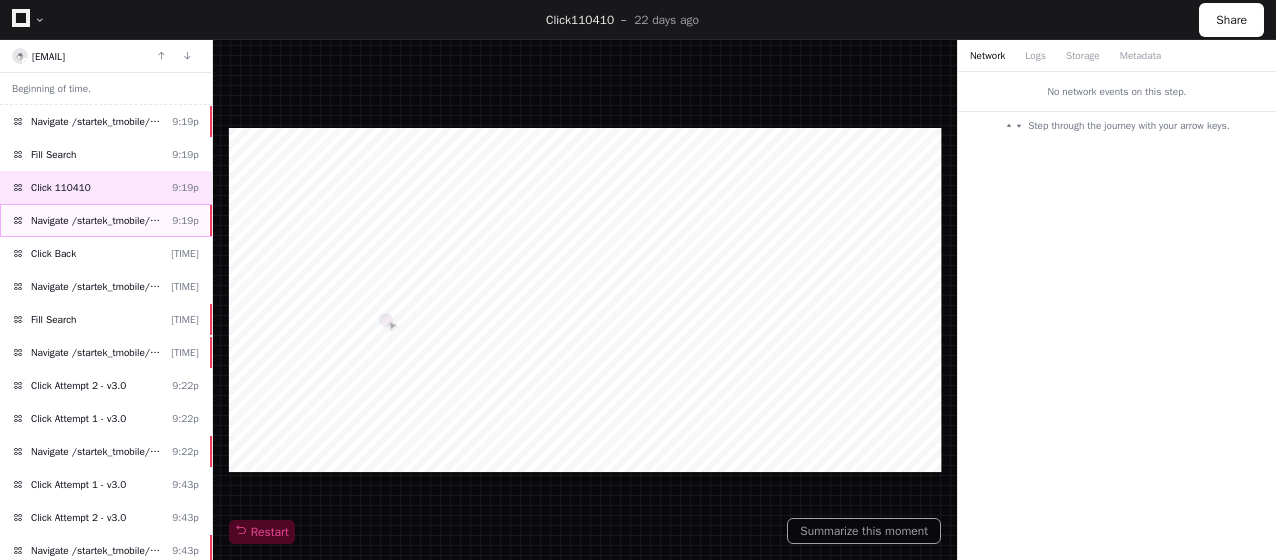 click on "Navigate /startek_tmobile/simulation/*/execution/*  9:19p" 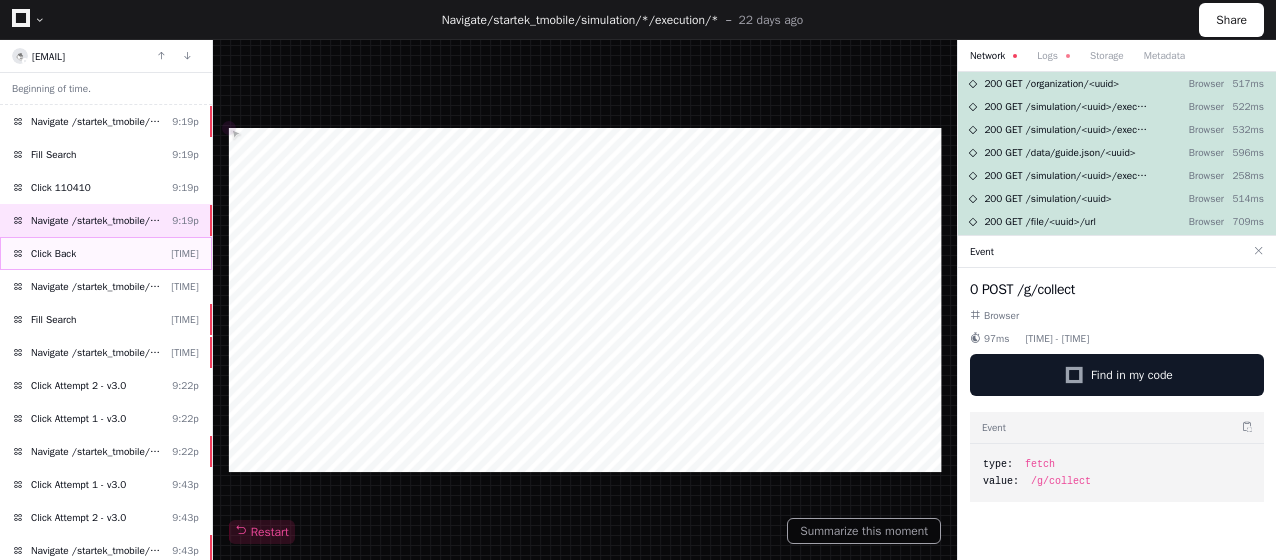 click on "Click Back  9:20p" 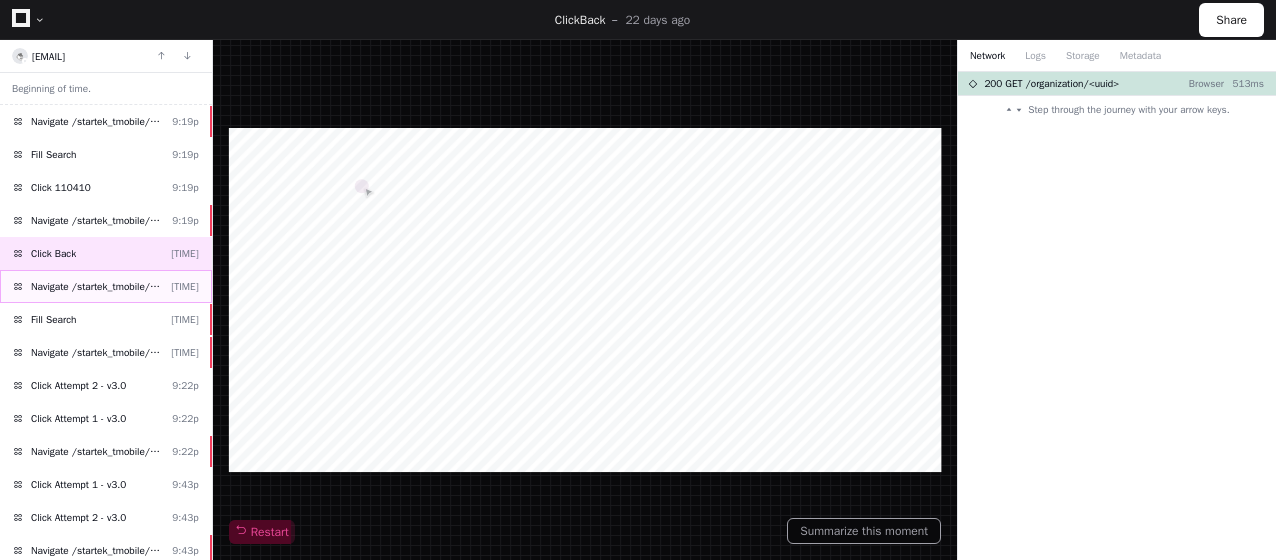 click on "Navigate /startek_tmobile/playback" 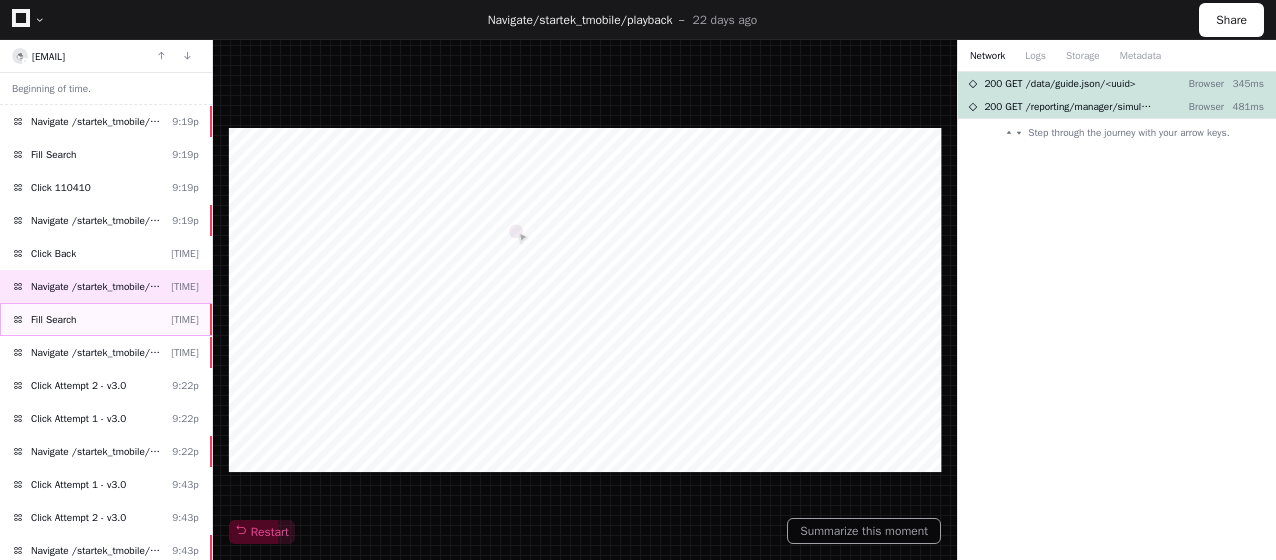 click on "Fill Search  9:20p" 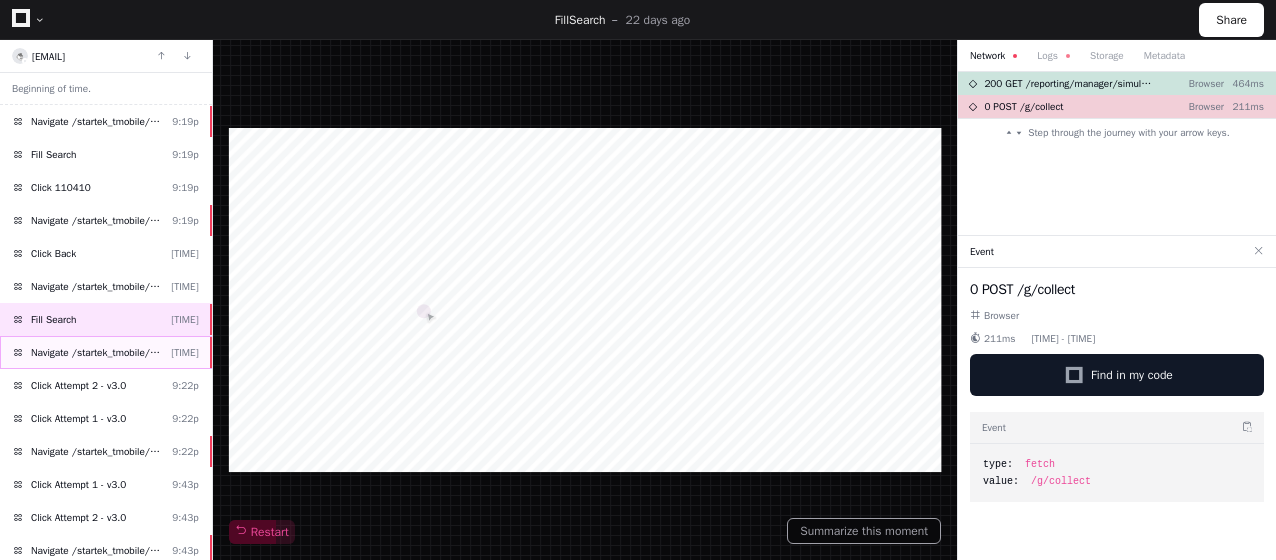 click on "Navigate /startek_tmobile/simulation/*/execution/*" 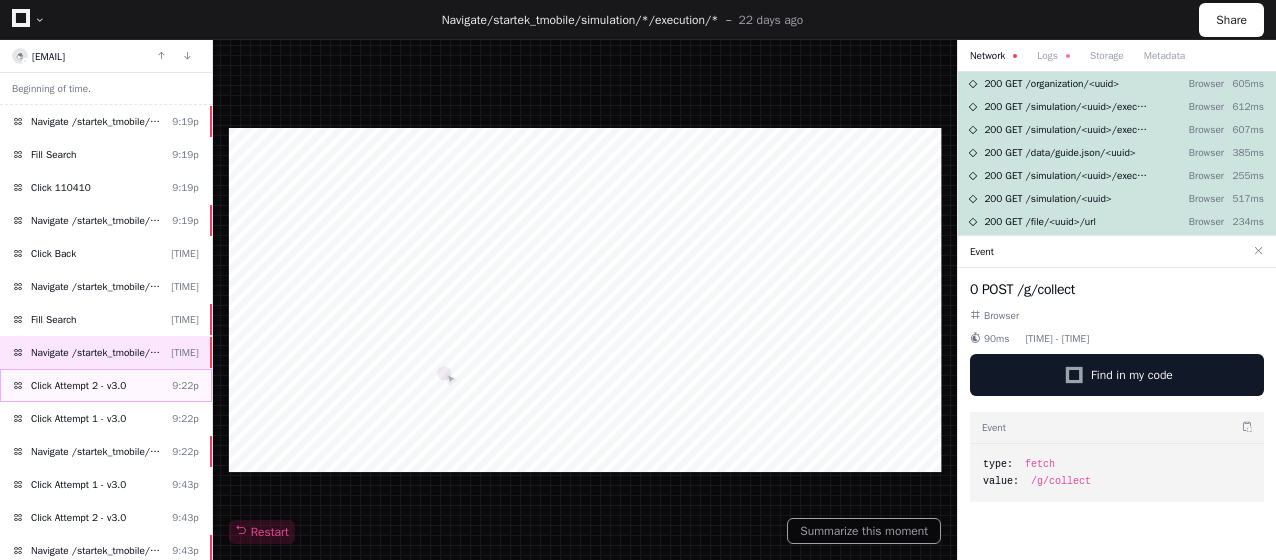 click on "Click Attempt 2 - v3.0  9:22p" 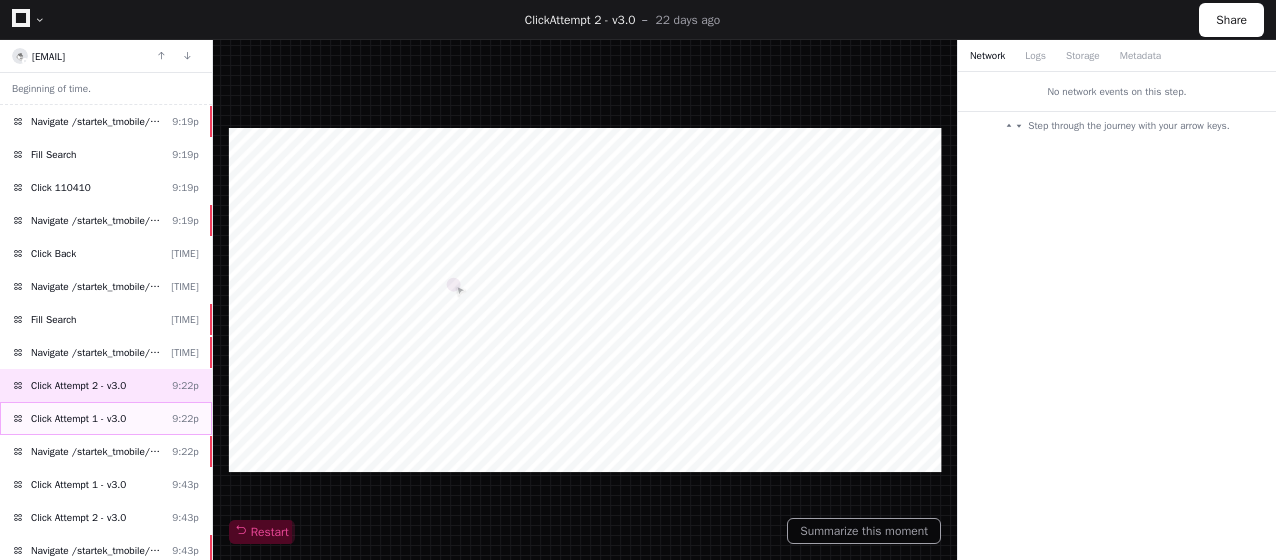 click on "Click Attempt 1 - v3.0  9:22p" 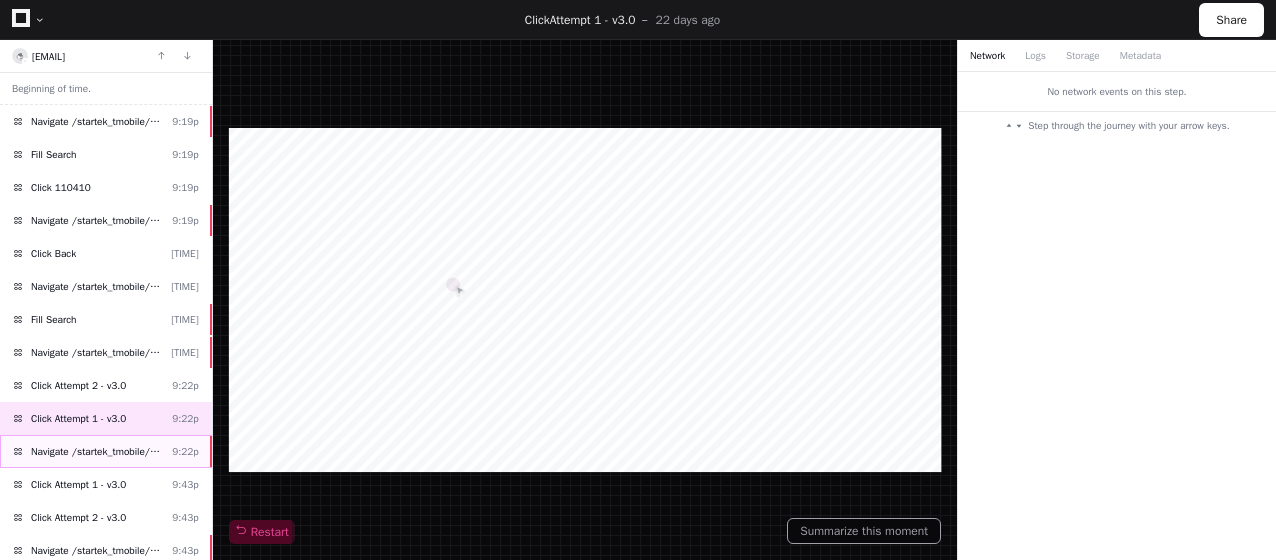click on "Navigate /startek_tmobile/simulation/*/execution/*" 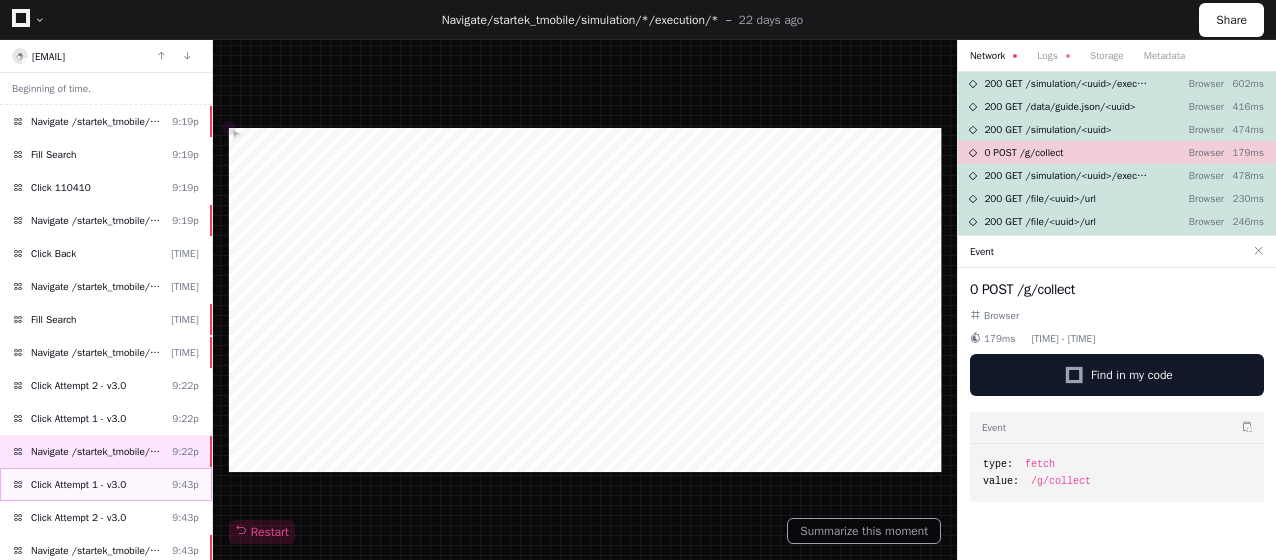 click on "Click Attempt 1 - v3.0" 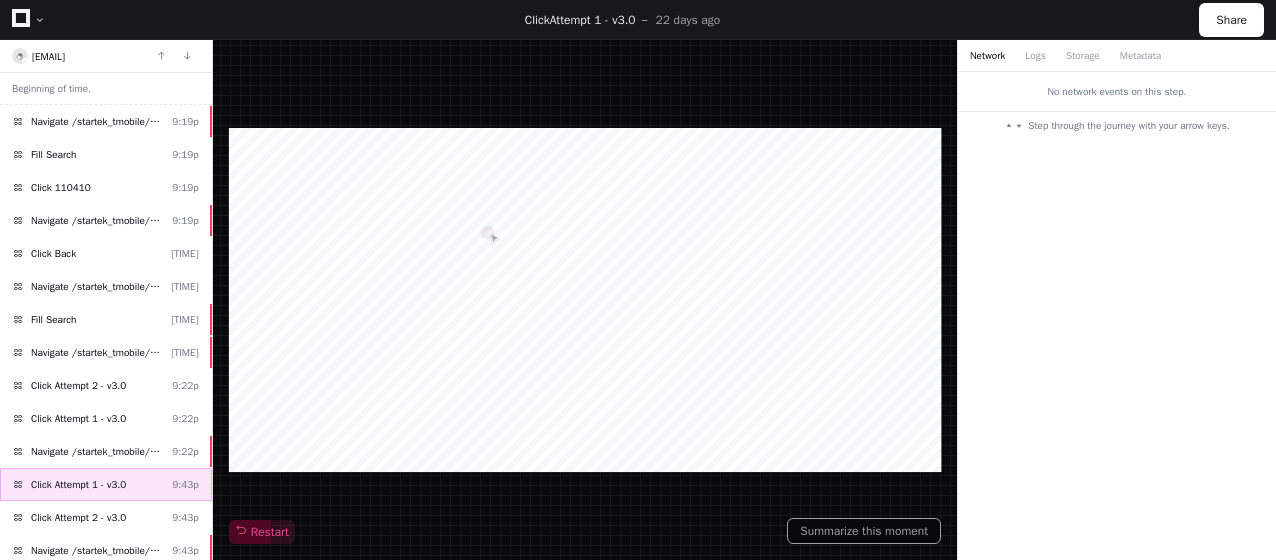 scroll, scrollTop: 100, scrollLeft: 0, axis: vertical 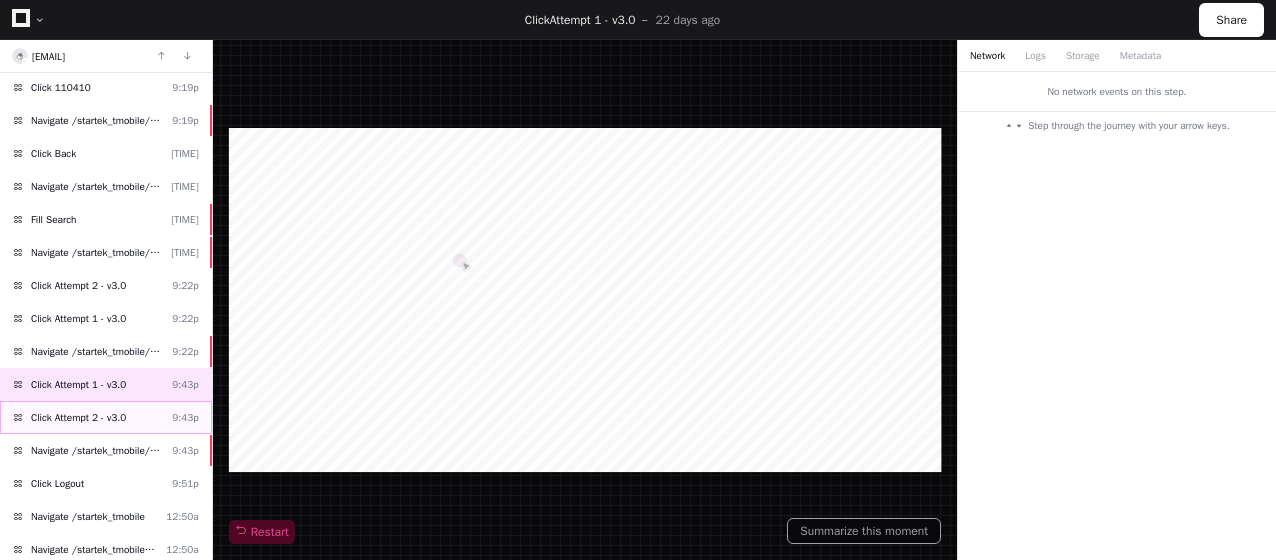 click on "Click Attempt 2 - v3.0  9:43p" 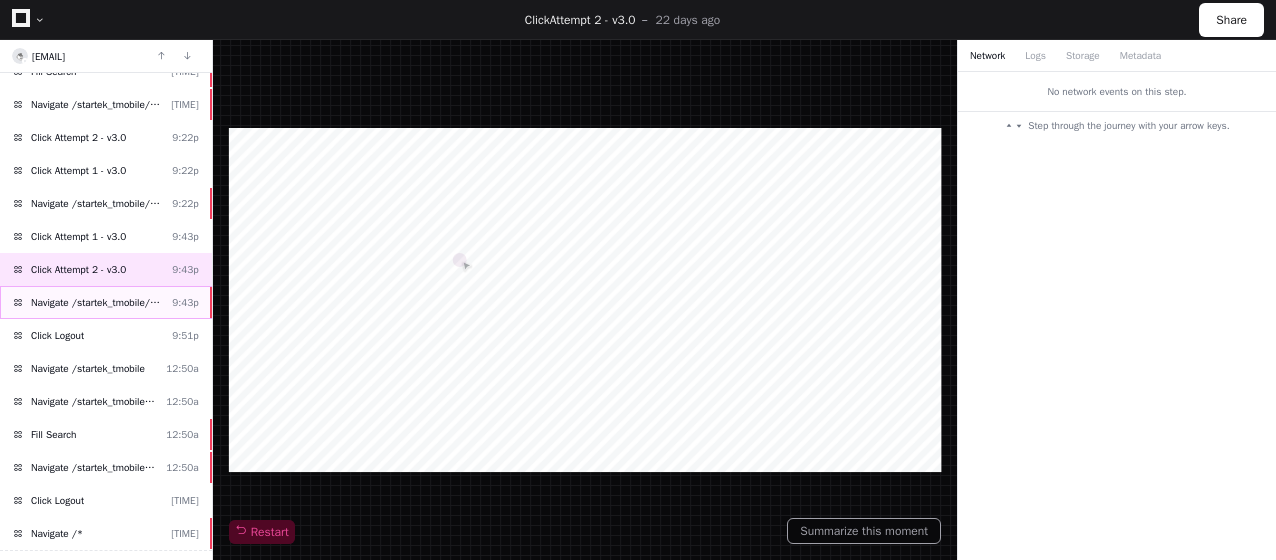 scroll, scrollTop: 254, scrollLeft: 0, axis: vertical 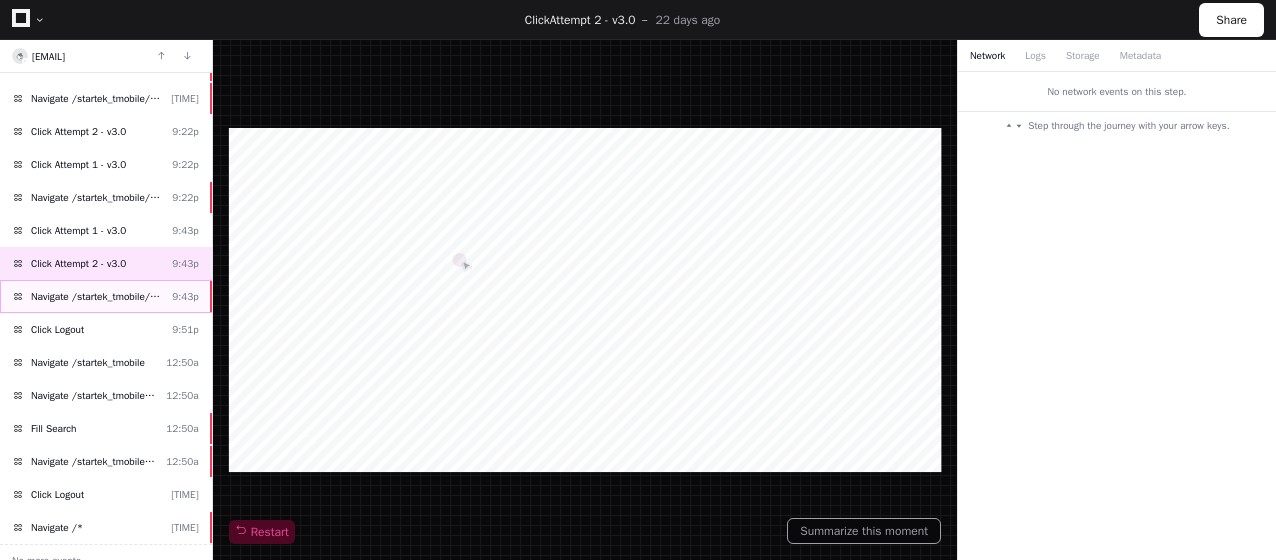 click on "Navigate /startek_tmobile/simulation/*/execution/*" 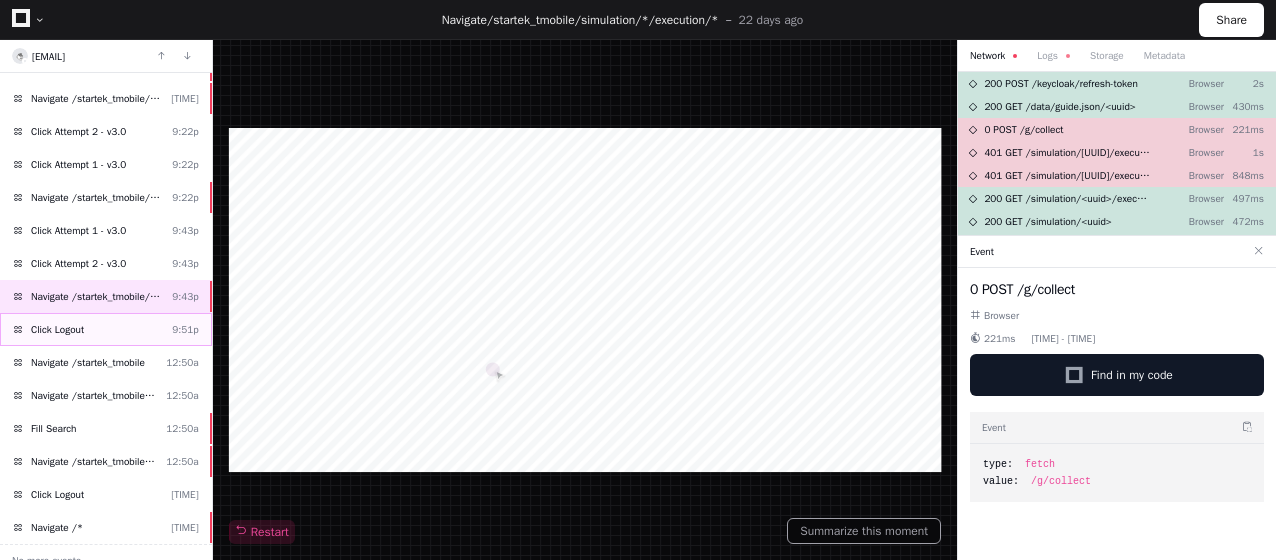 click on "Click Logout  9:51p" 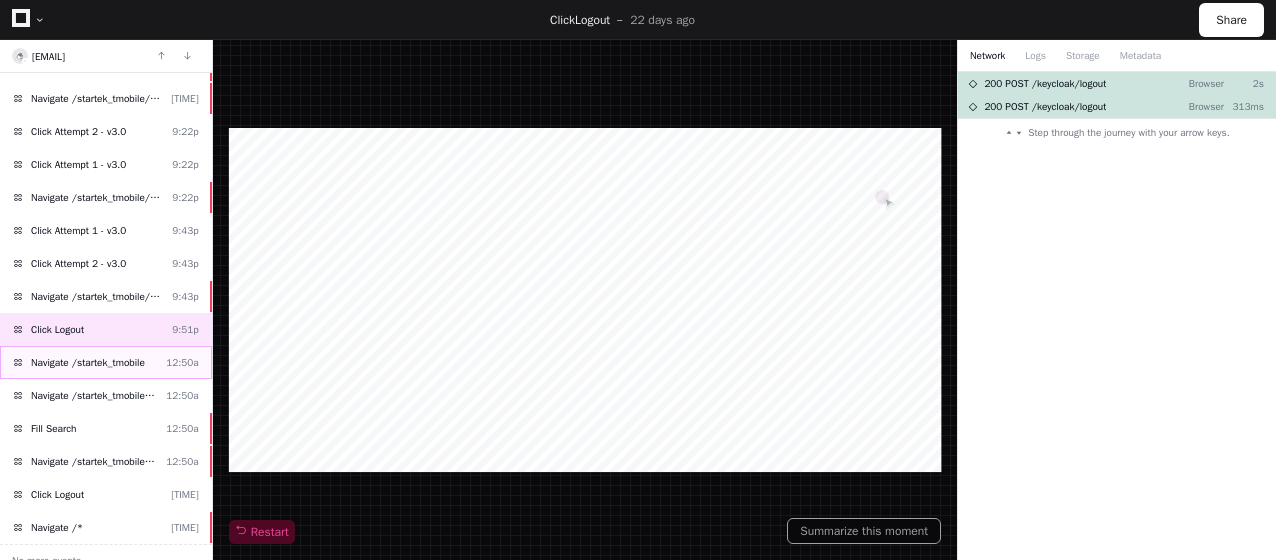 click on "Navigate /startek_tmobile" 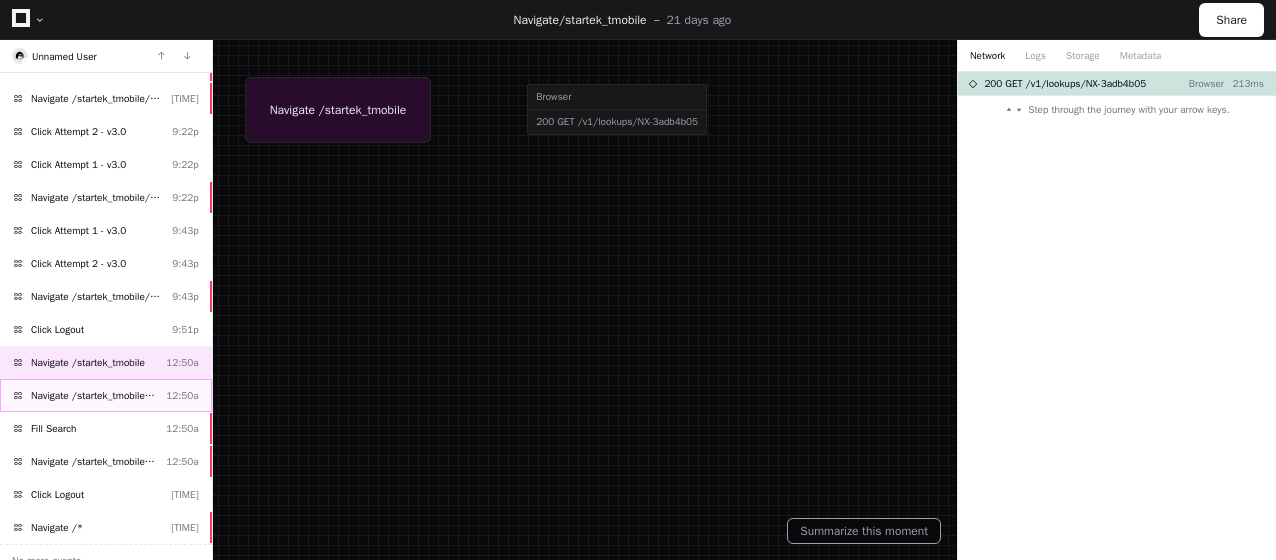 click on "Navigate /startek_tmobile/playback (Playback)" 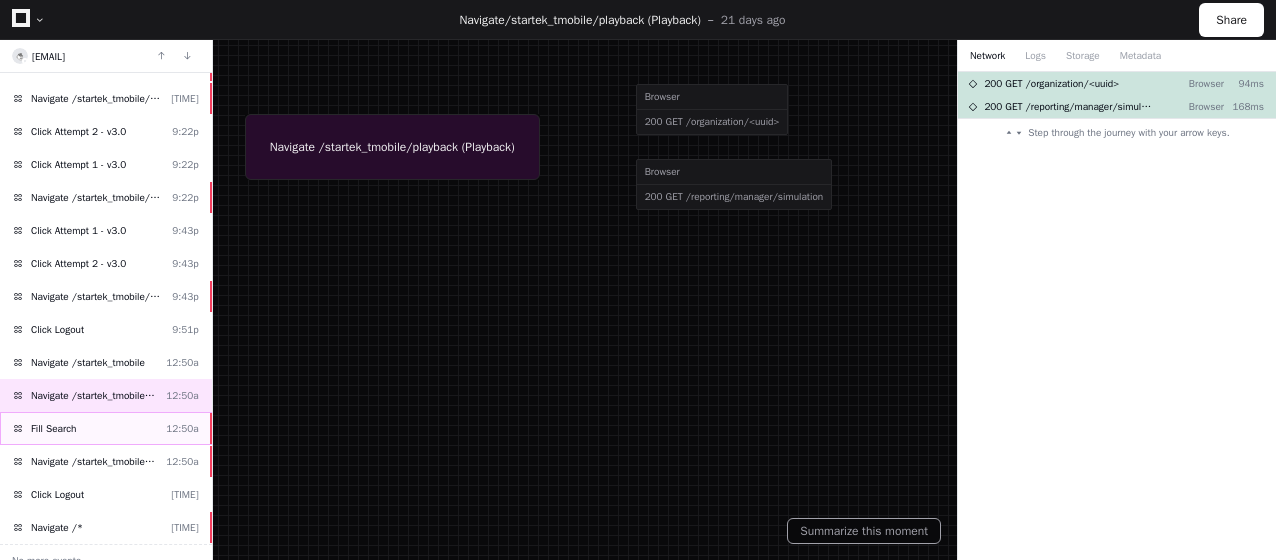 click on "Fill Search  12:50a" 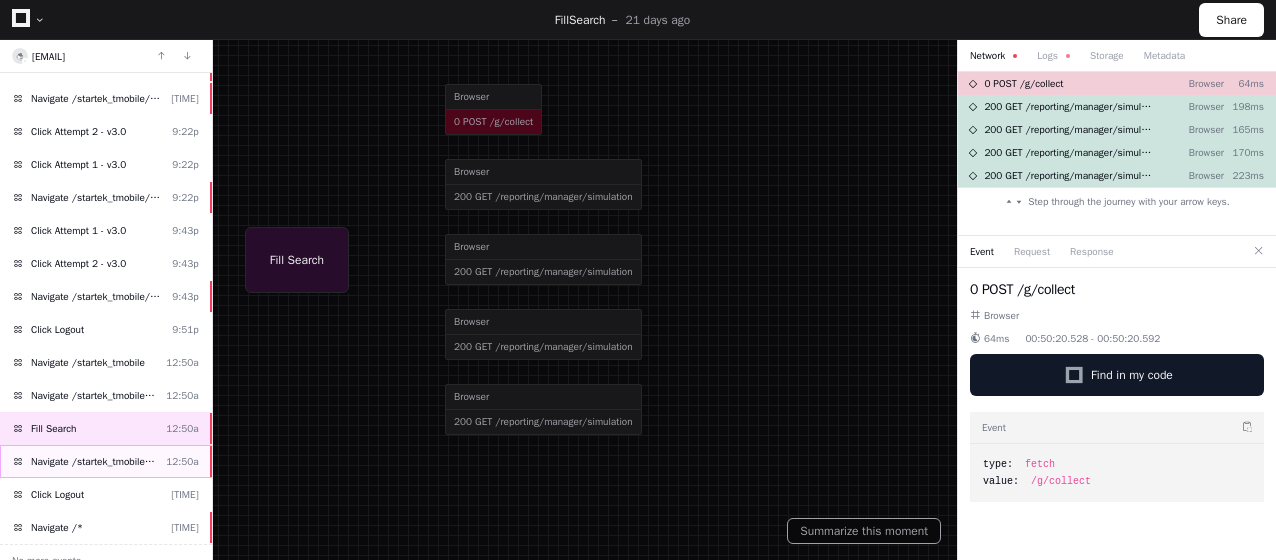 click on "Navigate /startek_tmobile/simulation/*/execution/*  12:50a" 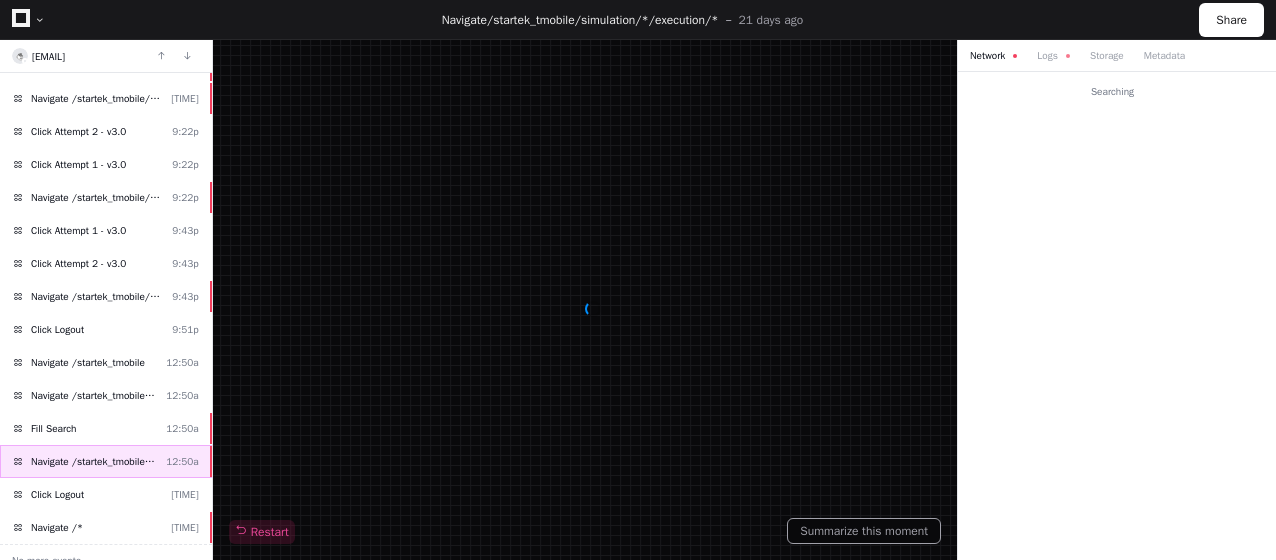 click on "Navigate /startek_tmobile/simulation/*/execution/*  12:50a" 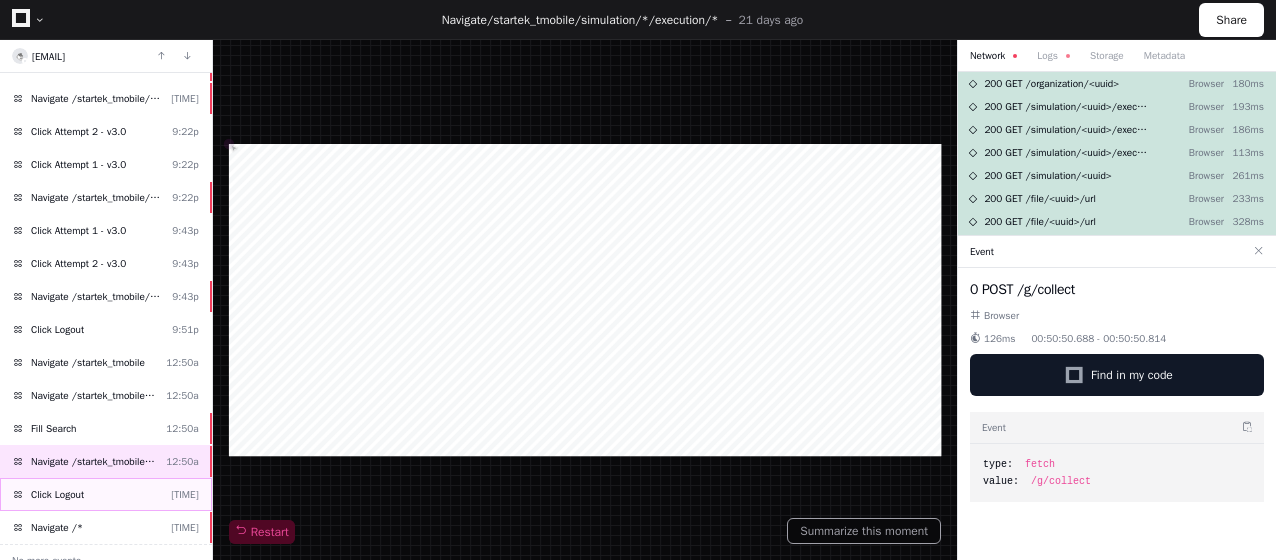click on "Click Logout  2:01a" 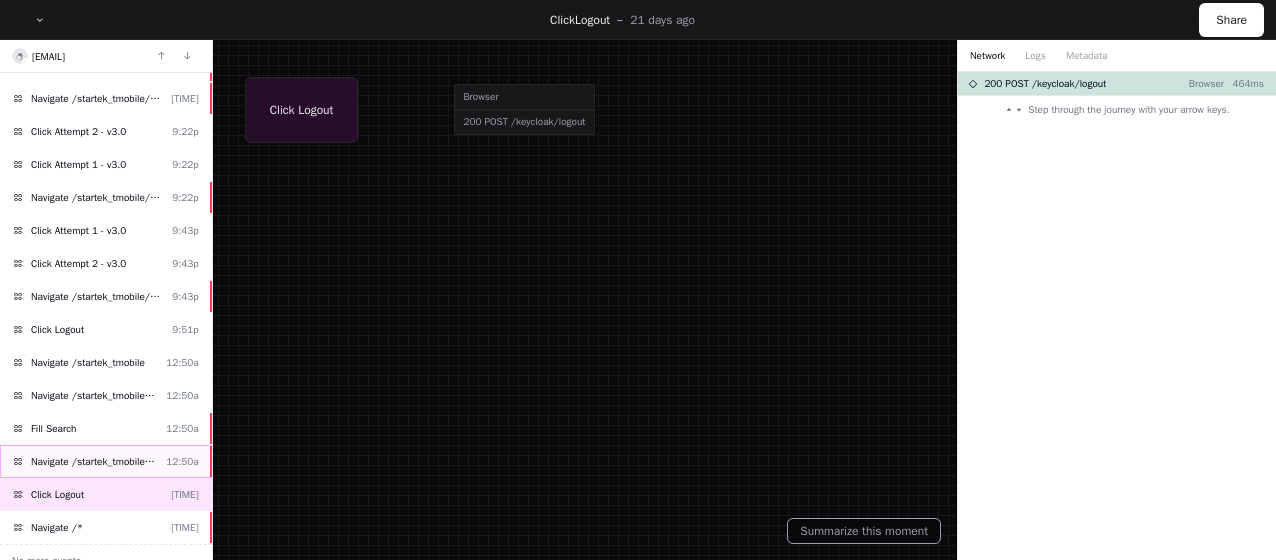 click on "Navigate /startek_tmobile/simulation/*/execution/*  12:50a" 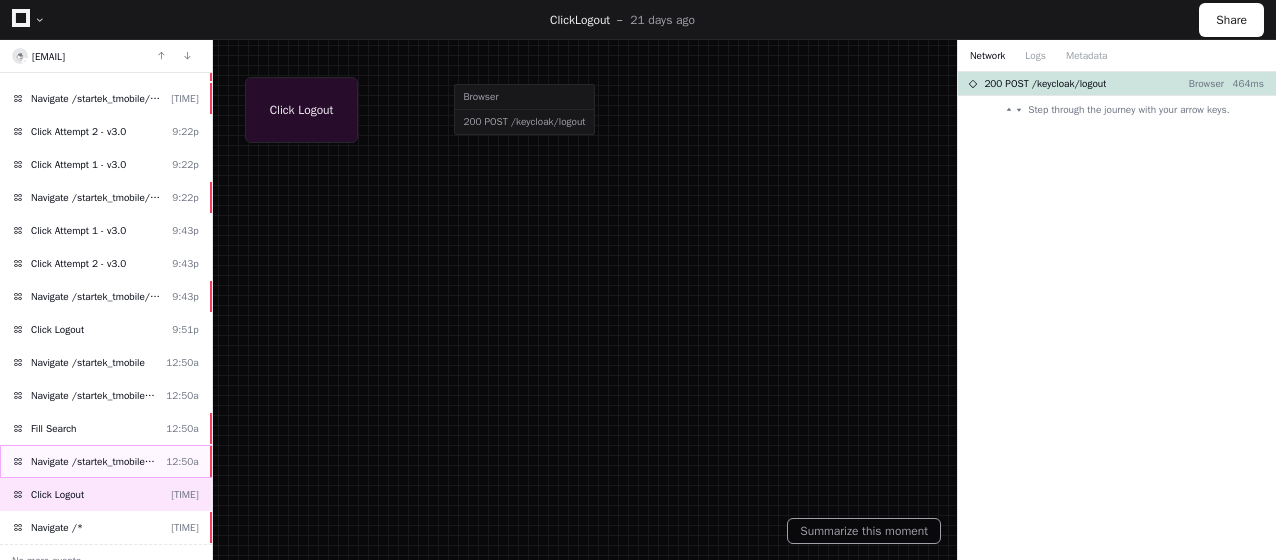 click on "Navigate /startek_tmobile/simulation/*/execution/*  12:50a" 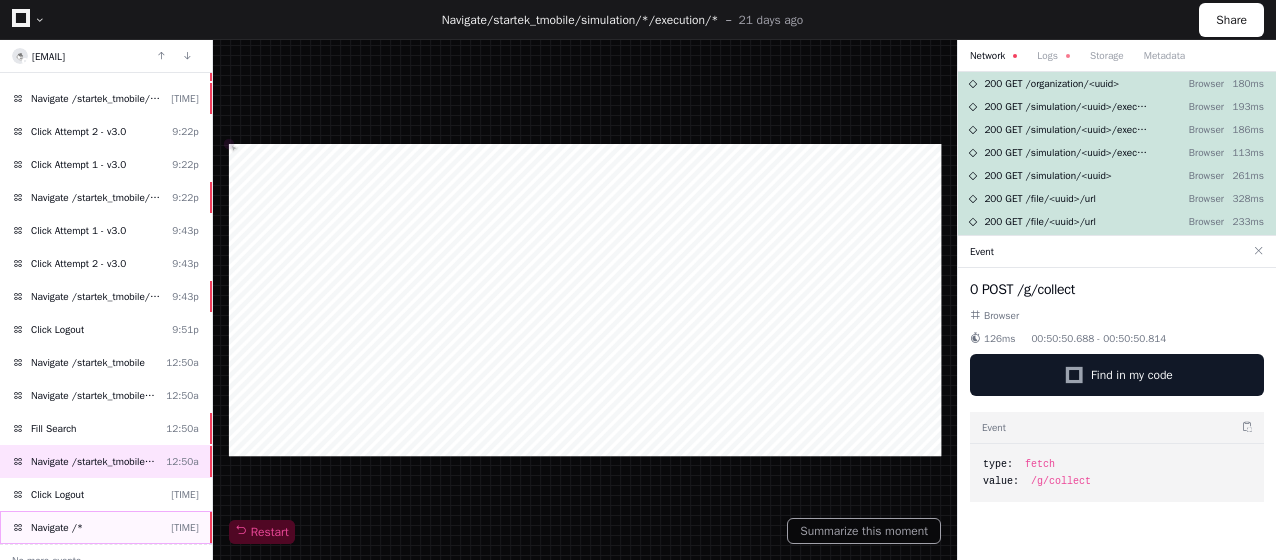 click on "Navigate /*  8:56p" 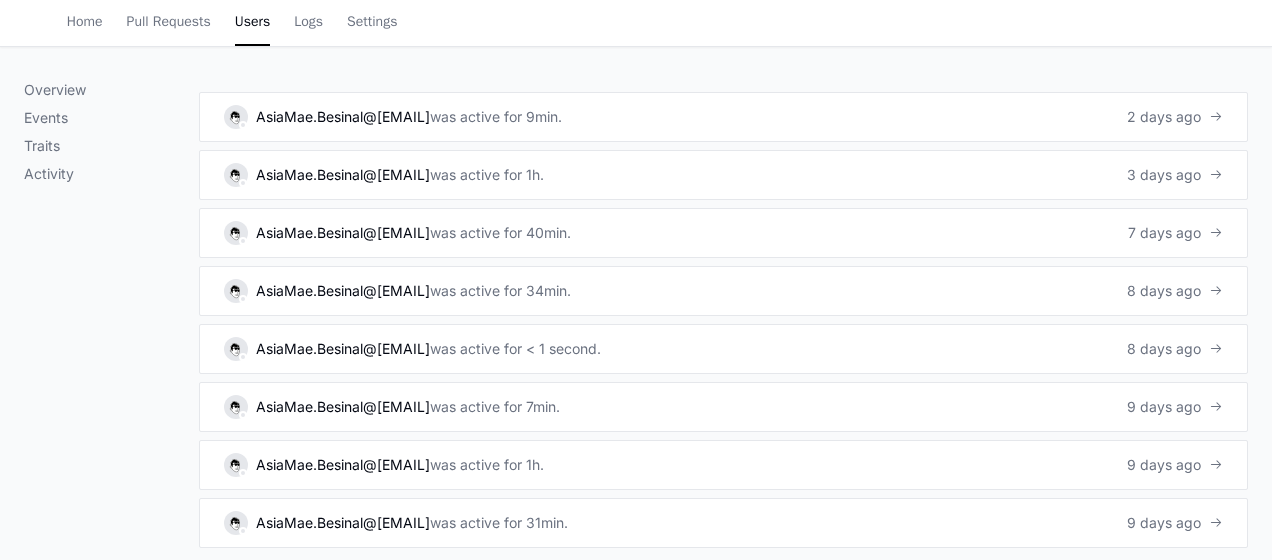 scroll, scrollTop: 1334, scrollLeft: 0, axis: vertical 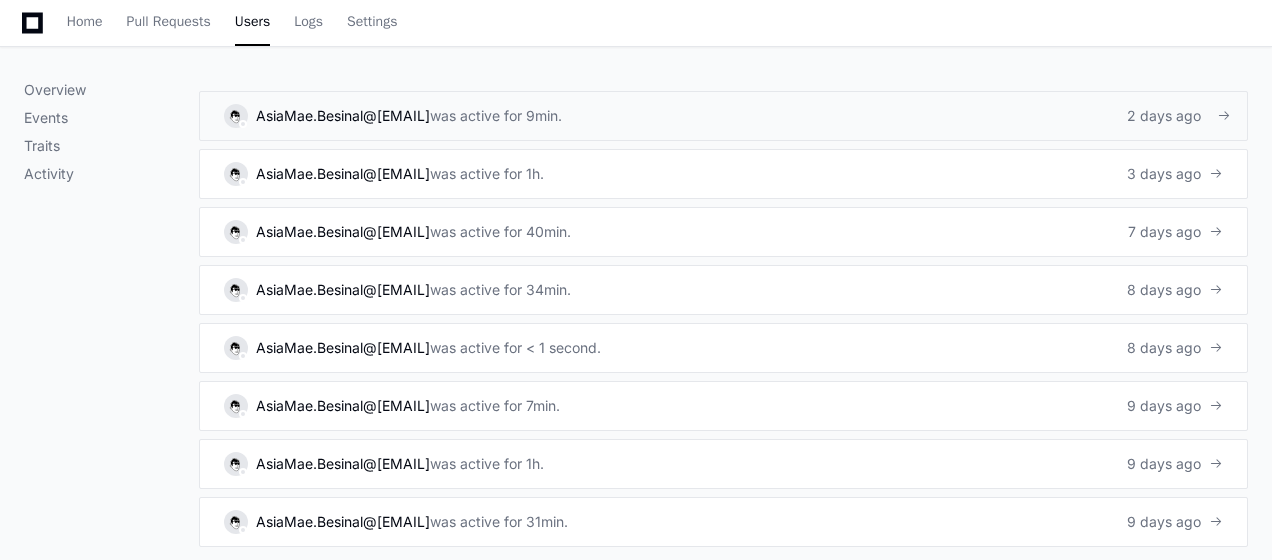 click on "AsiaMae.Besinal@[EMAIL]   was active for 9min.  2 days ago" 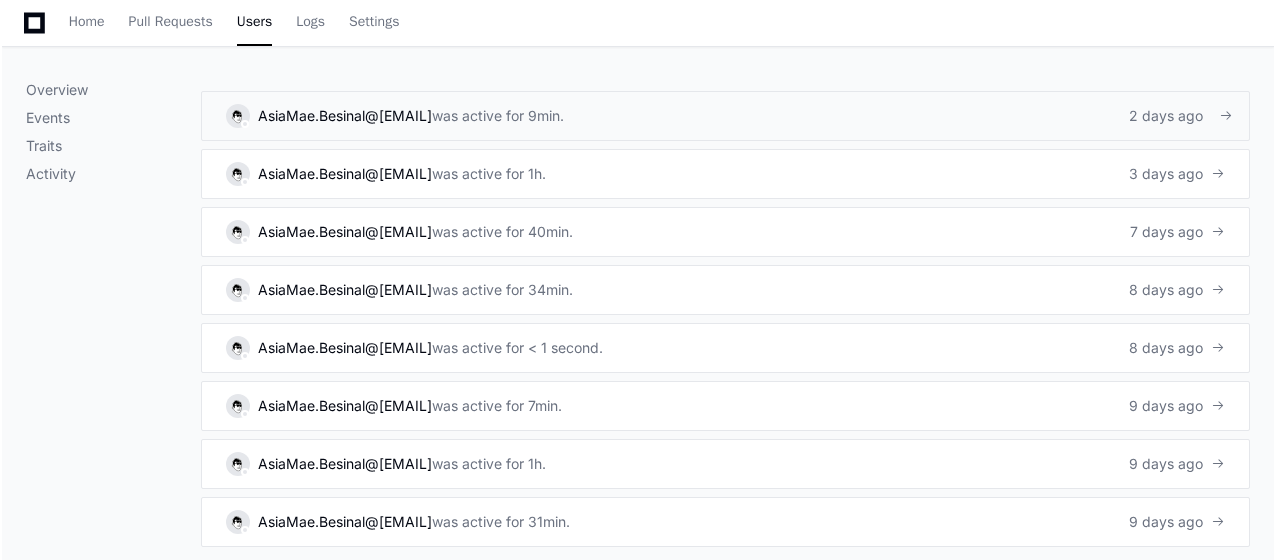 scroll, scrollTop: 0, scrollLeft: 0, axis: both 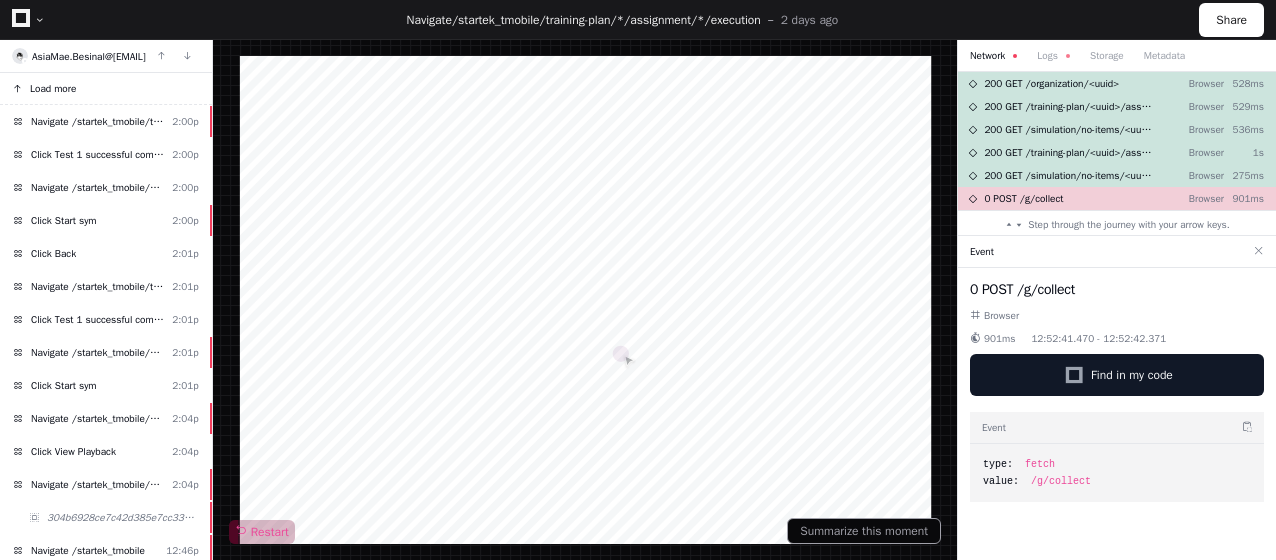 click on "Load more" 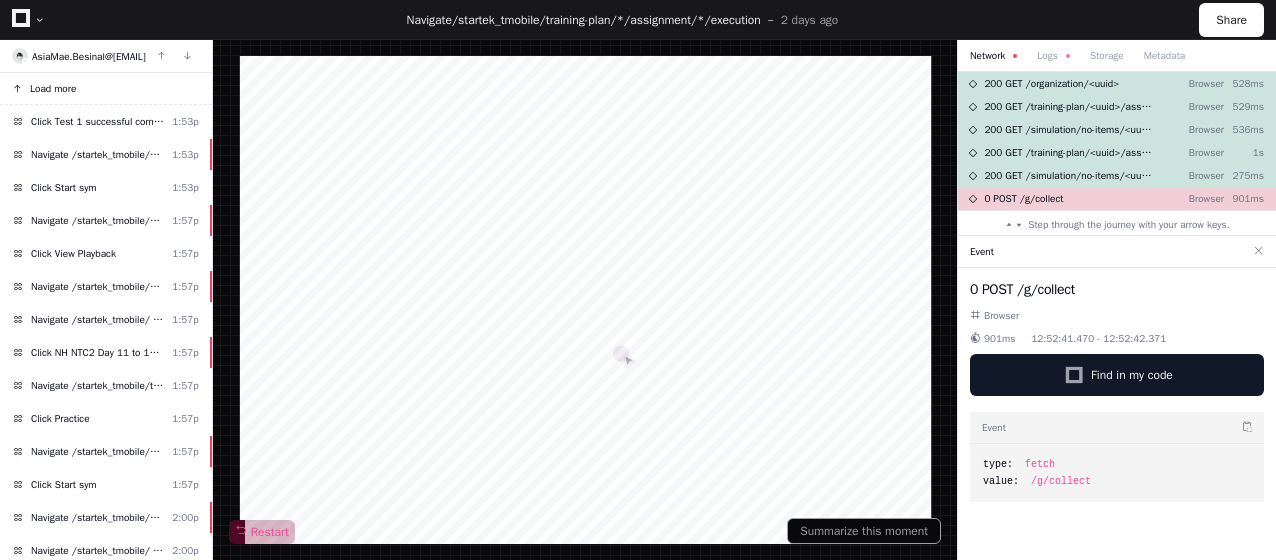 click on "Load more" 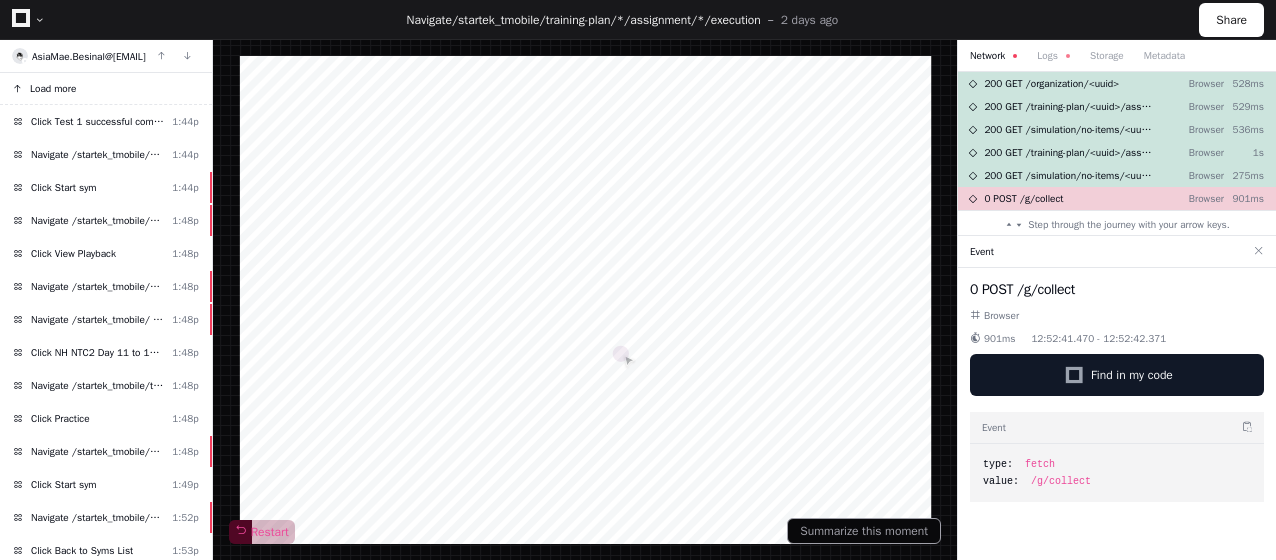 click on "Load more" 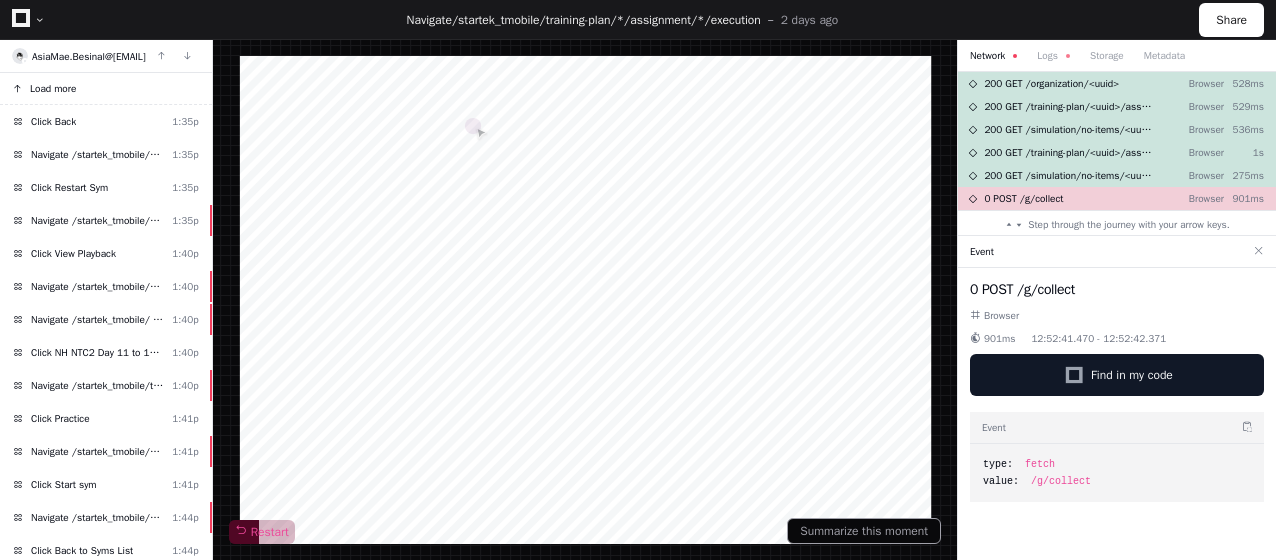 click on "Load more" 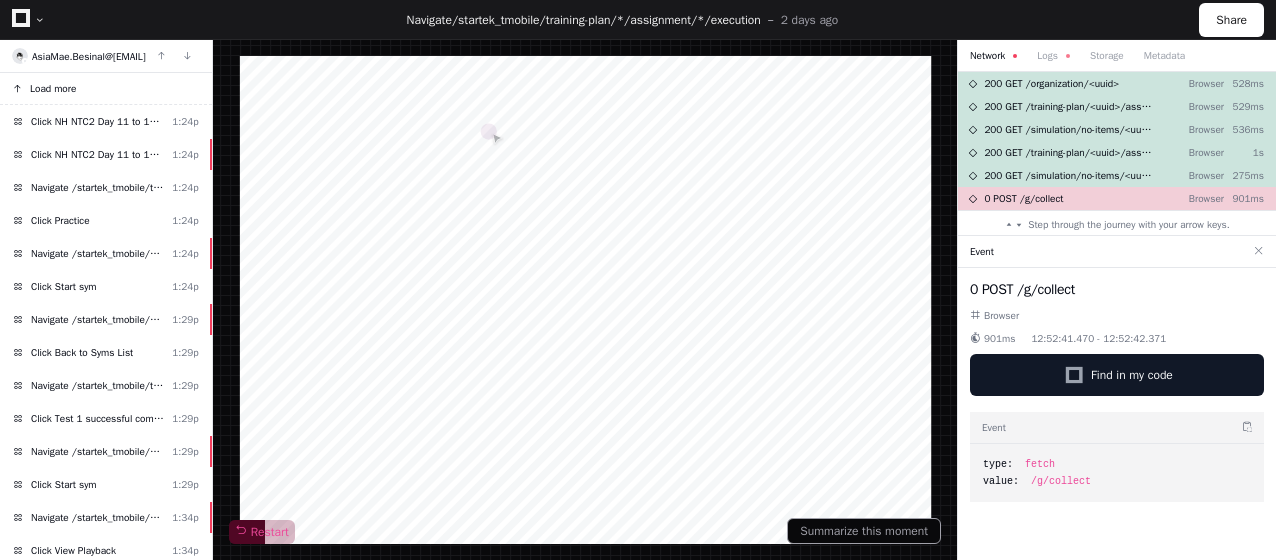 click on "Load more" 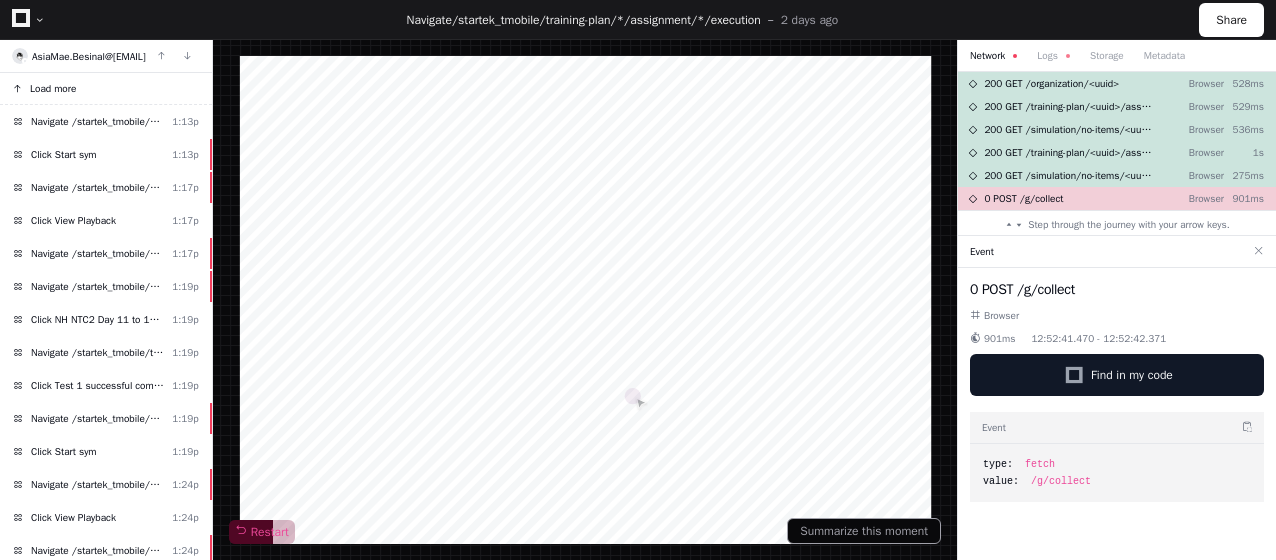 click on "Load more" 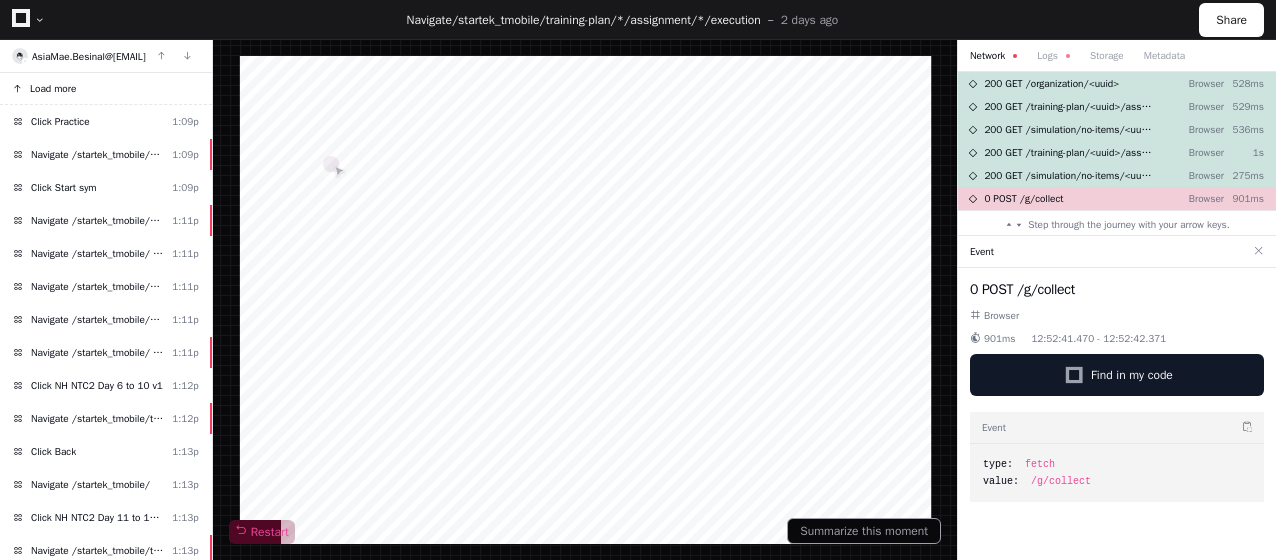 click on "Load more" 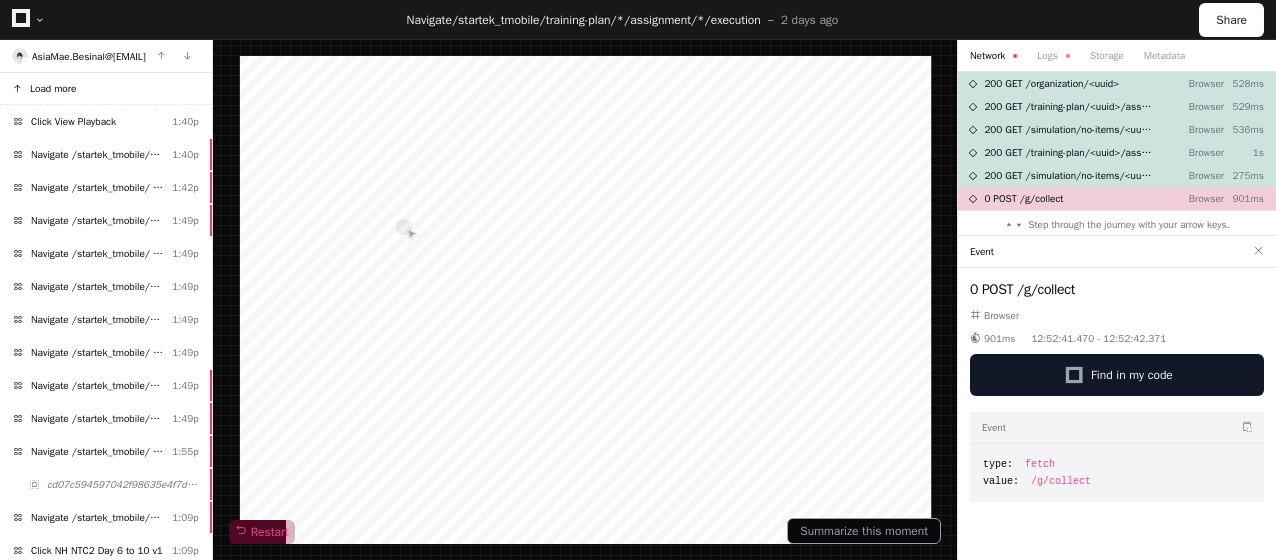 click on "Load more" 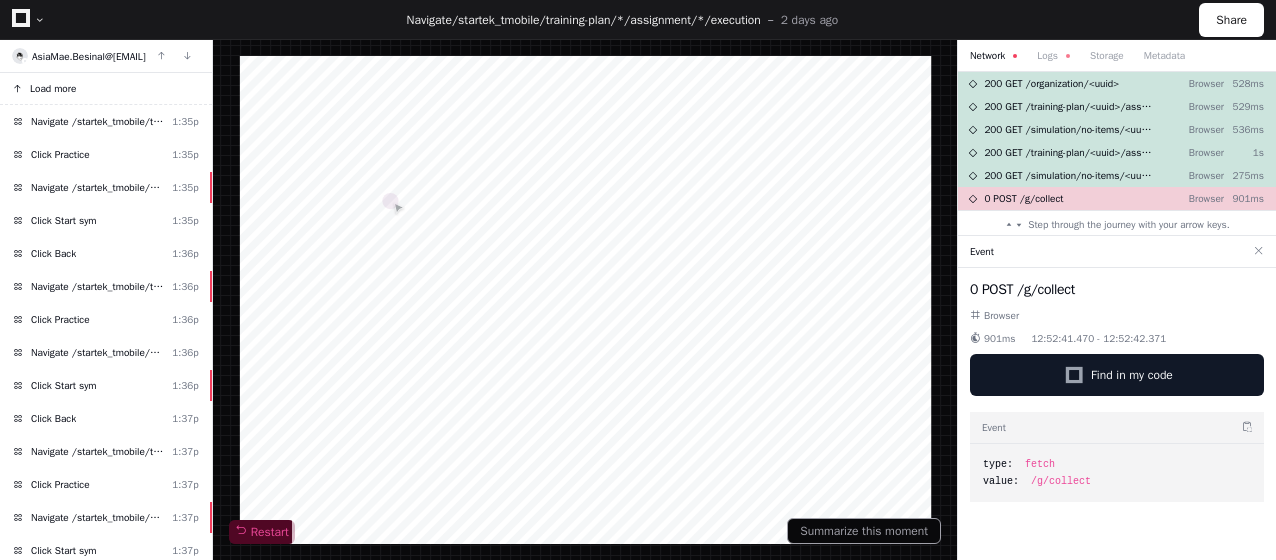 click on "Load more" 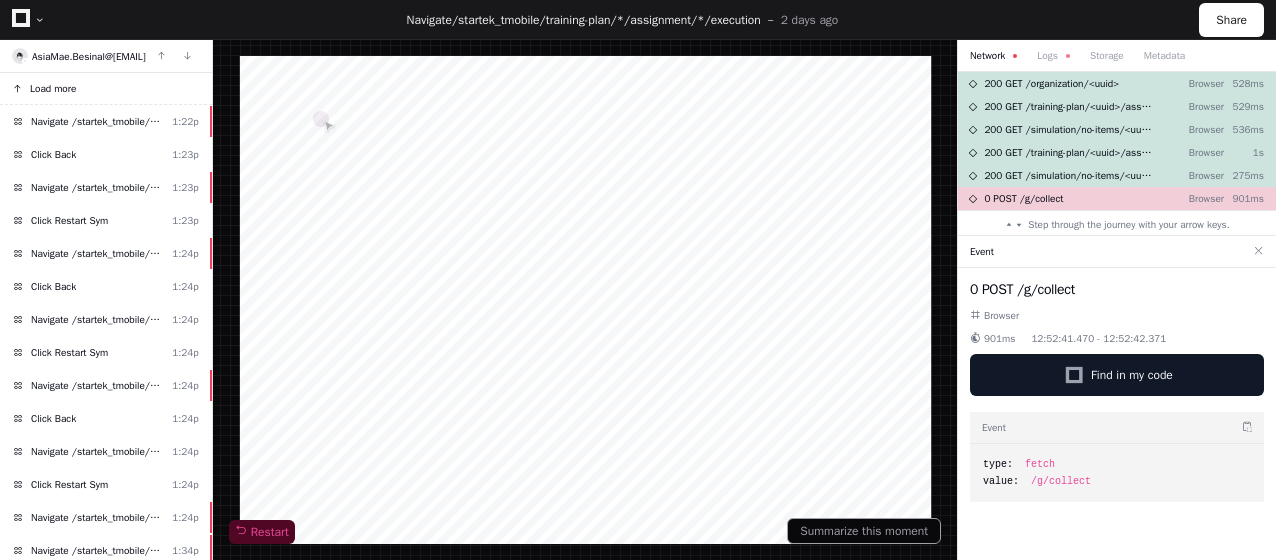 click on "Load more" 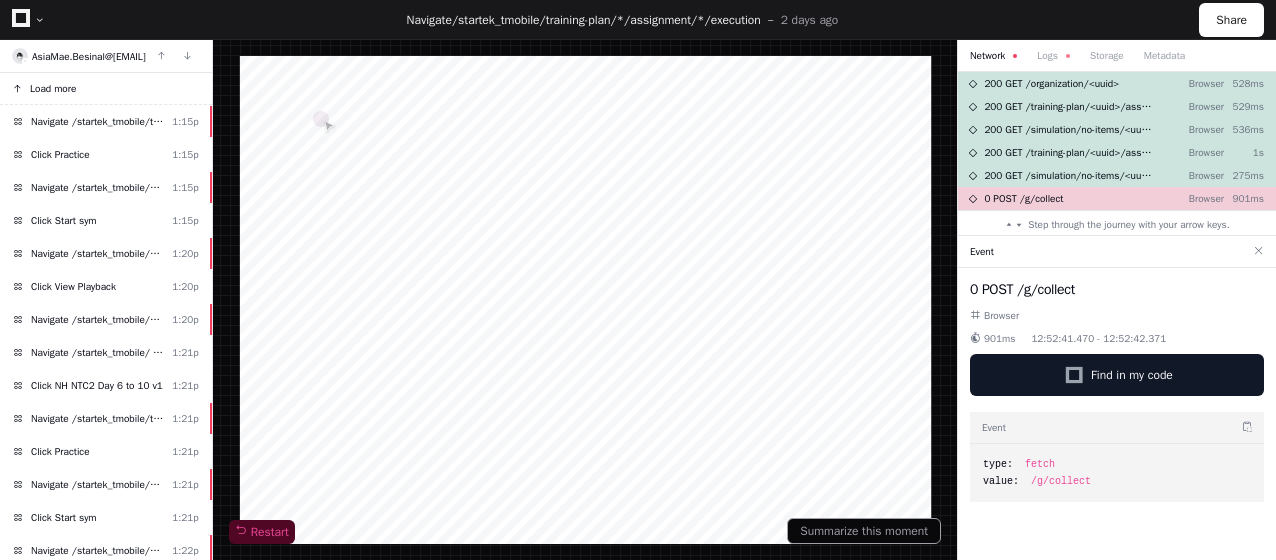 click on "Load more" 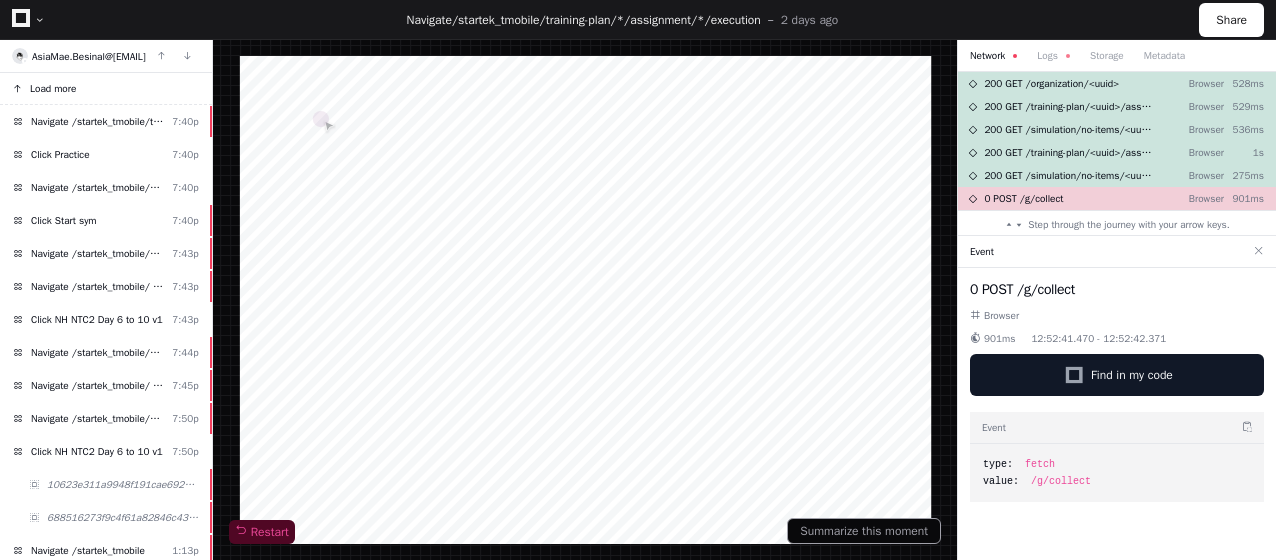 click on "Load more" 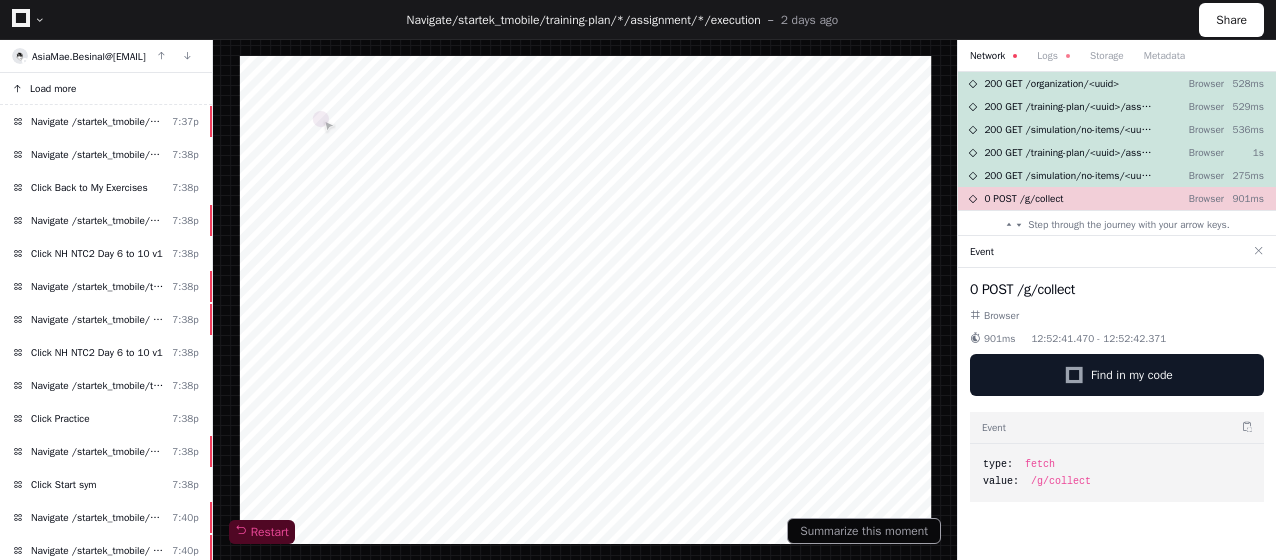 click on "Load more" 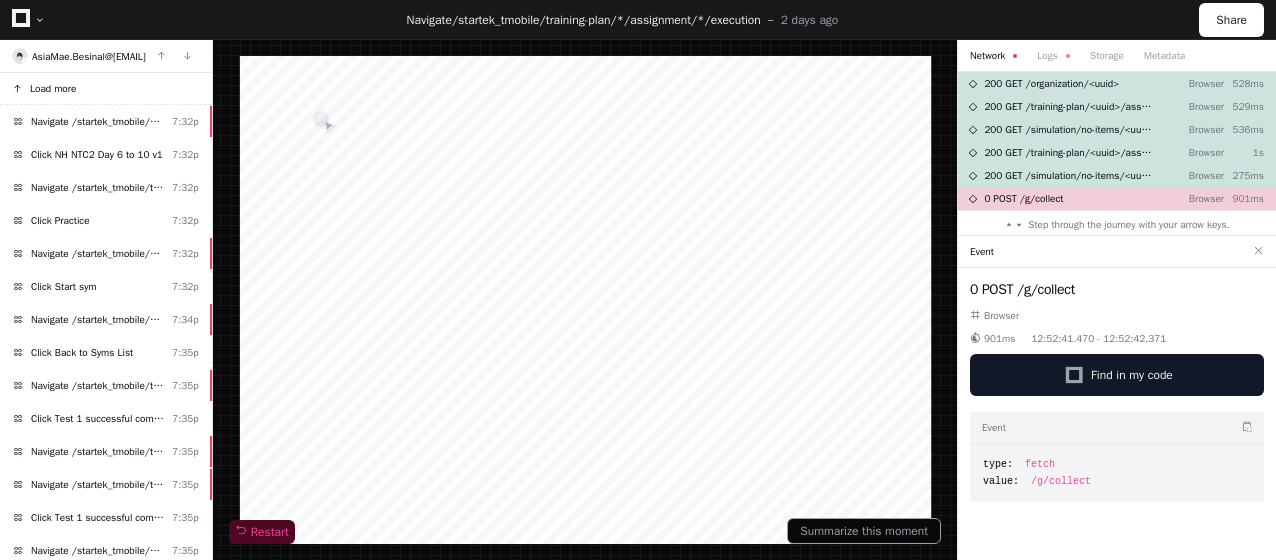 click on "Load more" 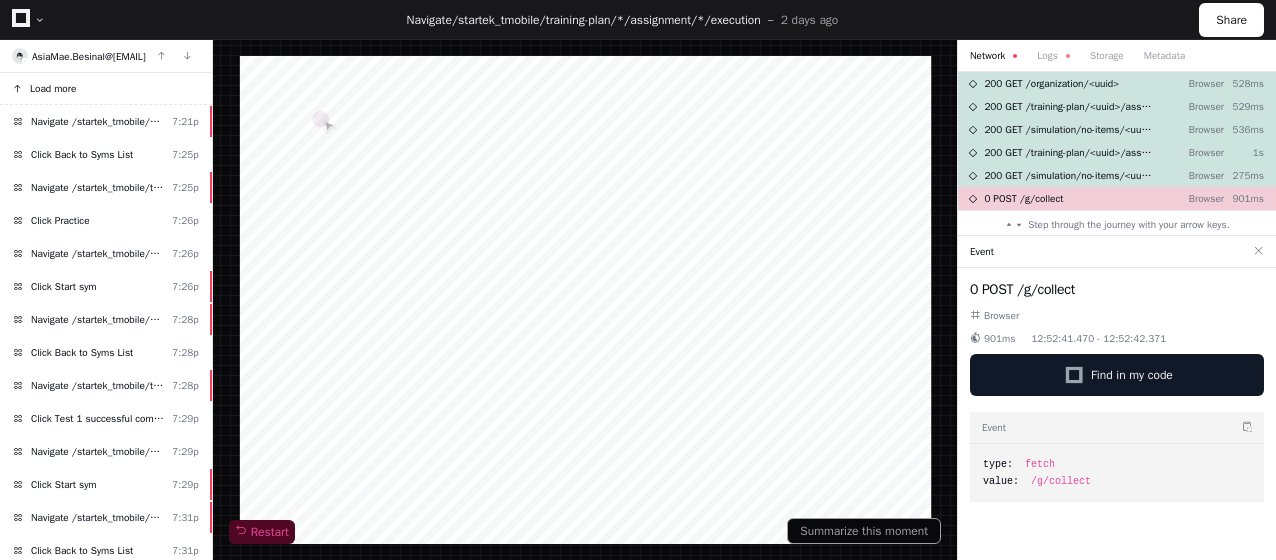 click on "Load more" 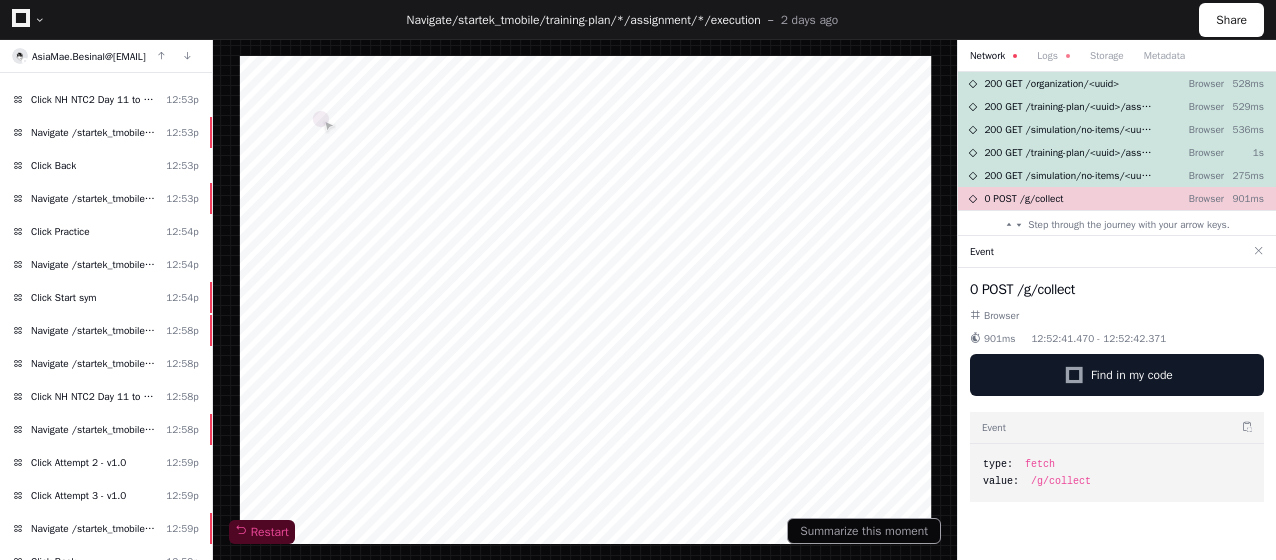 scroll, scrollTop: 8822, scrollLeft: 0, axis: vertical 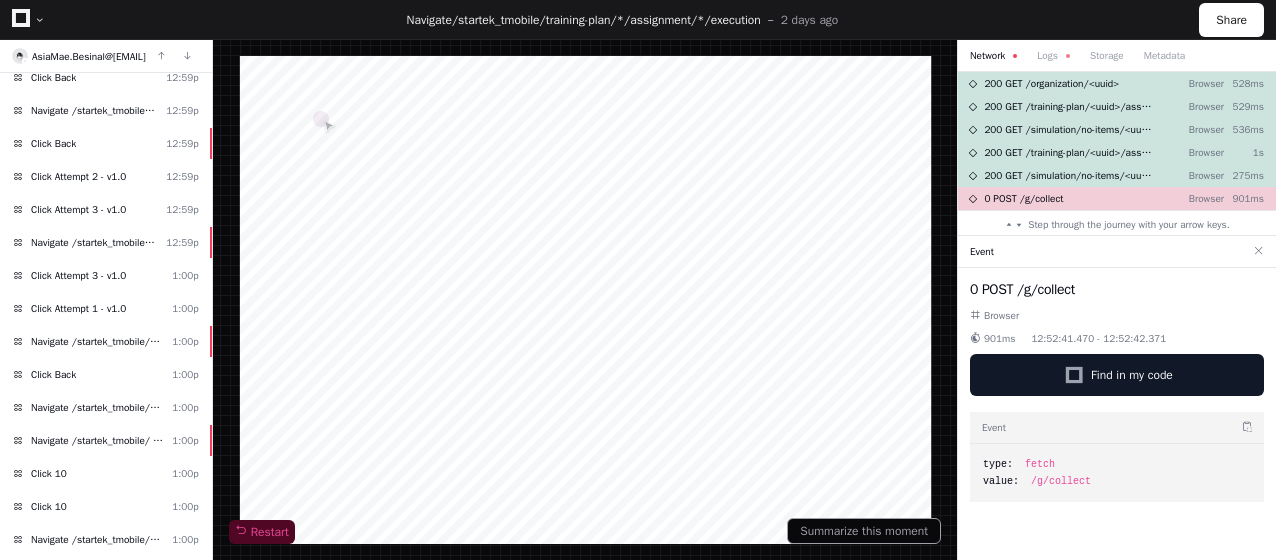 click on "Navigate /startek_tmobile/simulation/*/execution/*  1:01p" 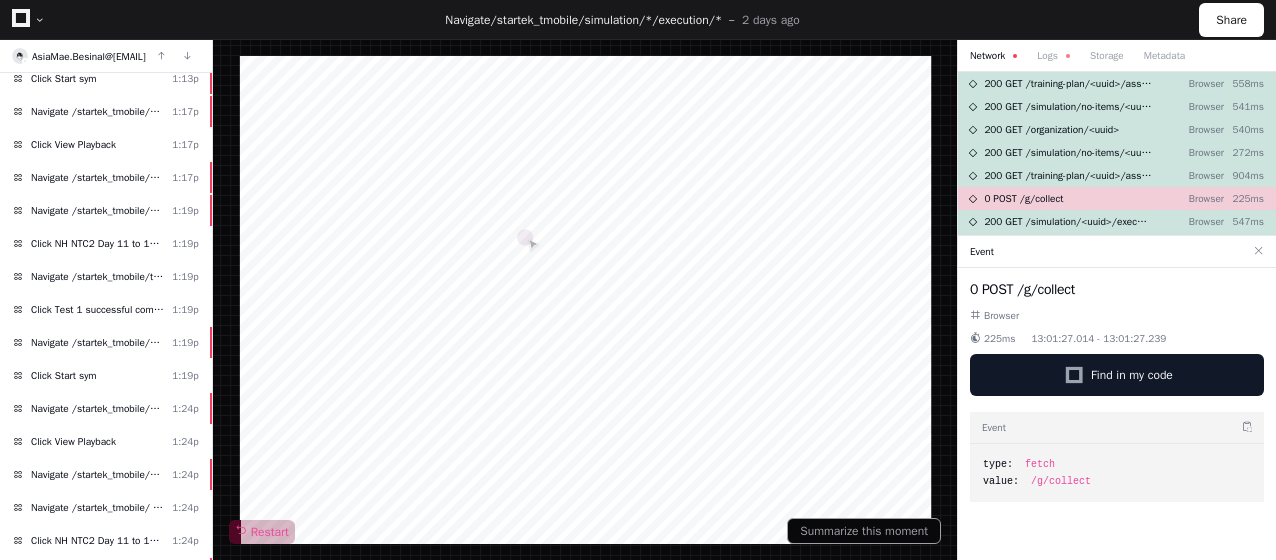 scroll, scrollTop: 5026, scrollLeft: 0, axis: vertical 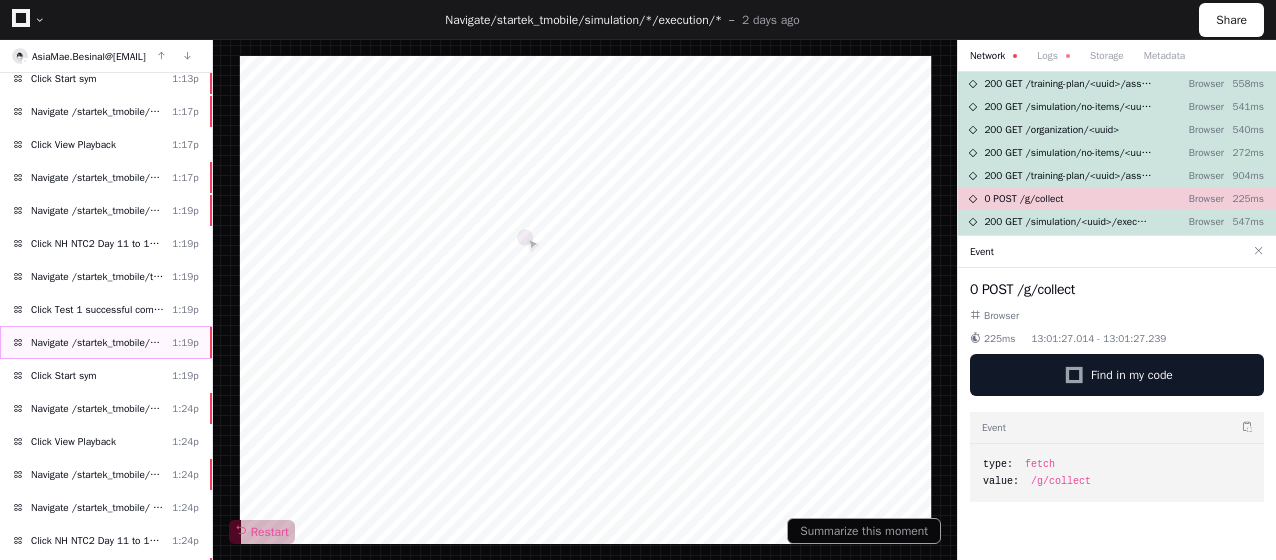 click on "Navigate /startek_tmobile/simulation/*/test" 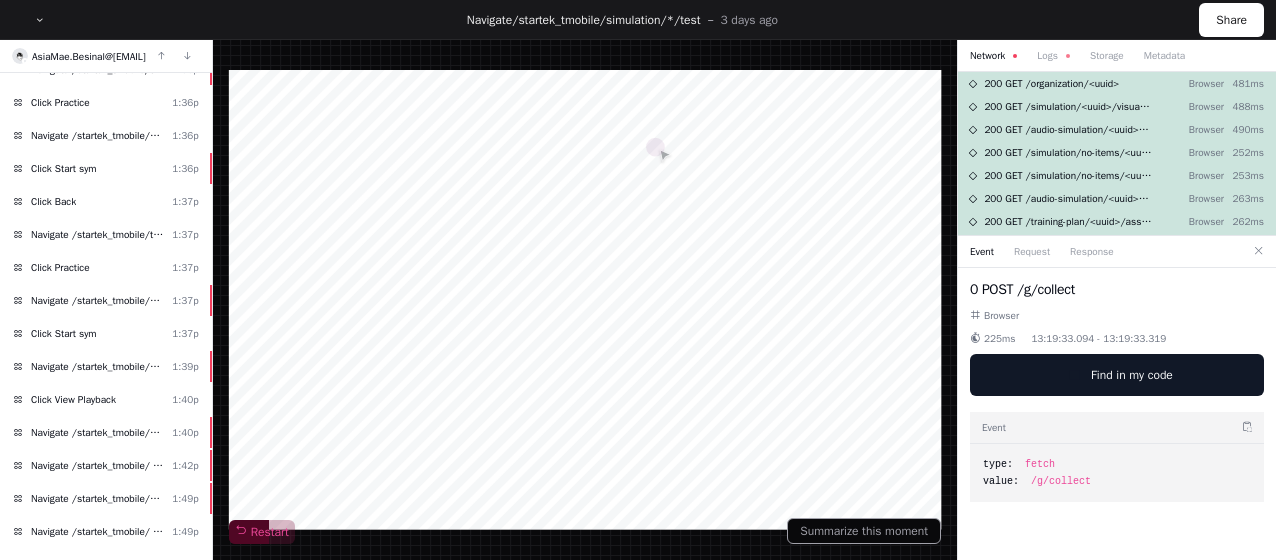 scroll, scrollTop: 4176, scrollLeft: 0, axis: vertical 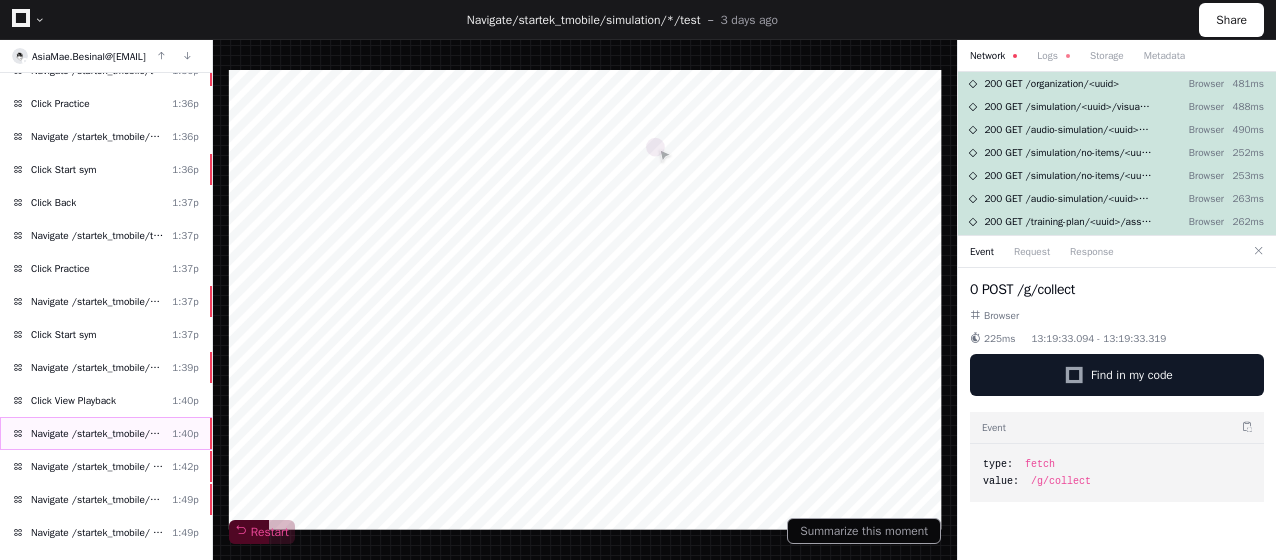 click on "Navigate /startek_tmobile/simulation/*/execution/*  1:40p" 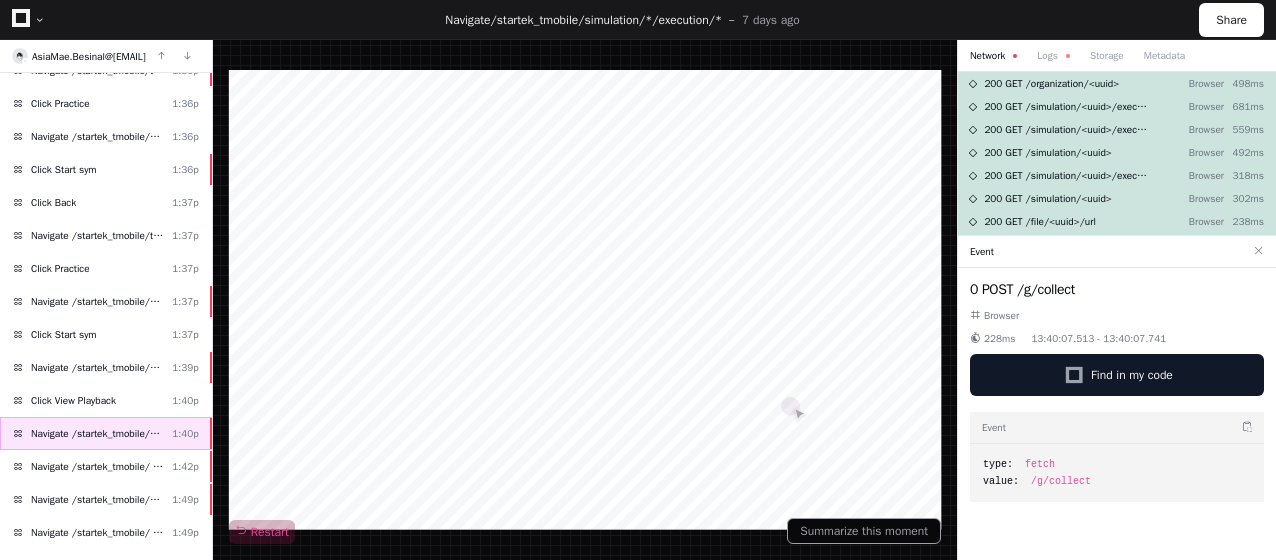 click on "Navigate /startek_tmobile/simulation/*/execution/*  1:40p" 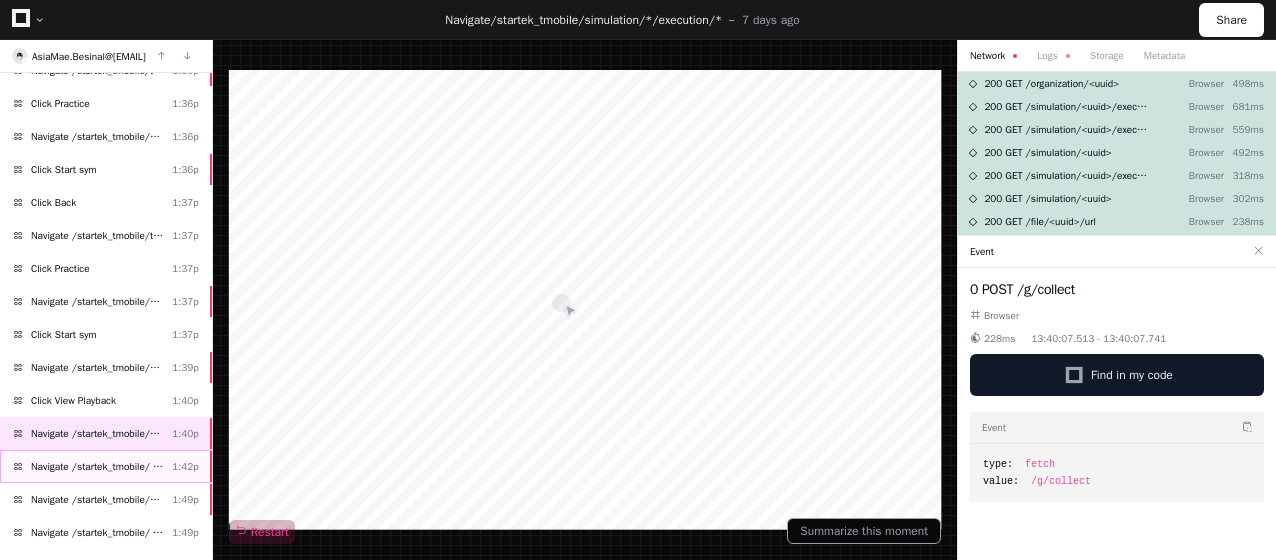 click on "Navigate /startek_tmobile/ (Home)" 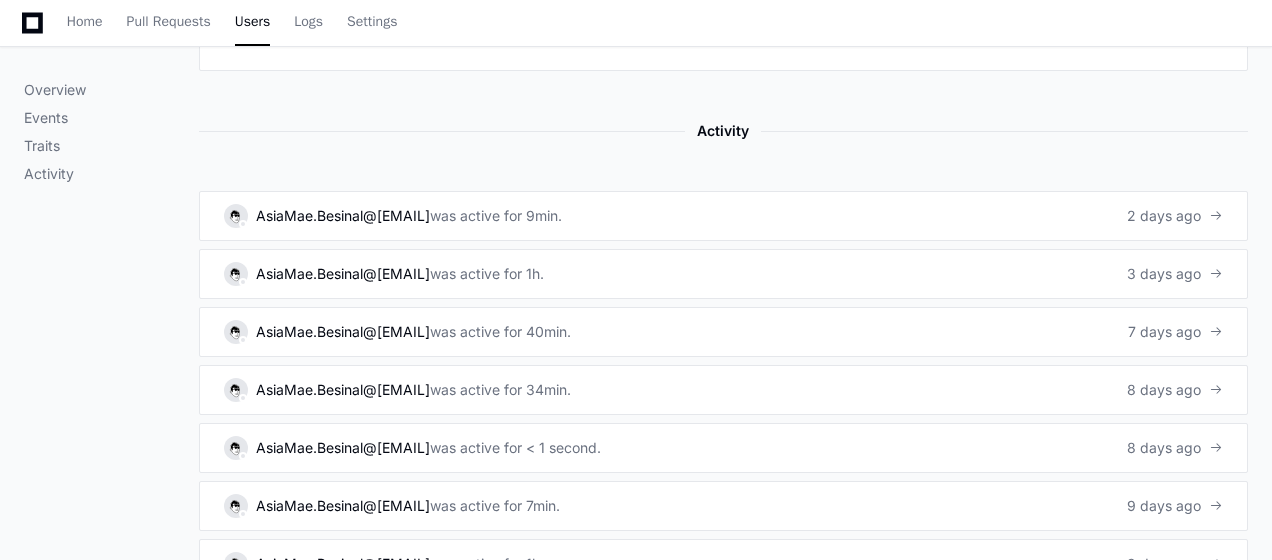 scroll, scrollTop: 1250, scrollLeft: 0, axis: vertical 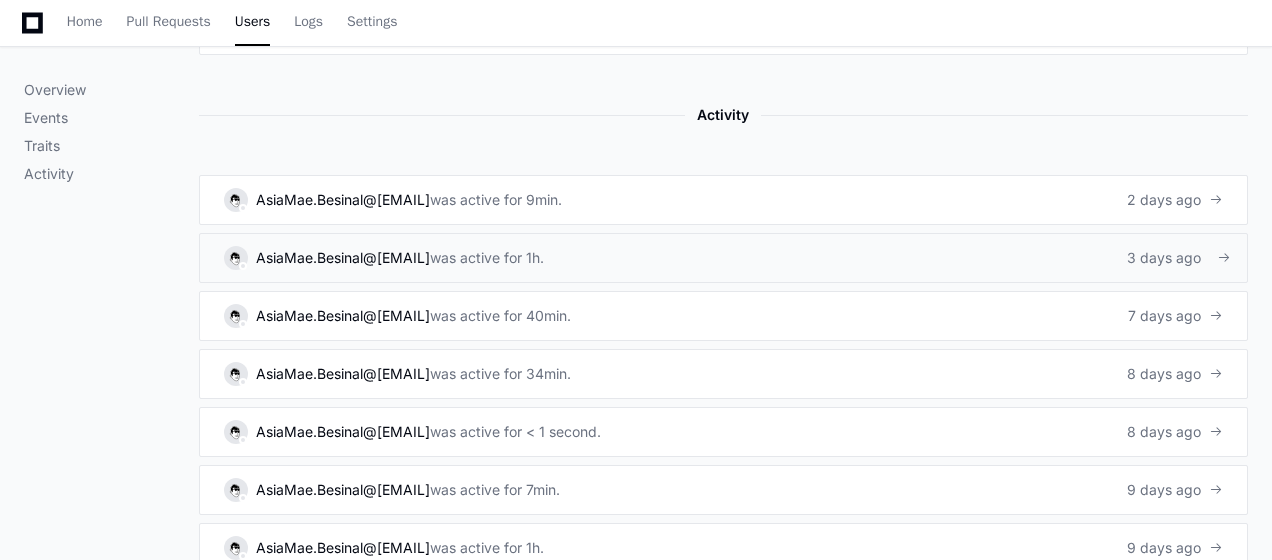 click on "3 days ago" 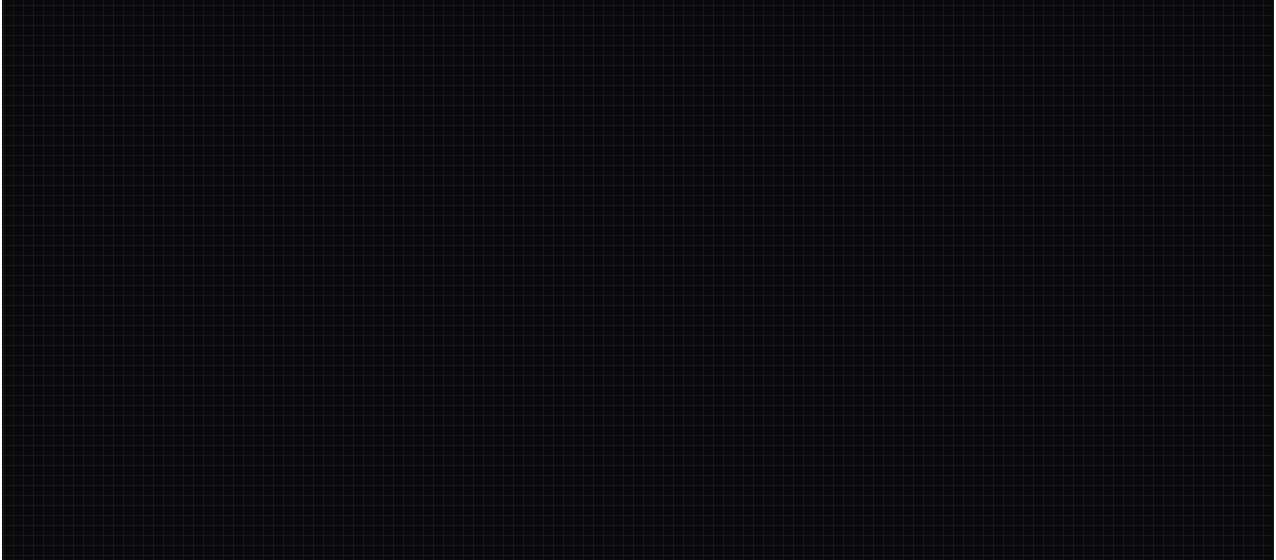 scroll, scrollTop: 0, scrollLeft: 0, axis: both 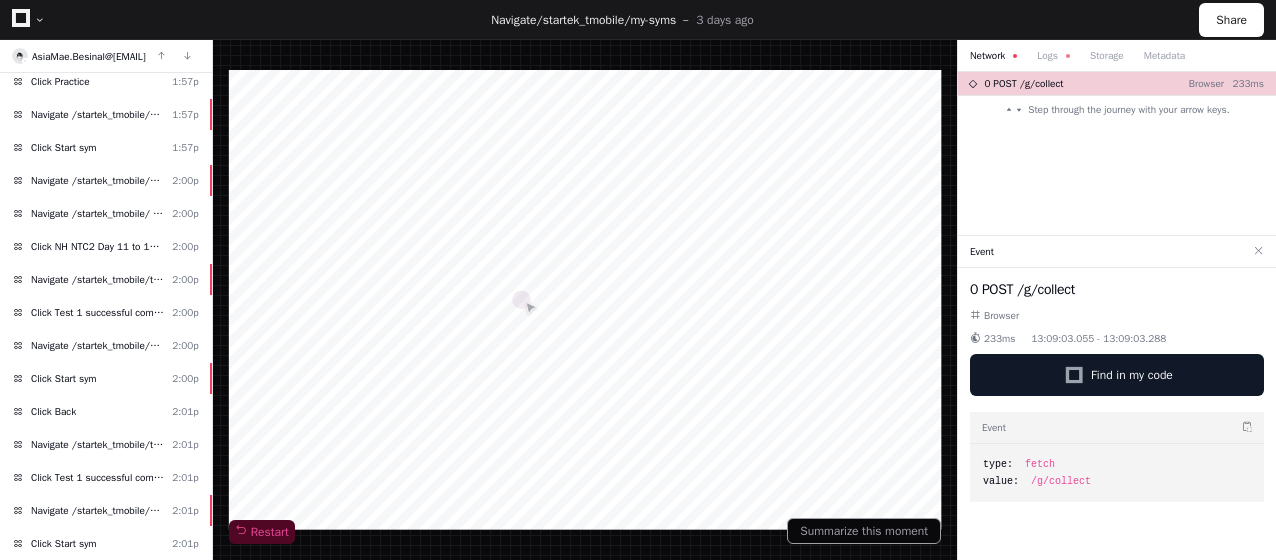 click 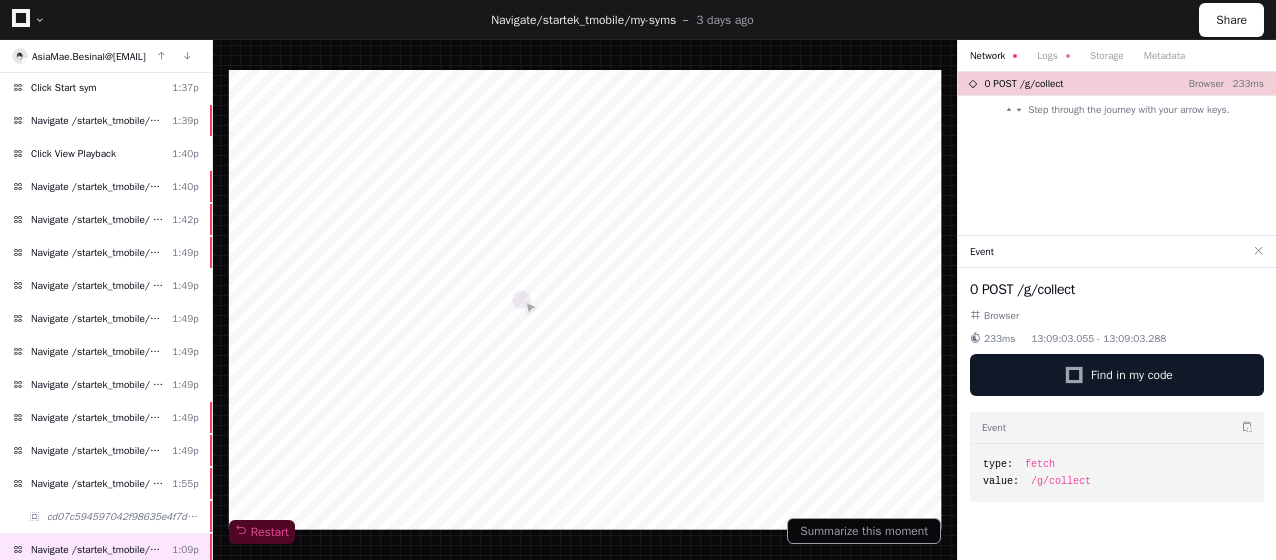 scroll, scrollTop: 1056, scrollLeft: 0, axis: vertical 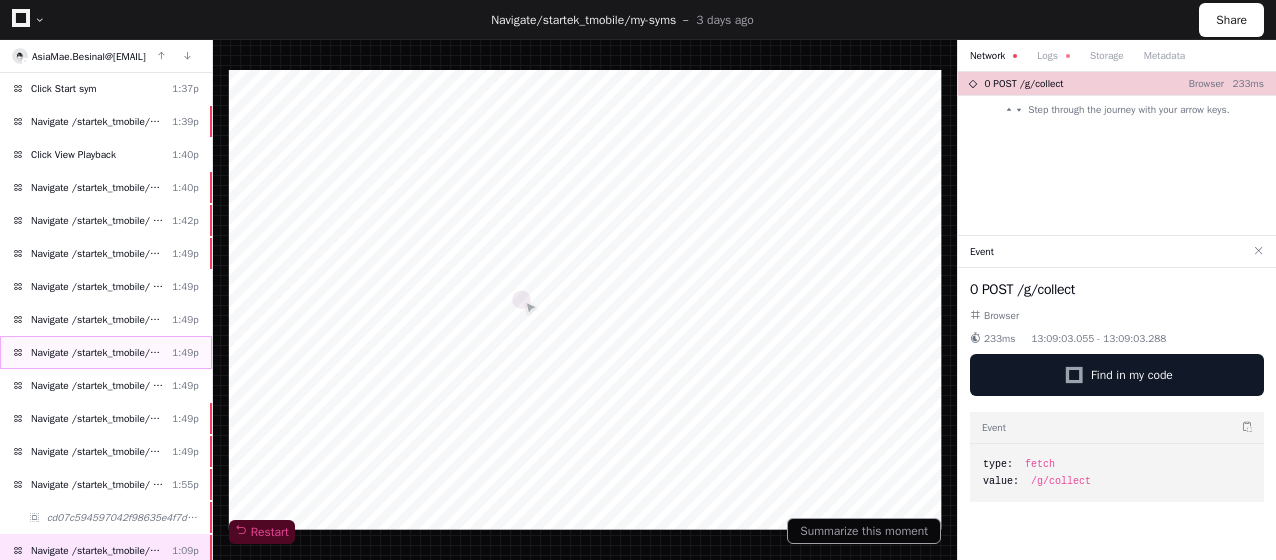 click on "Navigate /startek_tmobile/my-syms (My Exercises)" 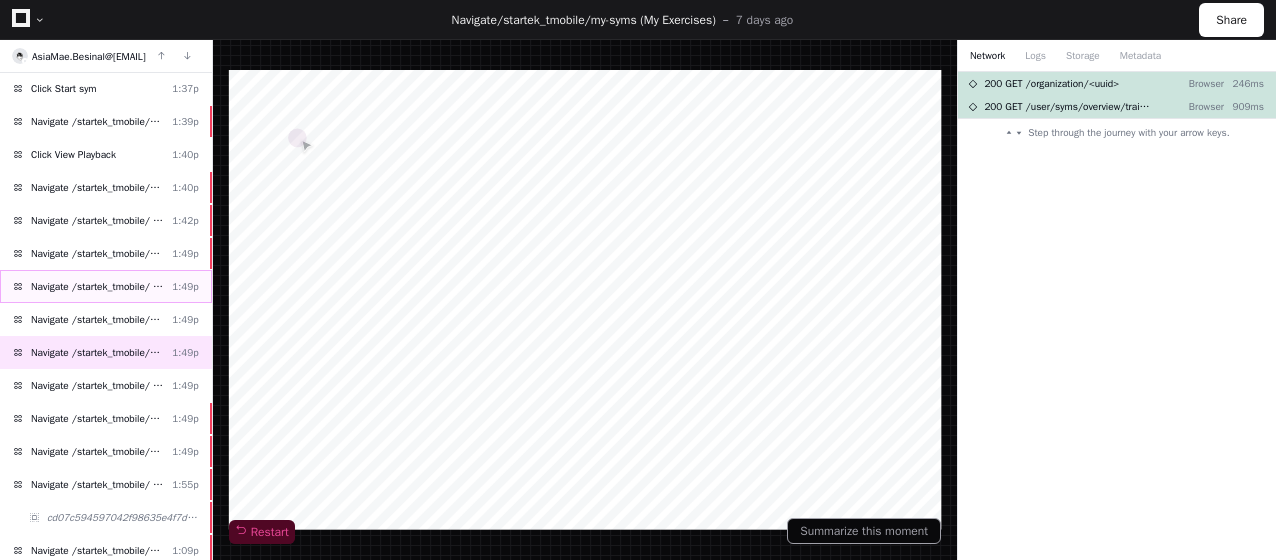 click on "Navigate /startek_tmobile/playback (Playback)  1:49p" 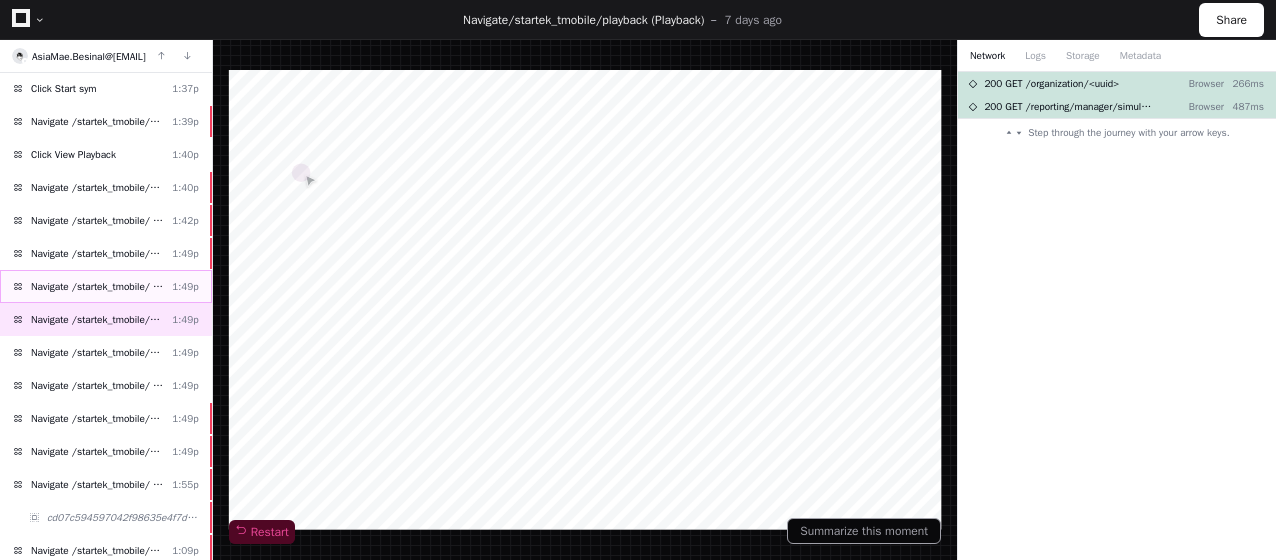 click on "Navigate /startek_tmobile/ (Home)" 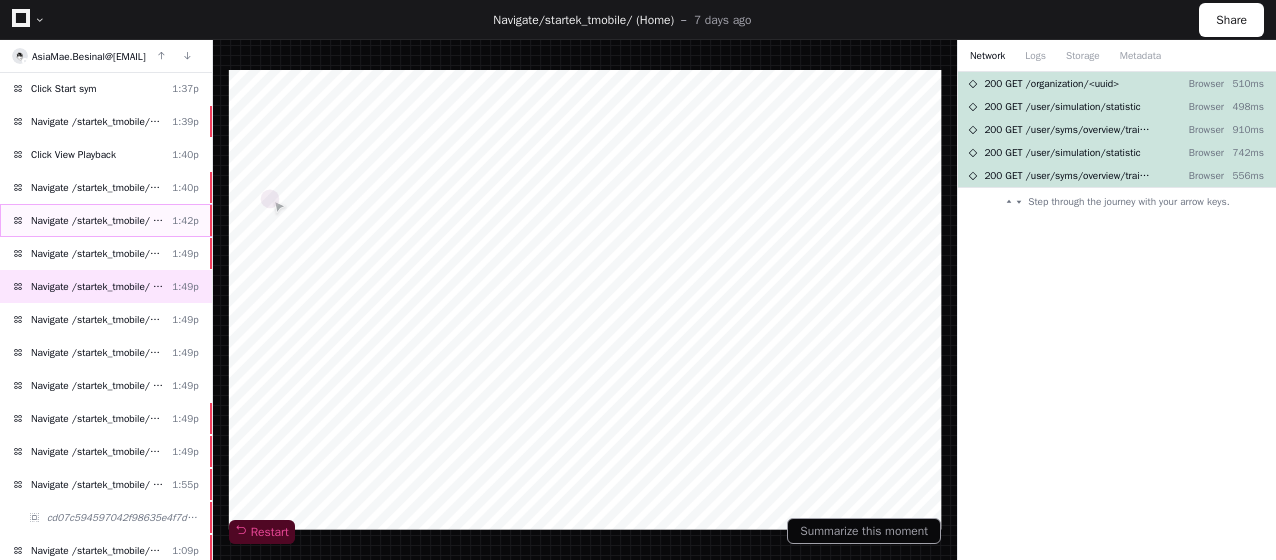 click on "Navigate /startek_tmobile/ (Home)  1:42p" 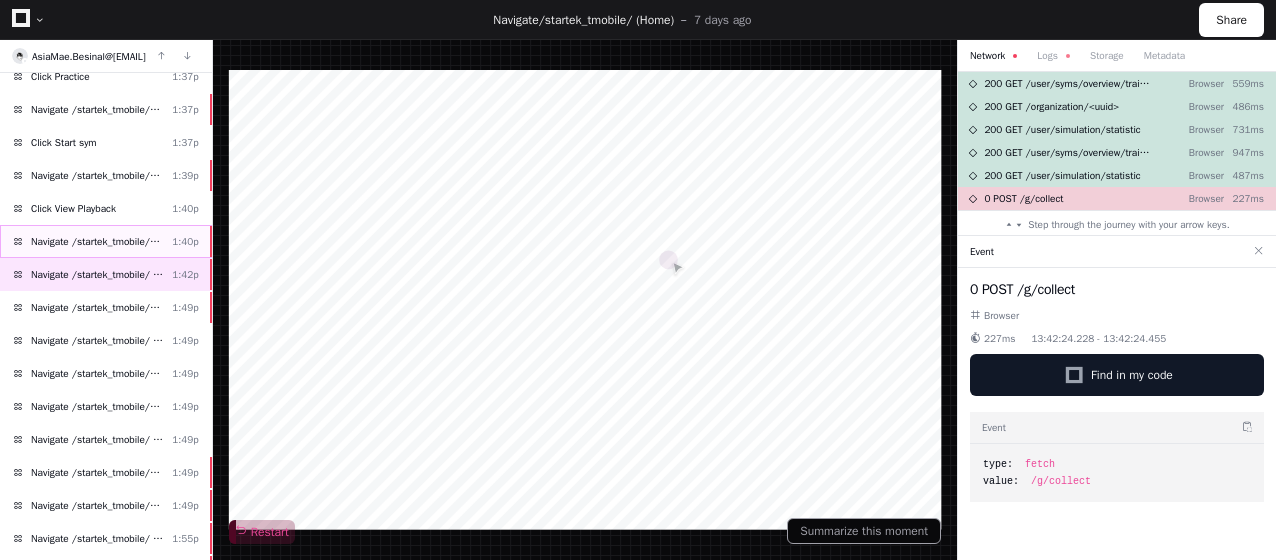 scroll, scrollTop: 927, scrollLeft: 0, axis: vertical 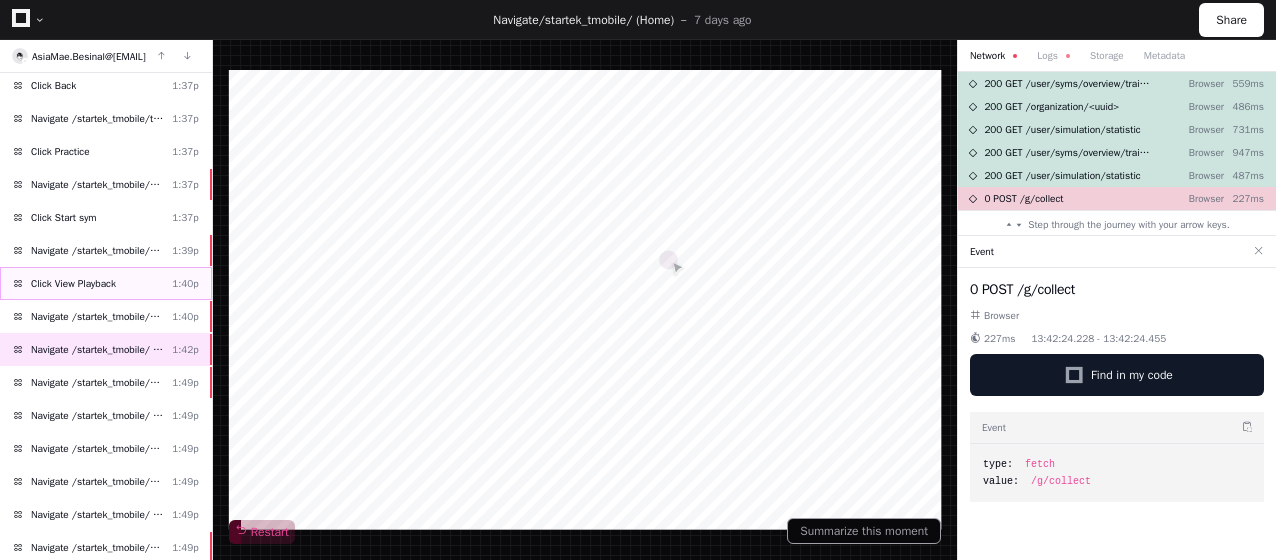 click on "Click View Playback" 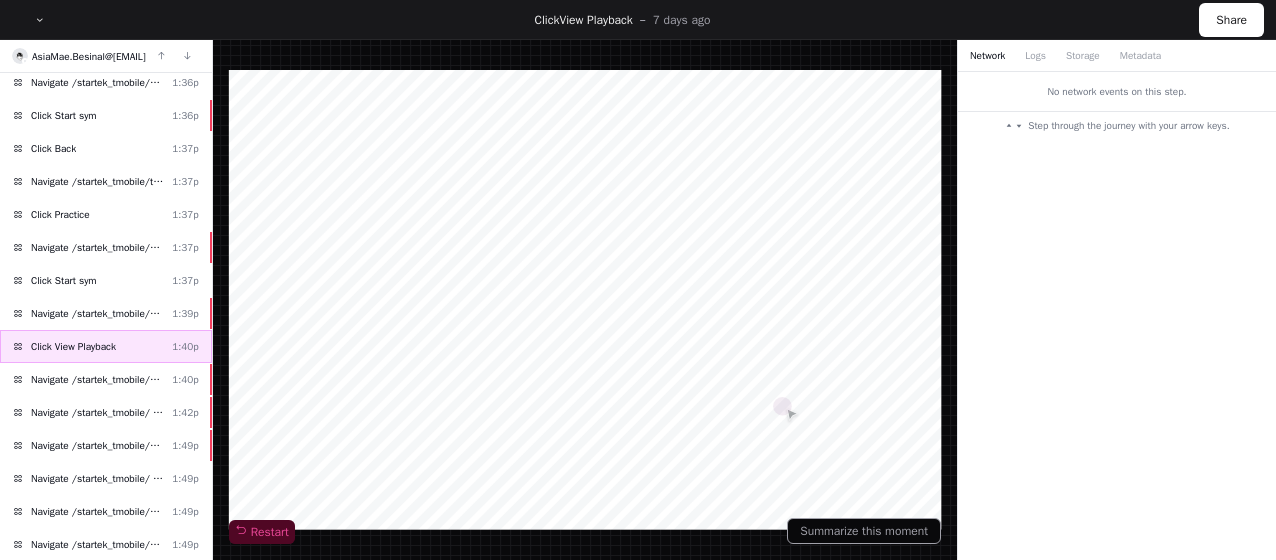 scroll, scrollTop: 865, scrollLeft: 0, axis: vertical 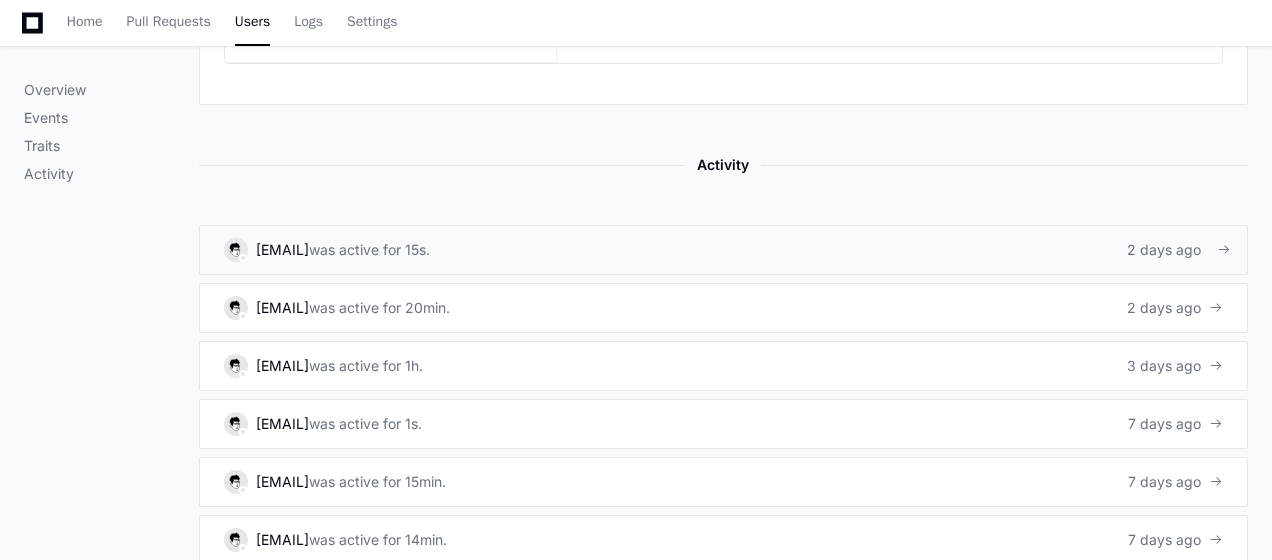 click on "[EMAIL]   was active for [DURATION].  [RELATIVE_TIME]" 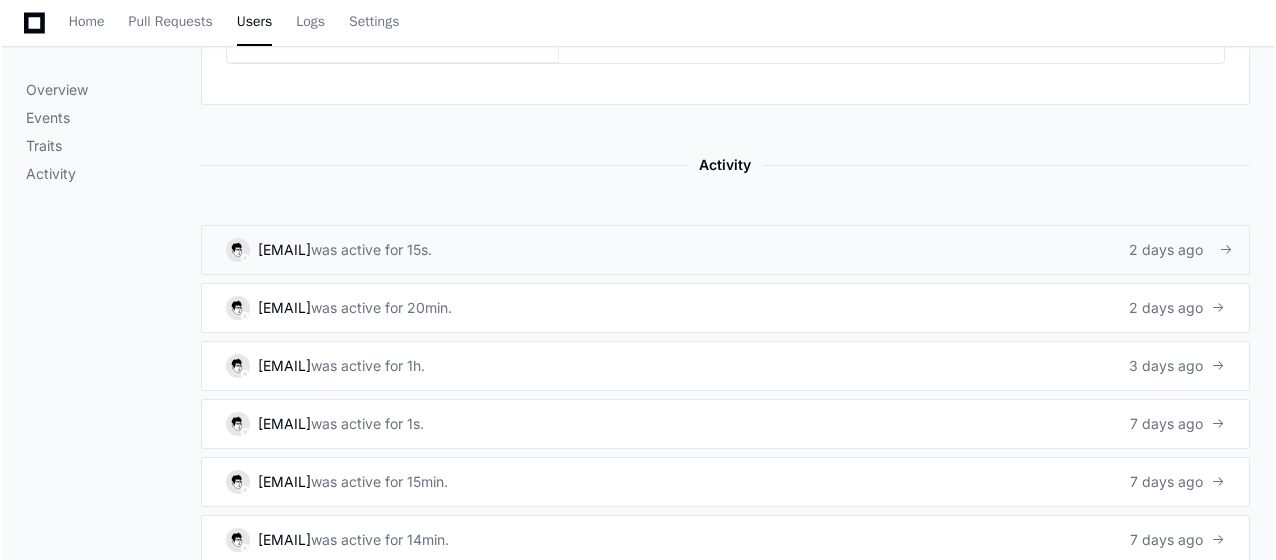 scroll, scrollTop: 0, scrollLeft: 0, axis: both 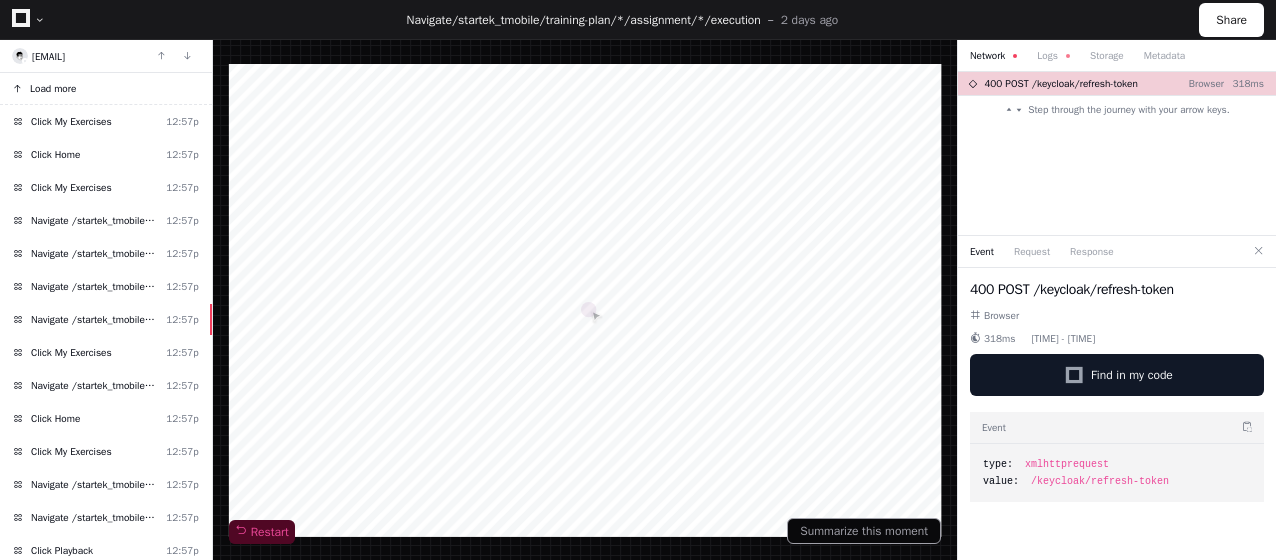 click on "Load more" 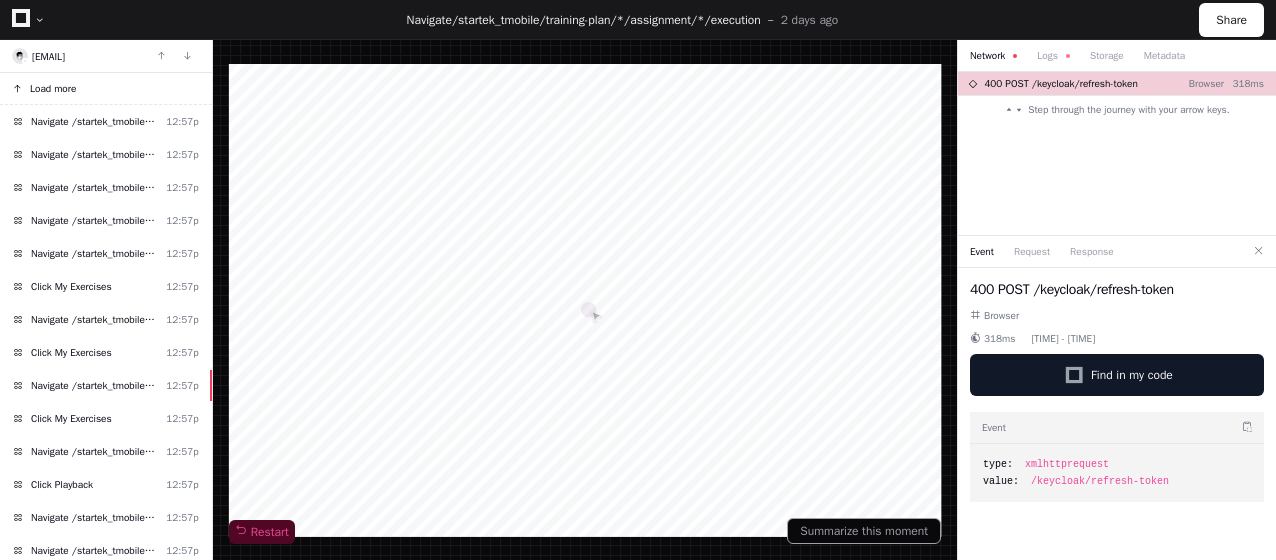 click on "Load more" 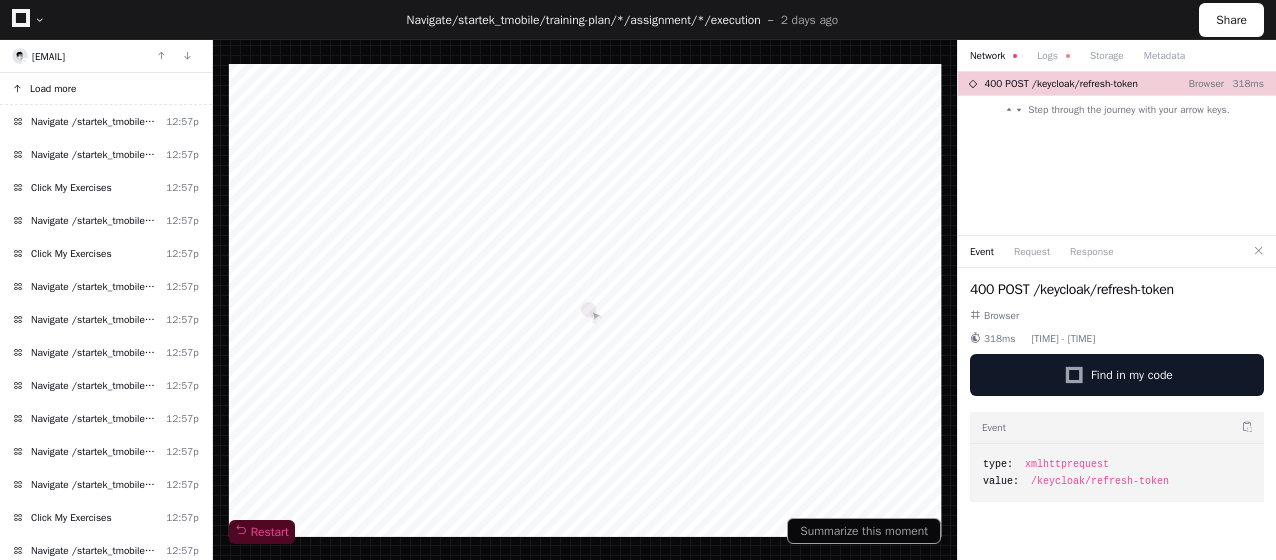 click on "Load more" 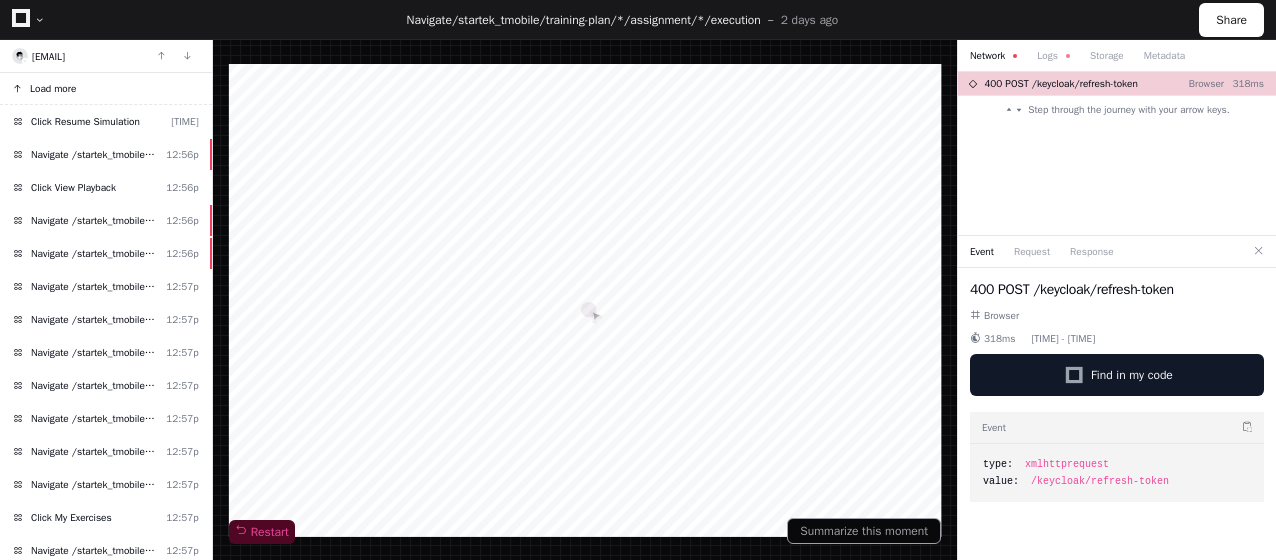 click on "Load more" 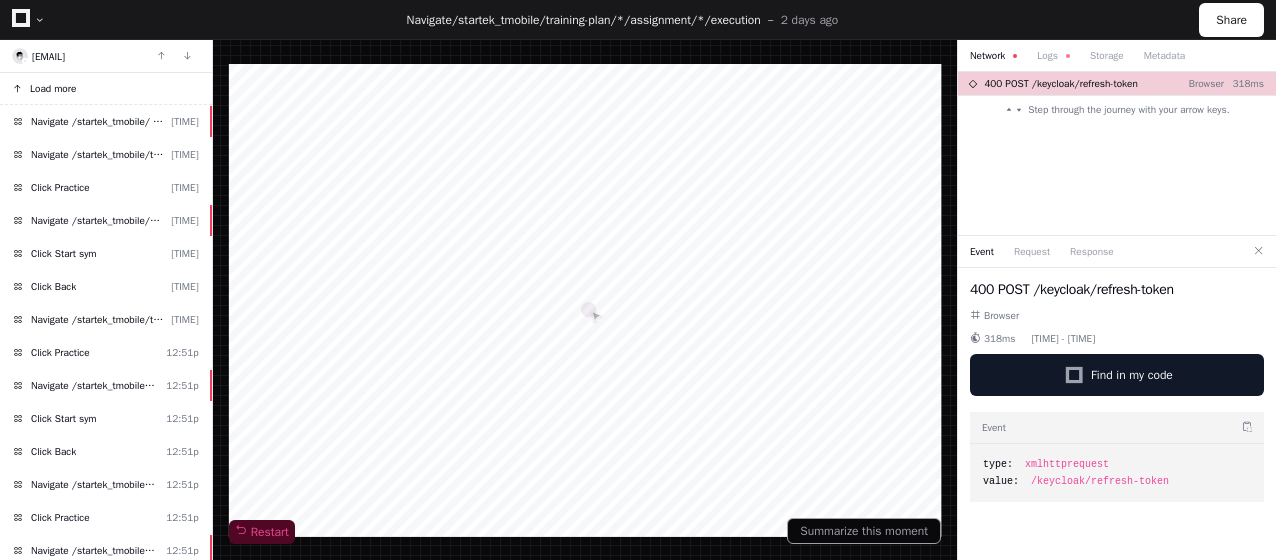 click on "Load more" 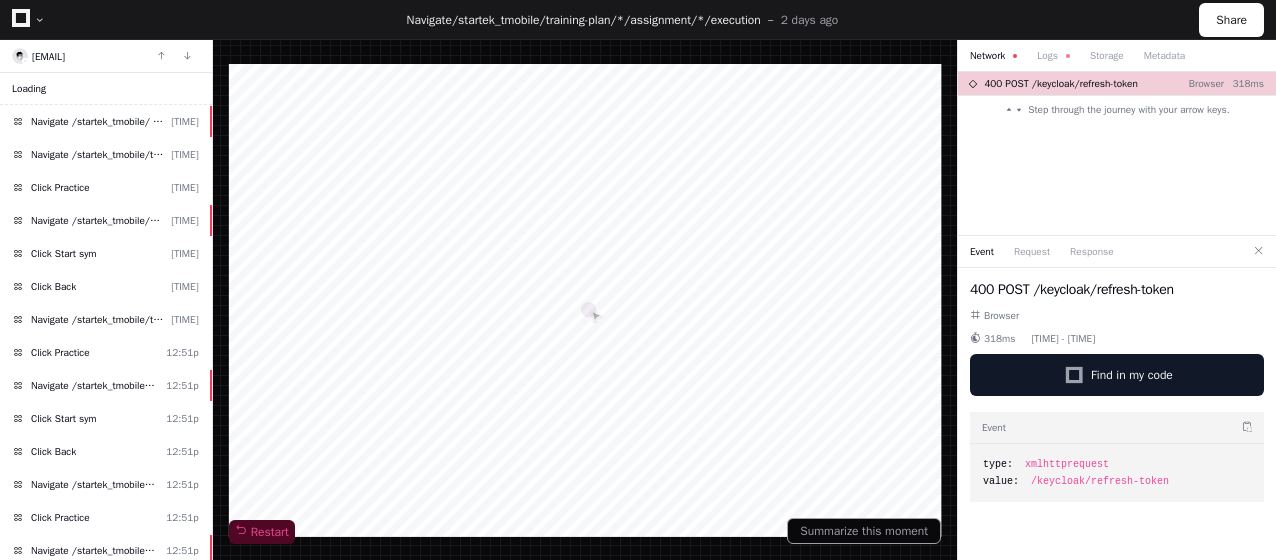 click on "Loading . . ." 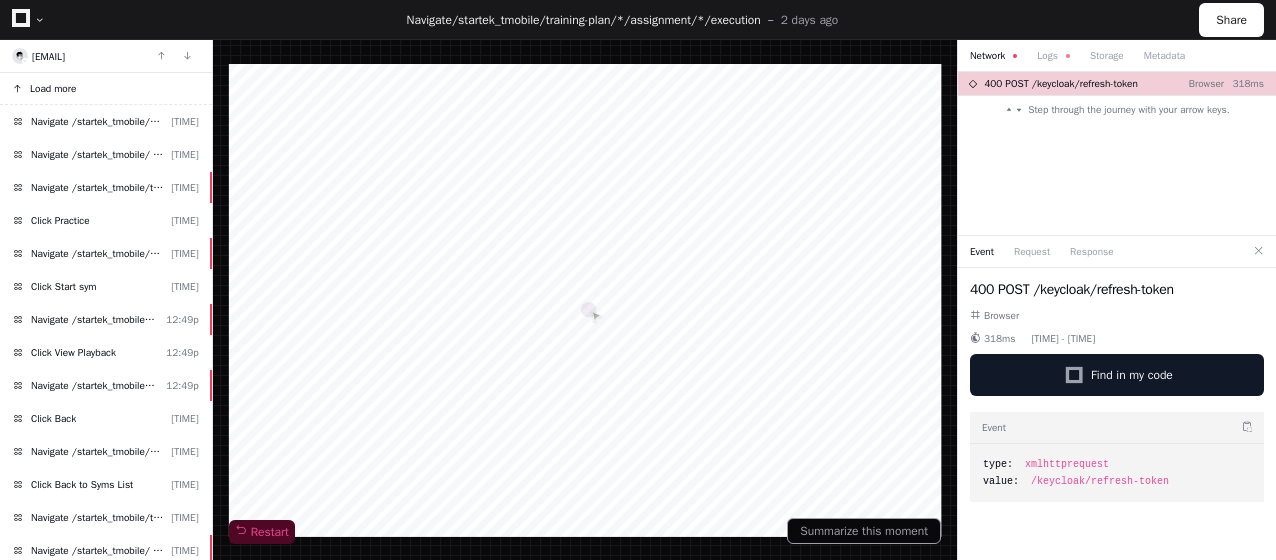 click on "Load more" 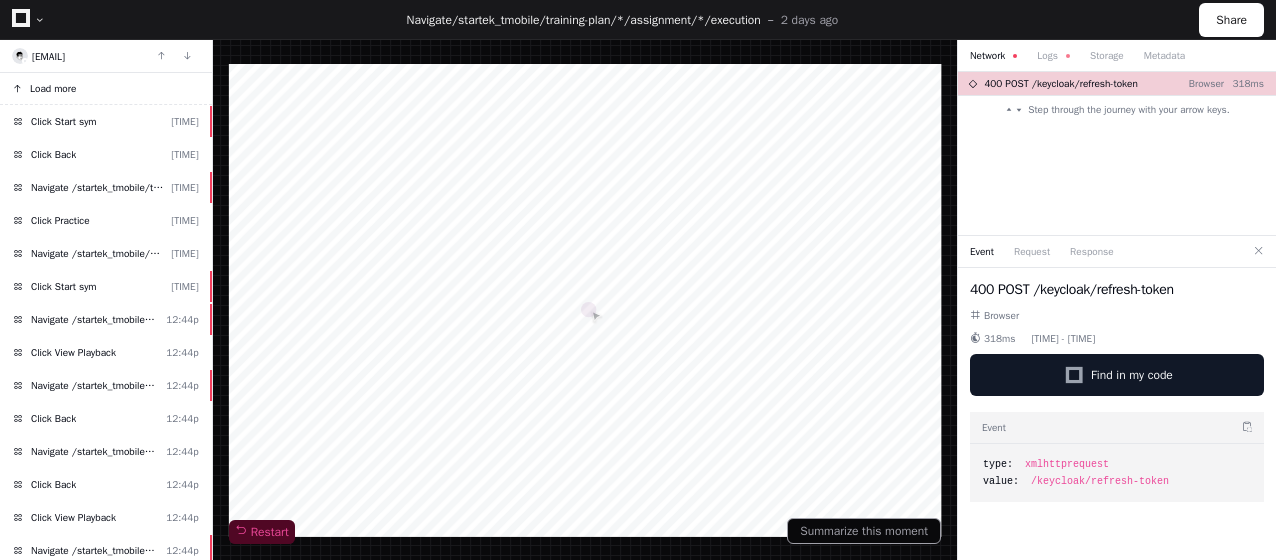 click on "Load more" 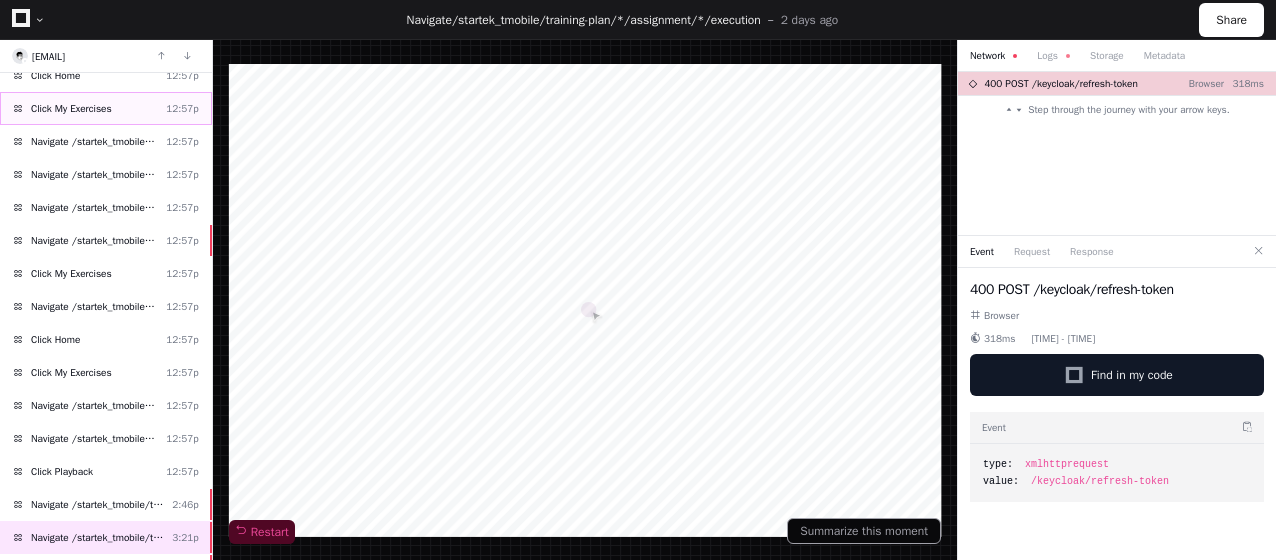 scroll, scrollTop: 3617, scrollLeft: 0, axis: vertical 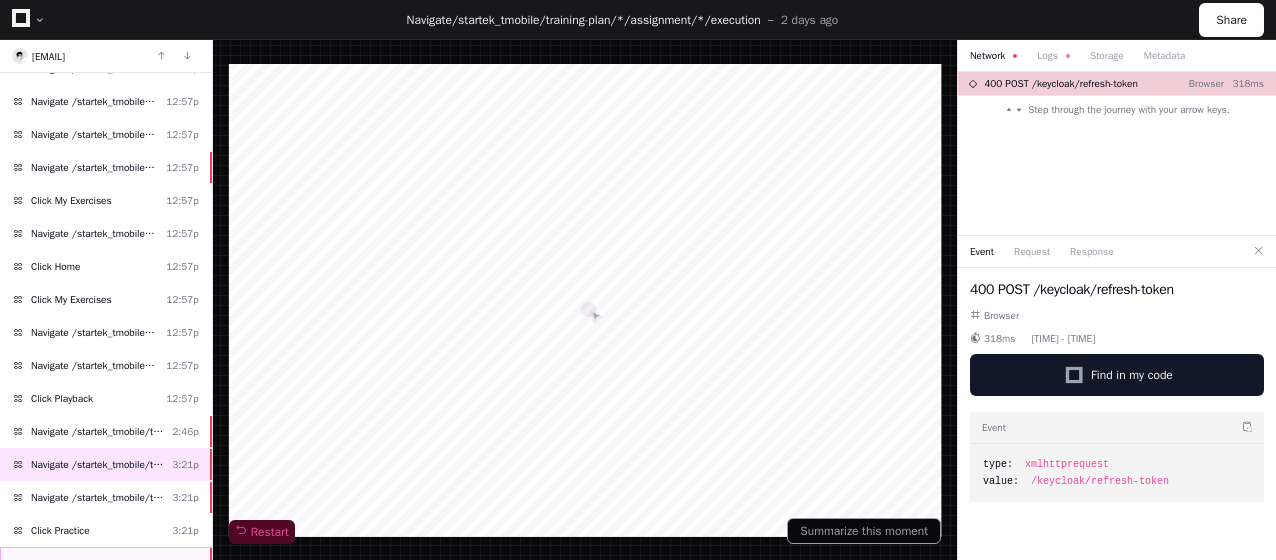 click on "Navigate /startek_tmobile/simulation/*/practise  3:21p" 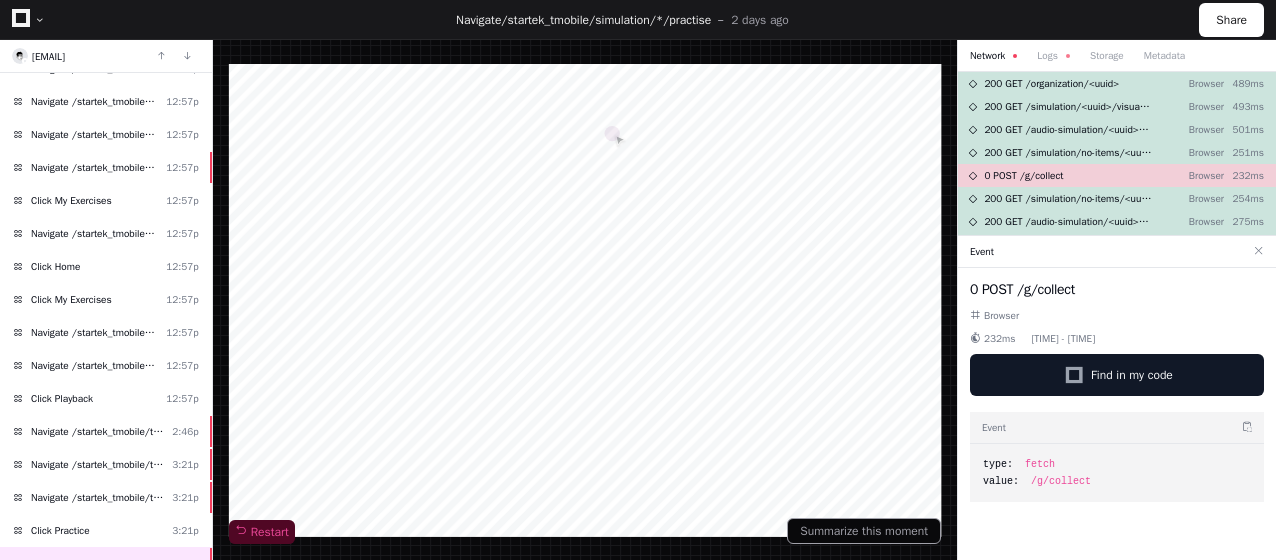 click on "b8bae24a528a4e33ae37036af793301e" 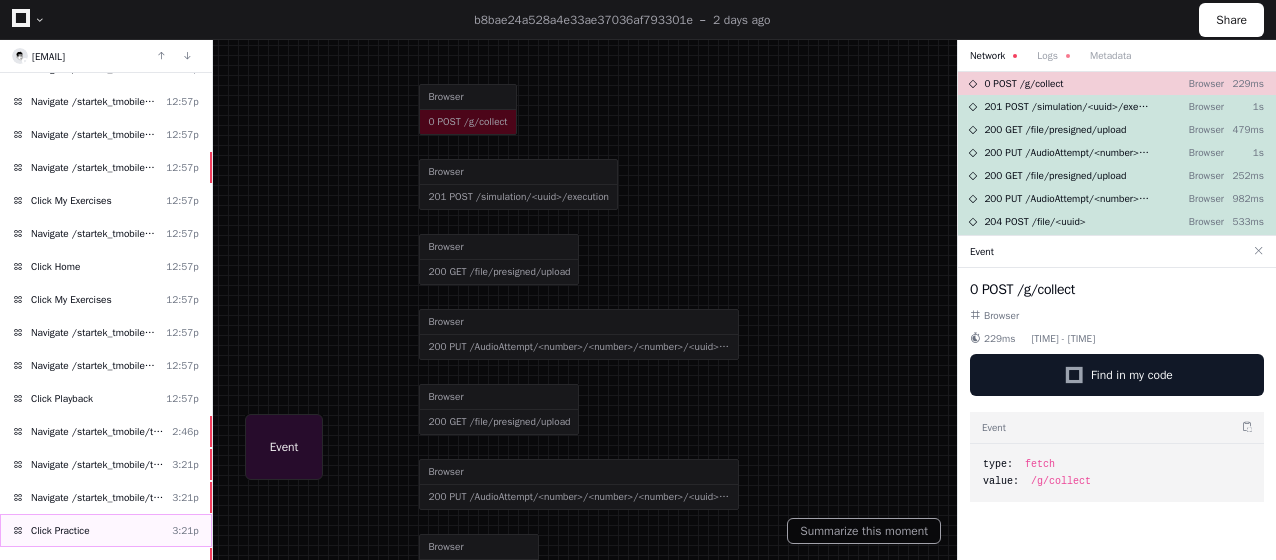 click on "Click Practice  3:21p" 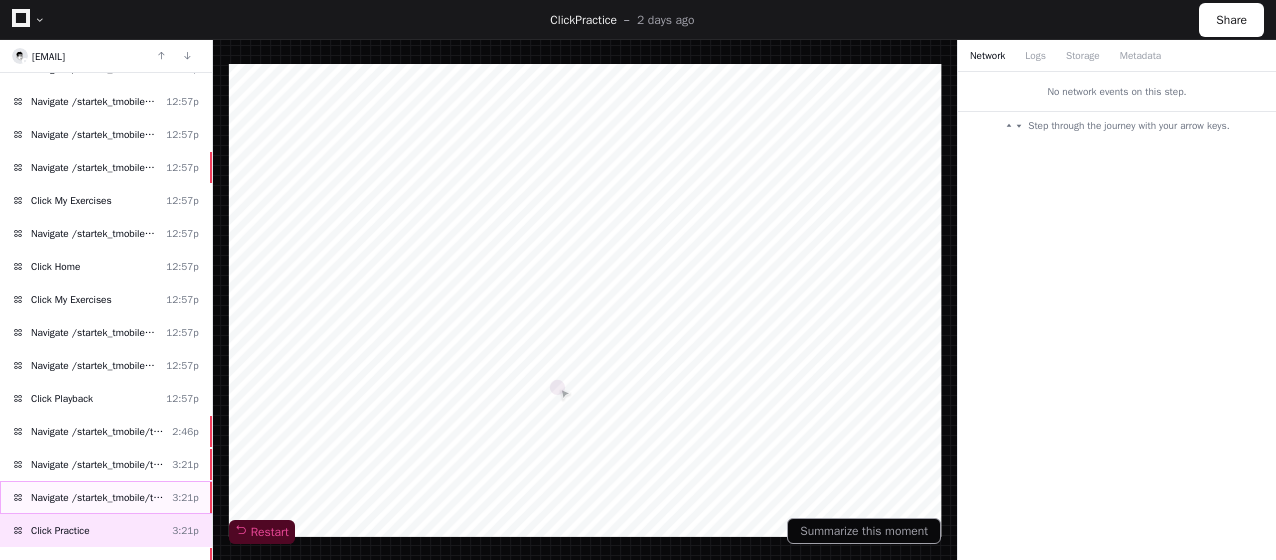 click on "Navigate /startek_tmobile/training-plan/*/assignment/*/execution  3:21p" 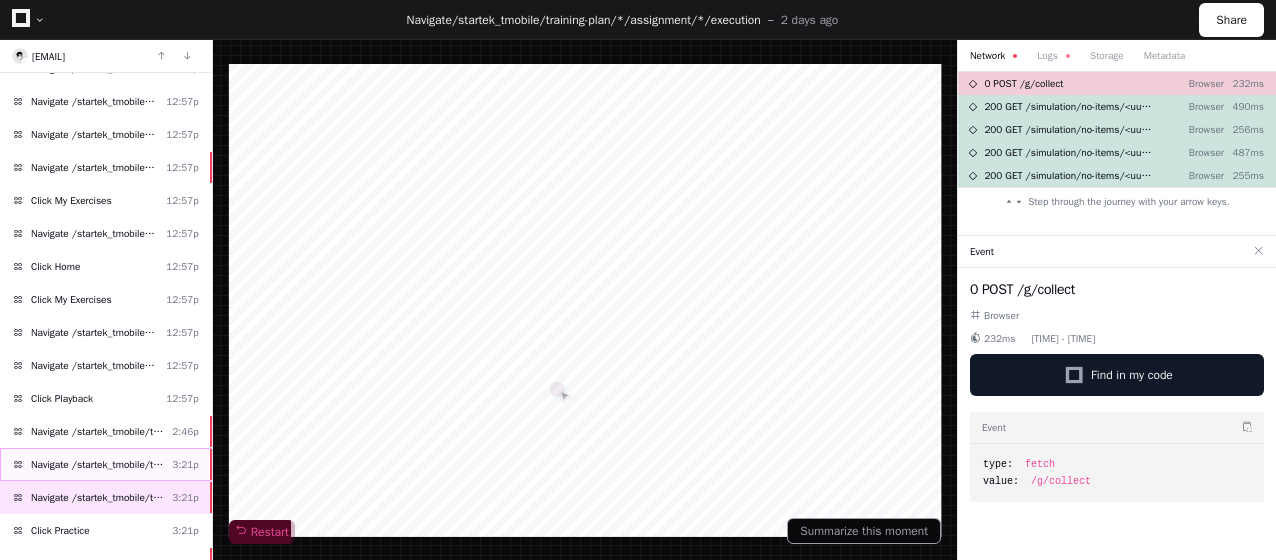 click on "Navigate /startek_tmobile/training-plan/*/assignment/*/execution" 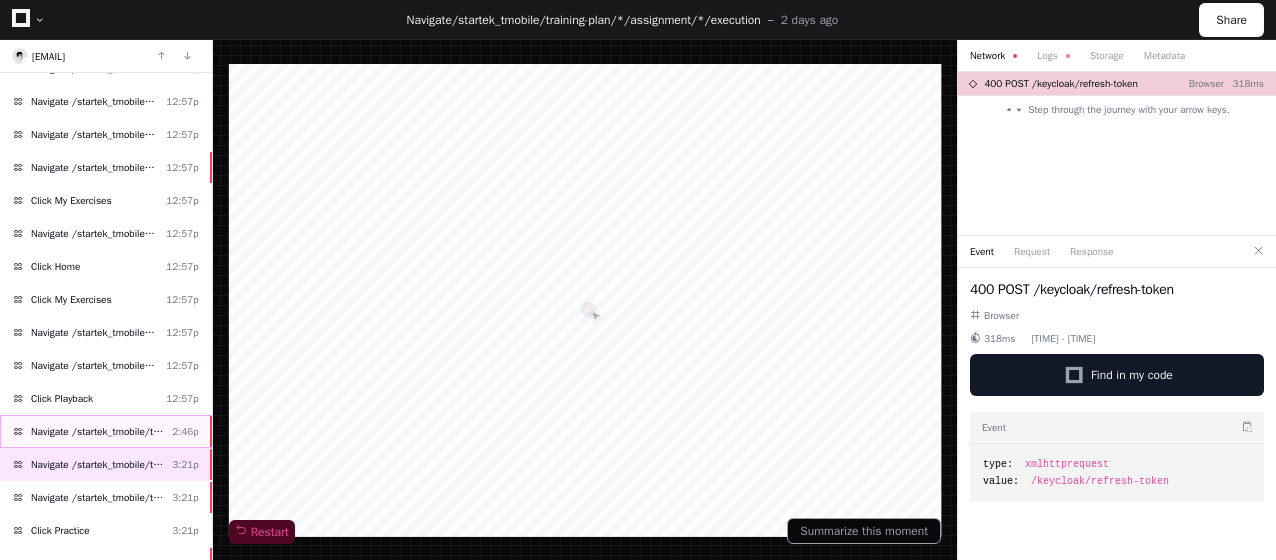 click on "Navigate /startek_tmobile/training-plan/*/assignment/*/execution" 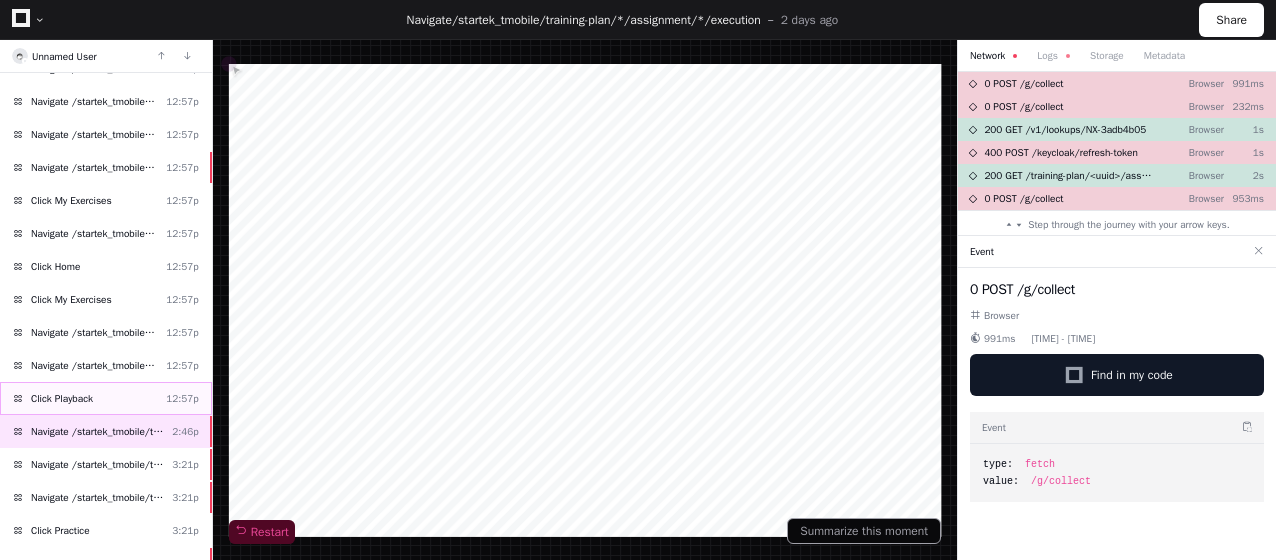 click on "Click Playback  12:57p" 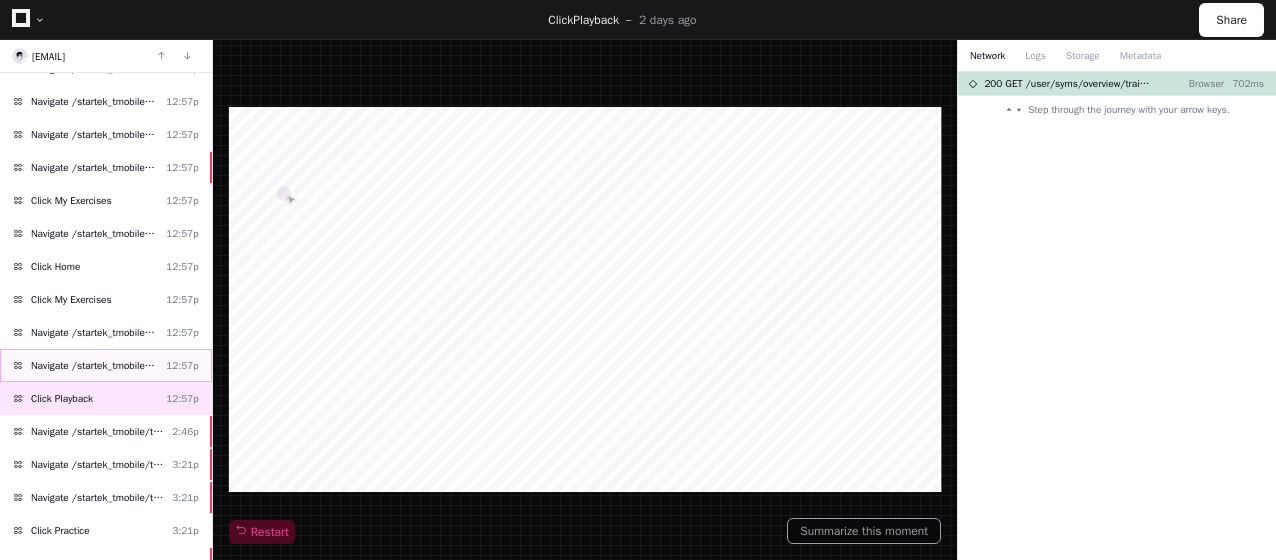 click on "Navigate /startek_tmobile/my-syms (My Exercises)" 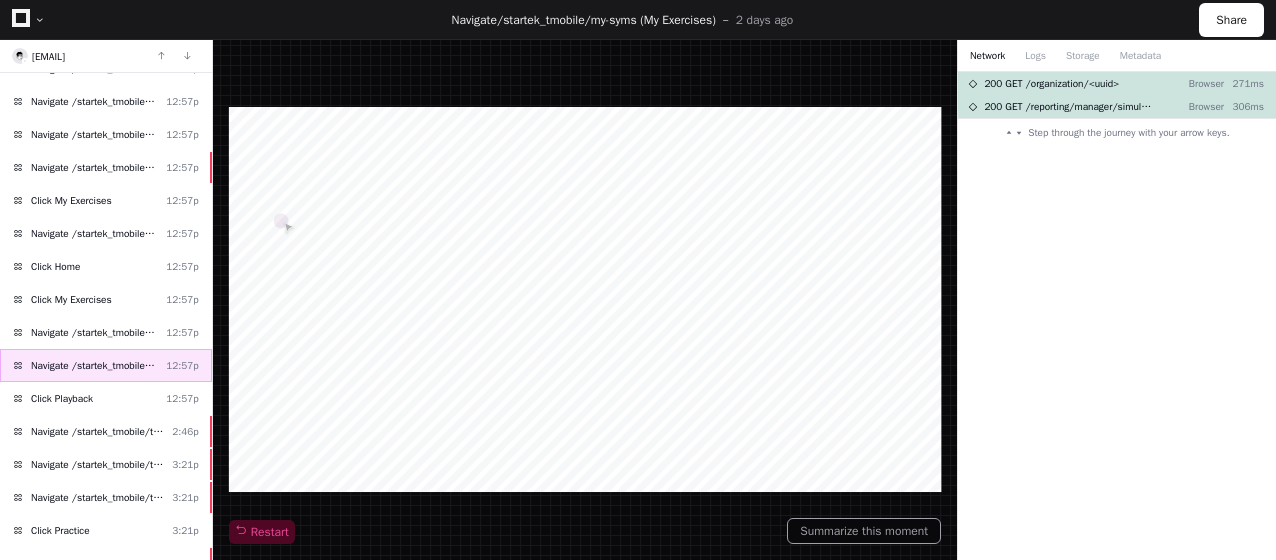 click on "Navigate /startek_tmobile/my-syms (My Exercises)" 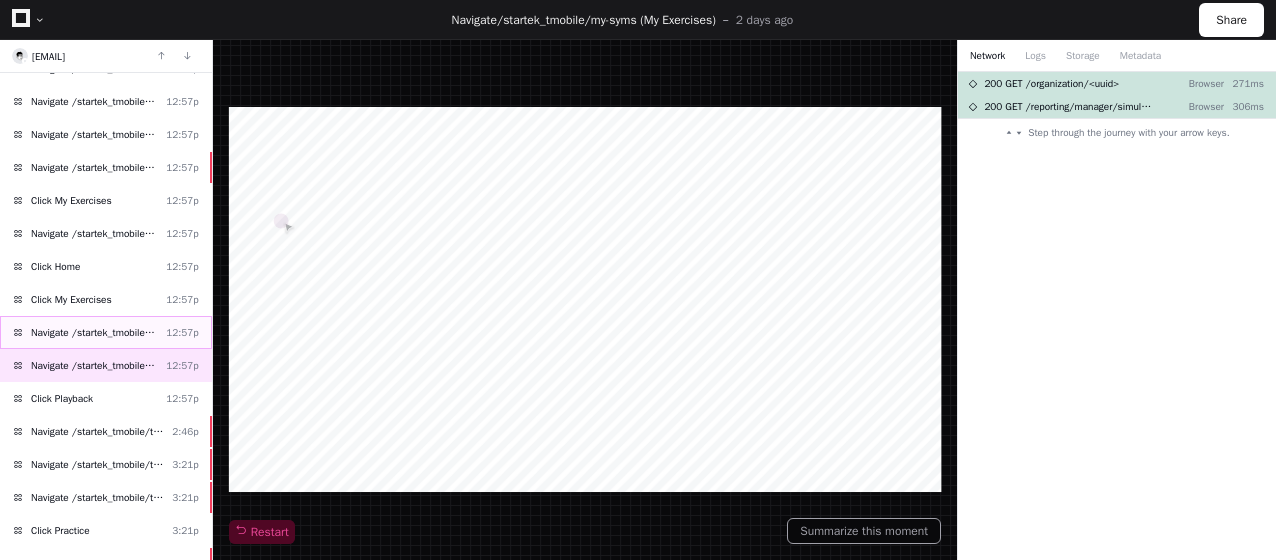 click on "Navigate /startek_tmobile/playback (Playback)  12:57p" 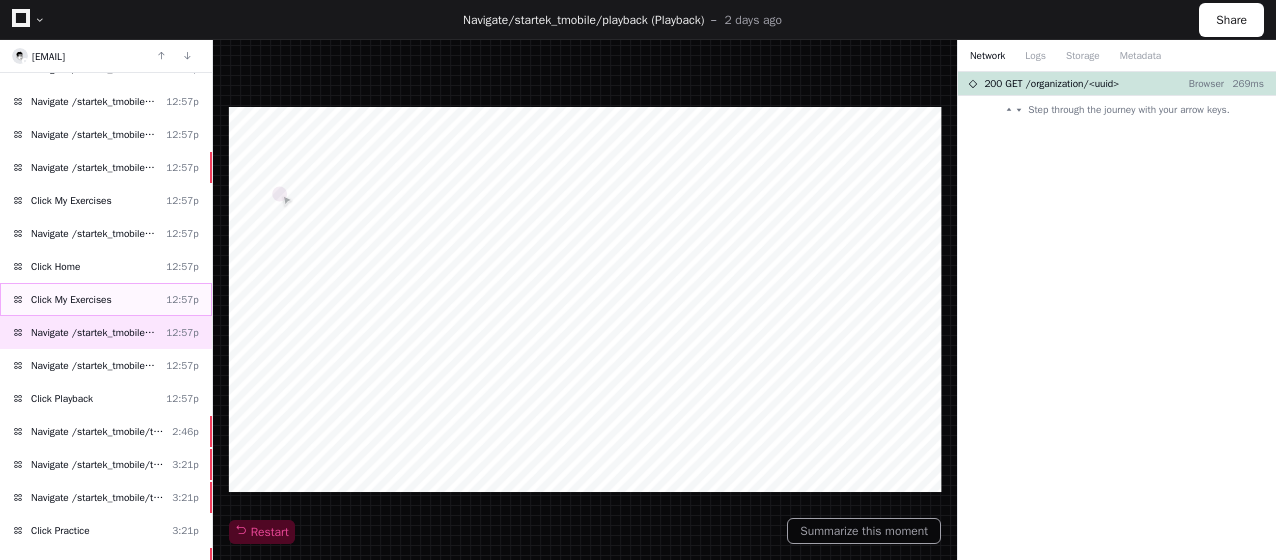 click on "Click My Exercises  12:57p" 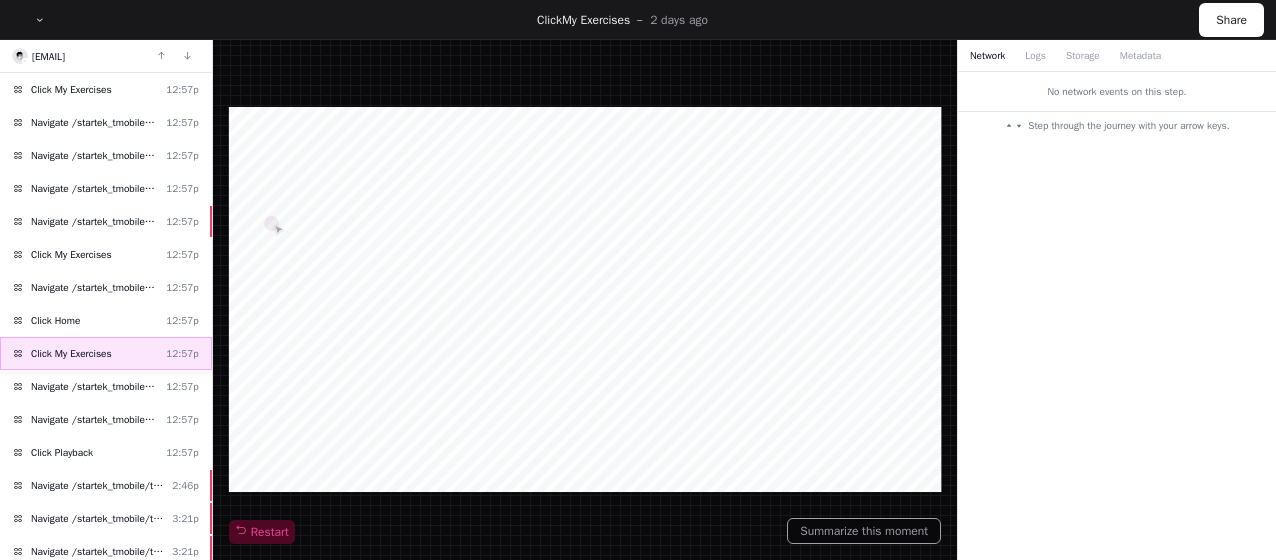 scroll, scrollTop: 3517, scrollLeft: 0, axis: vertical 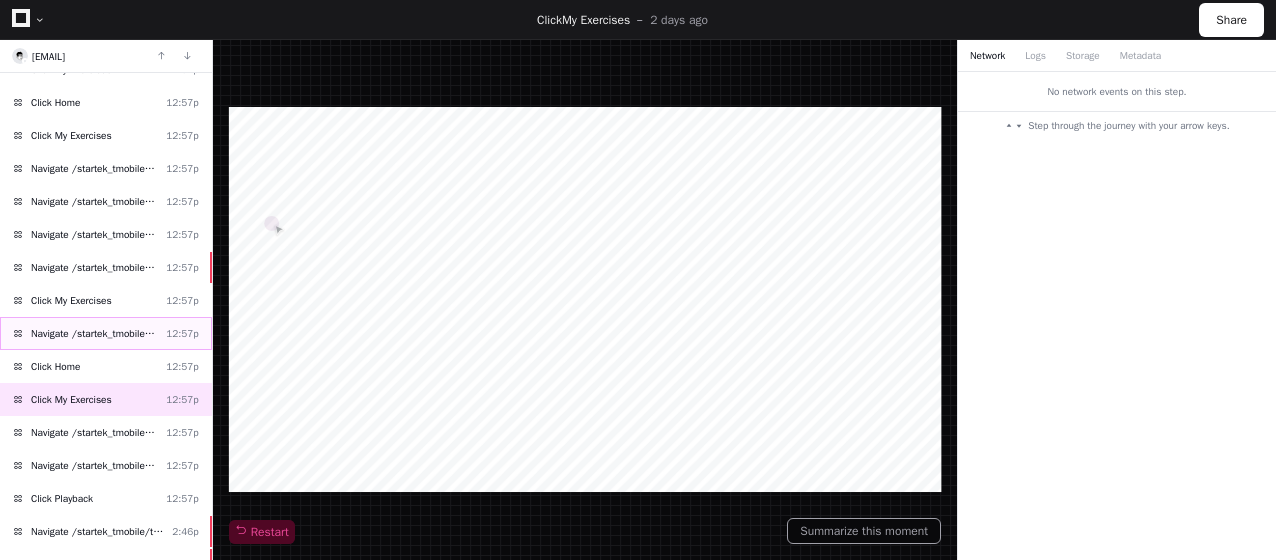 click on "Navigate /startek_tmobile/ (Home)" 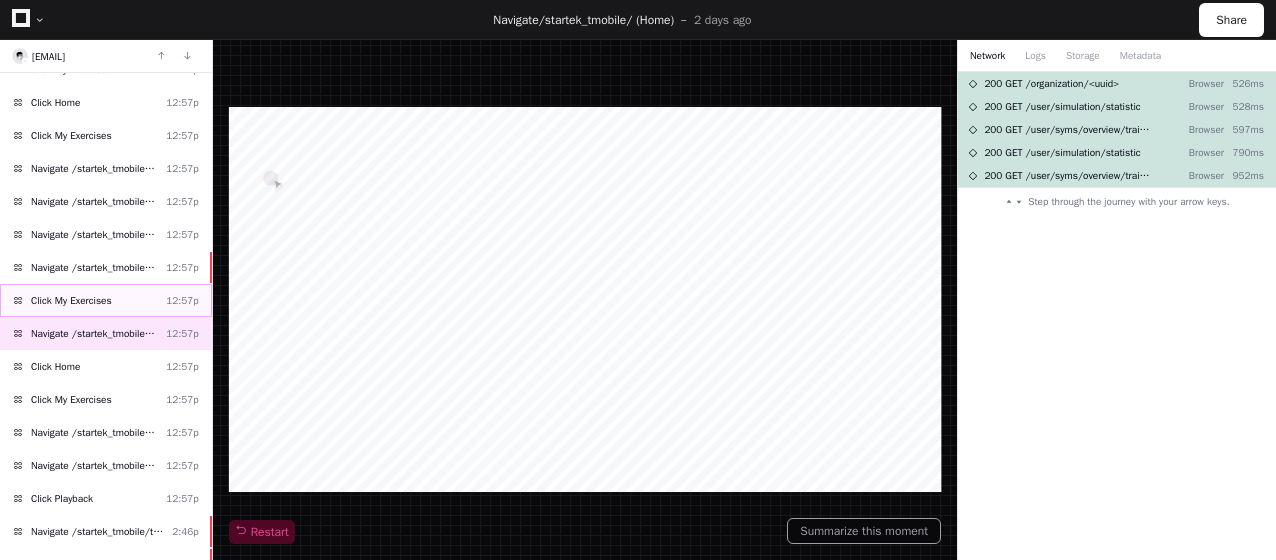 click on "Click My Exercises  12:57p" 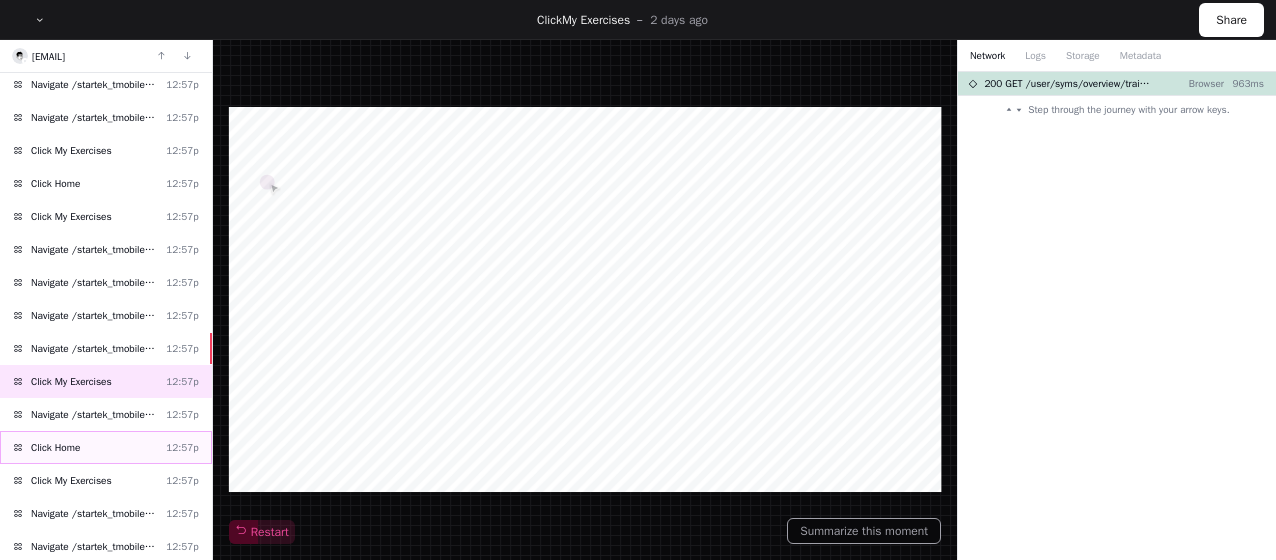 scroll, scrollTop: 3417, scrollLeft: 0, axis: vertical 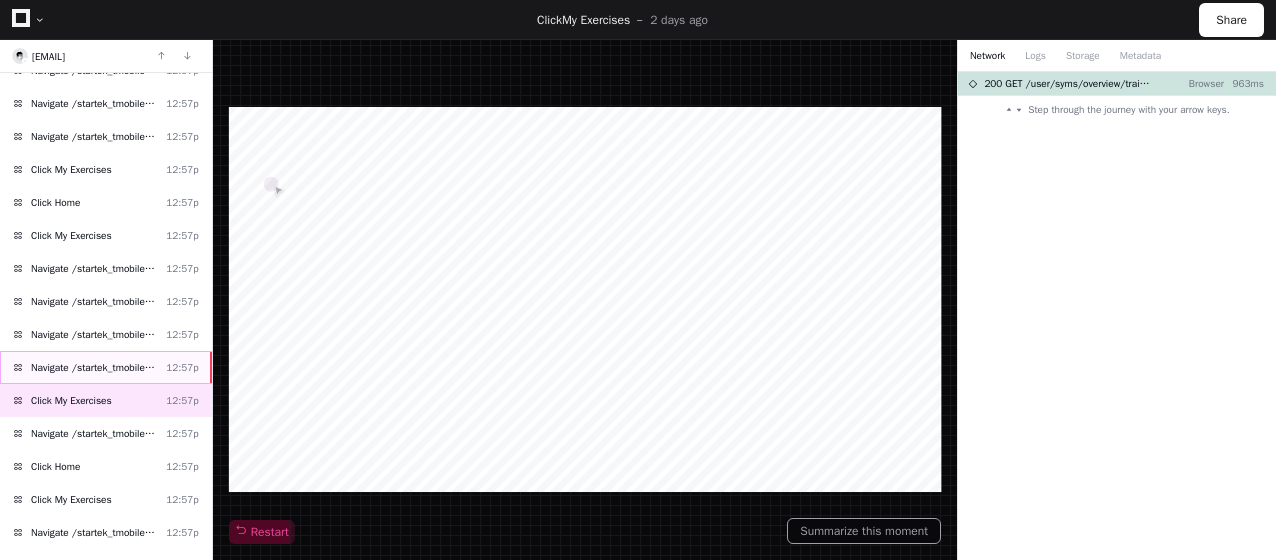 click on "Navigate /startek_tmobile/my-syms (My Exercises)" 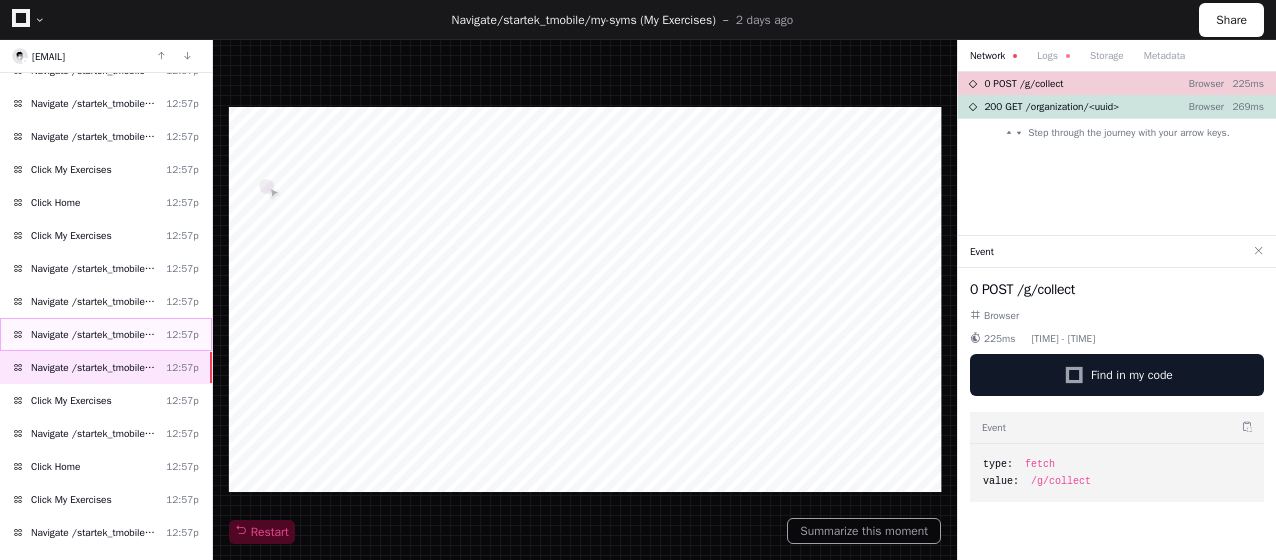 click on "Navigate /startek_tmobile/playback (Playback)" 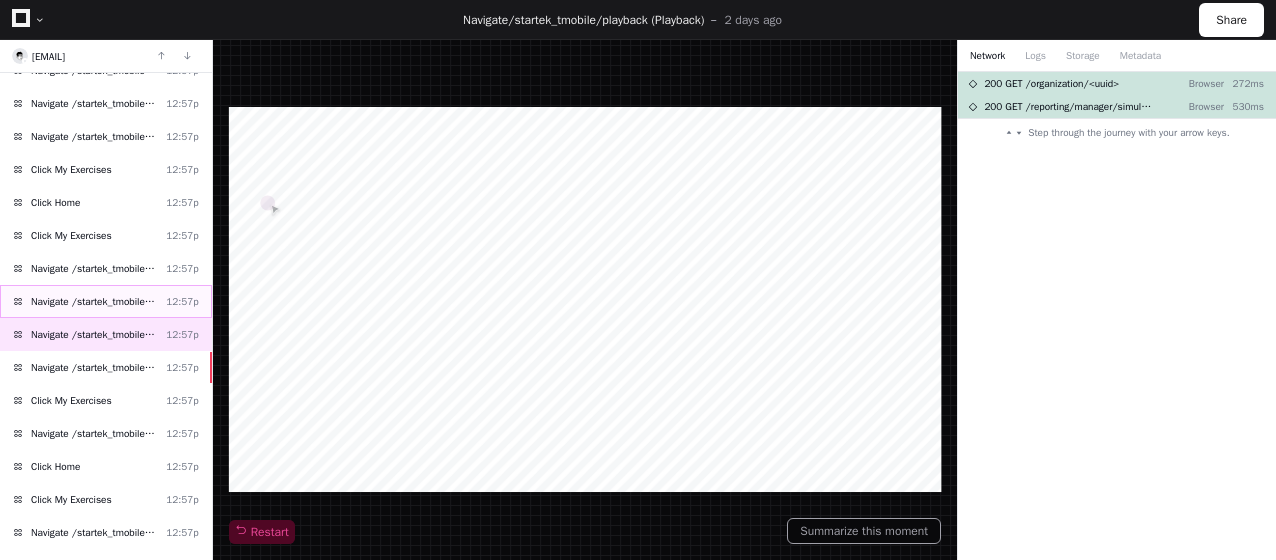 click on "Navigate /startek_tmobile/my-syms (My Exercises)" 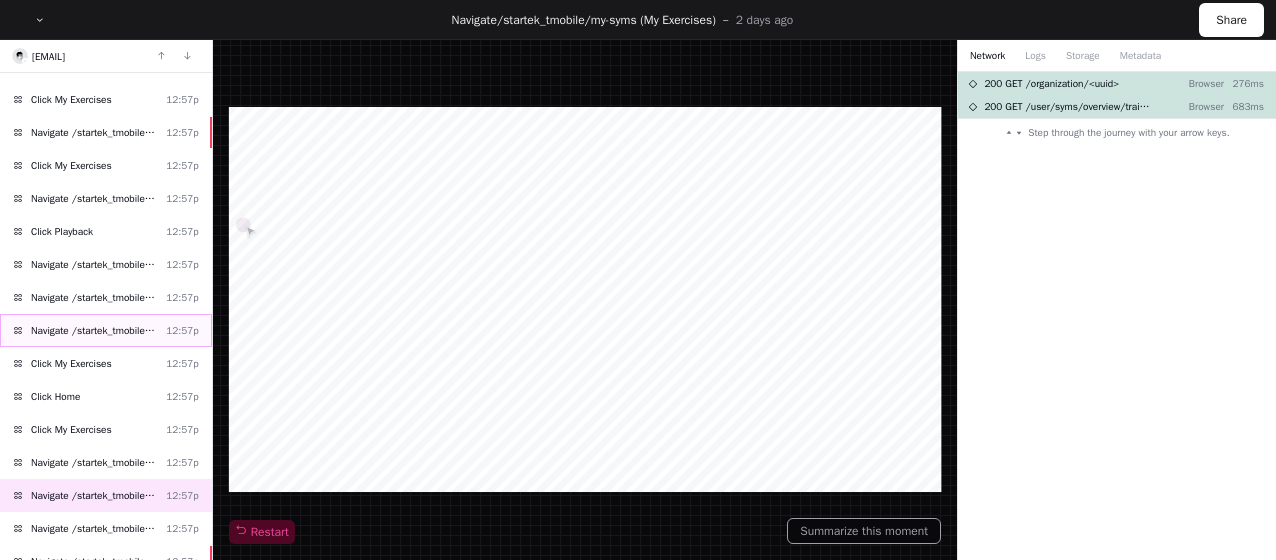 scroll, scrollTop: 3217, scrollLeft: 0, axis: vertical 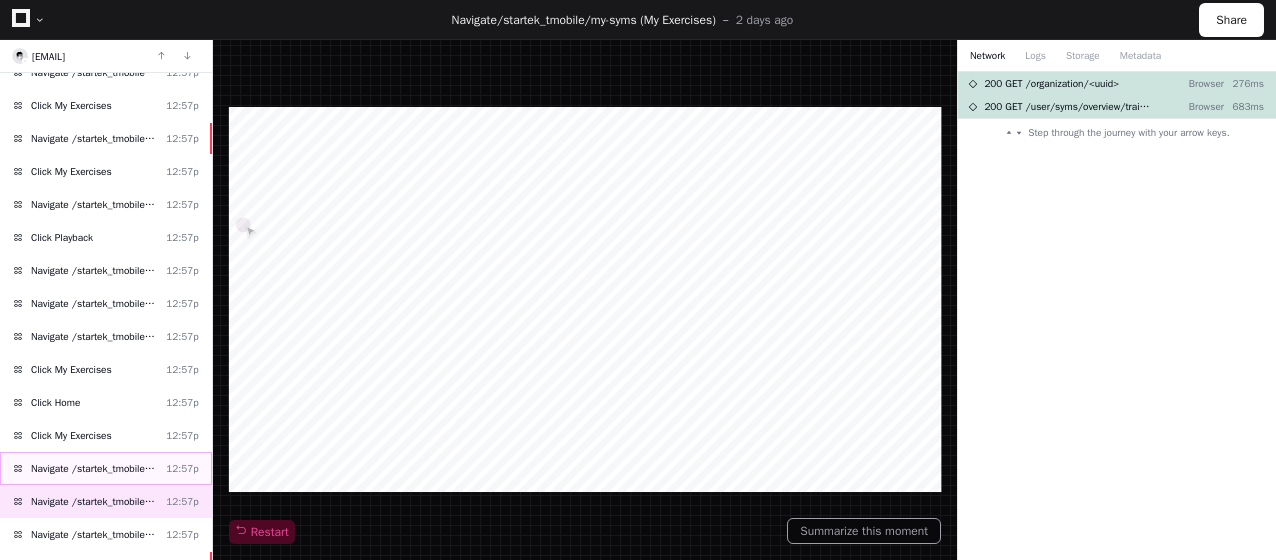 click on "Navigate /startek_tmobile/ (Home)" 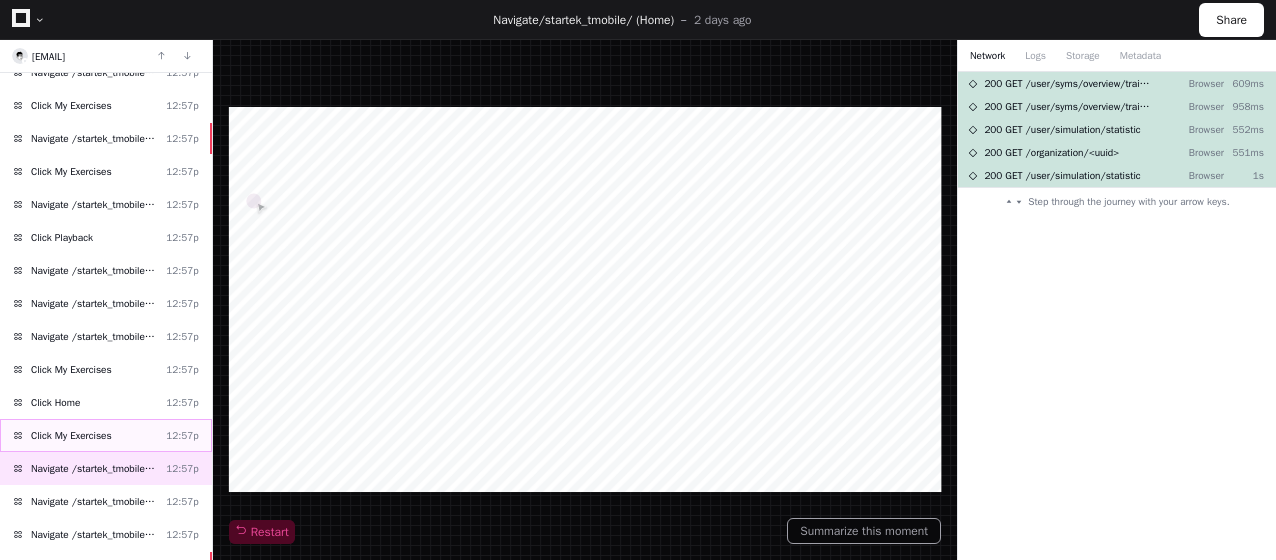 click on "Click My Exercises  12:57p" 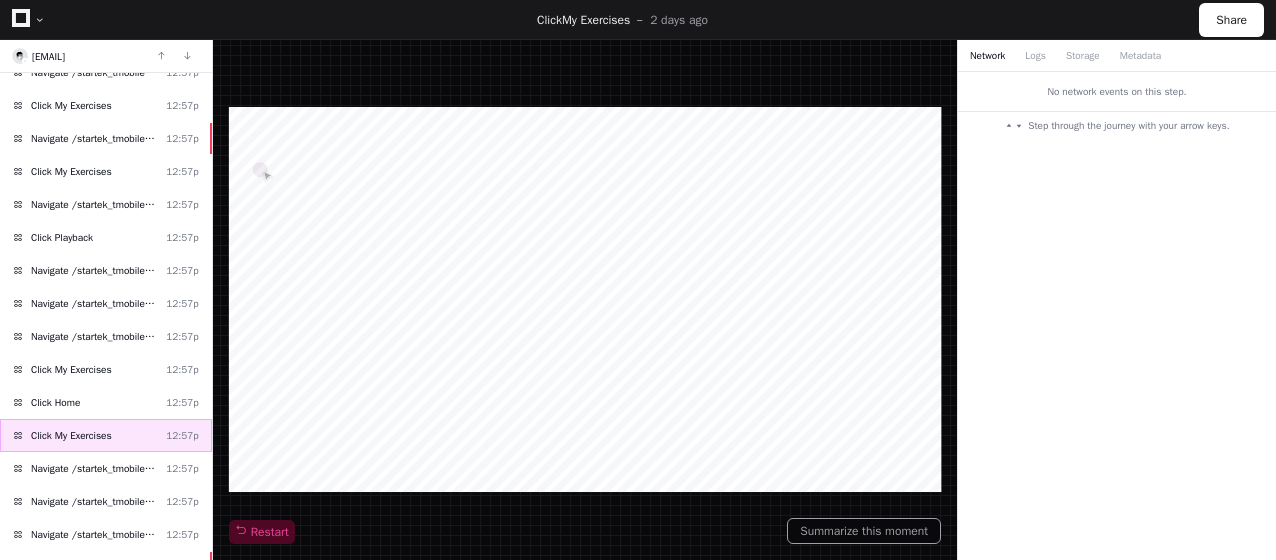 click on "Click My Exercises  12:57p" 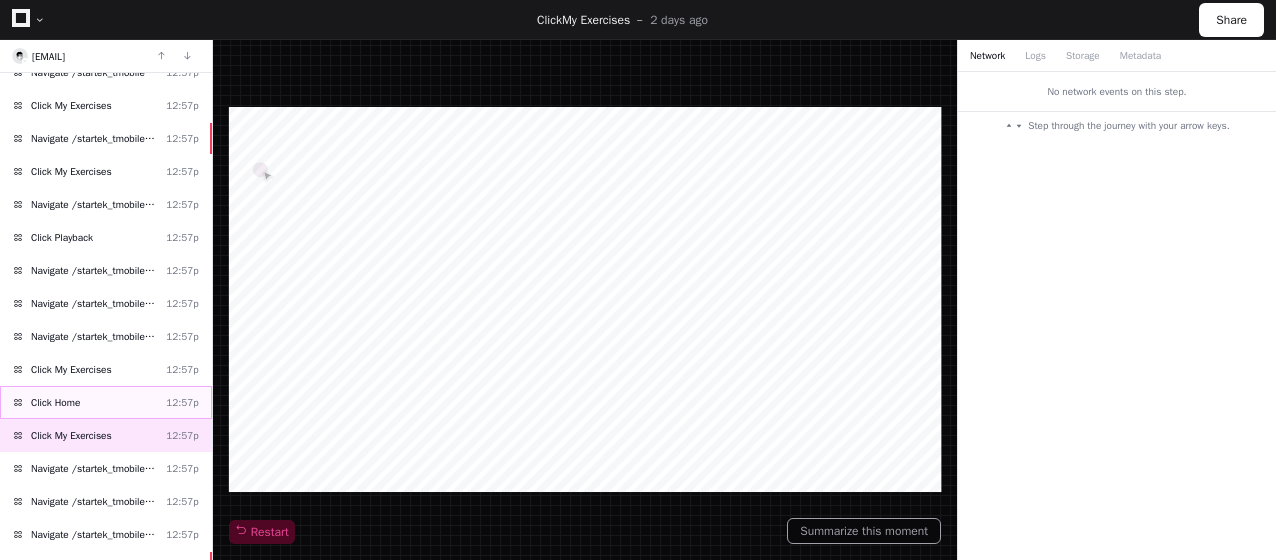 click on "Click Home  12:57p" 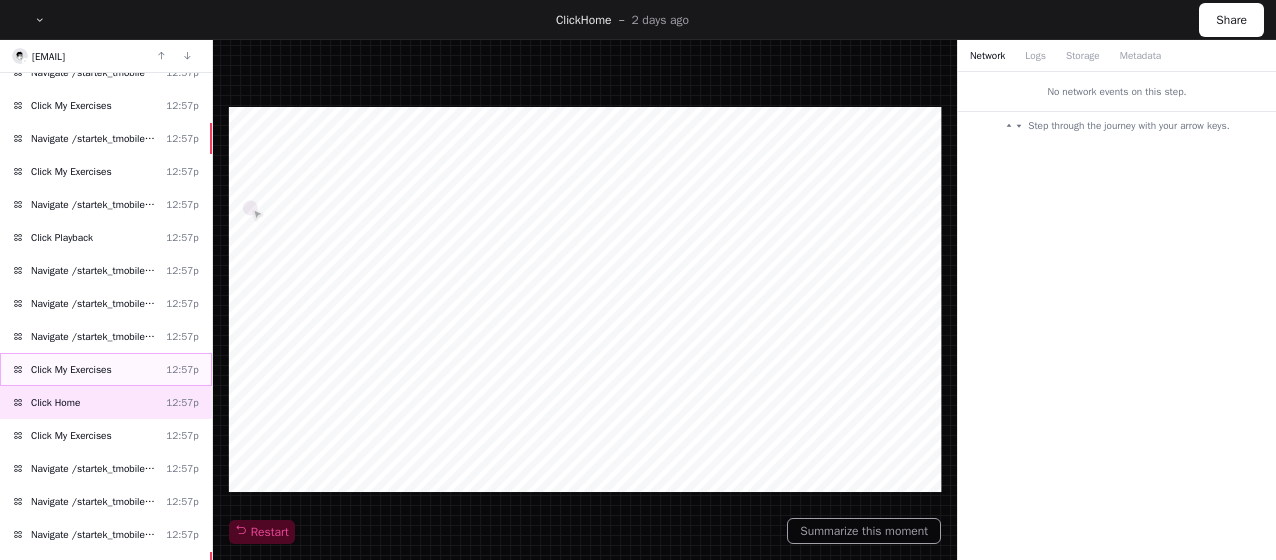 click on "Click My Exercises  12:57p" 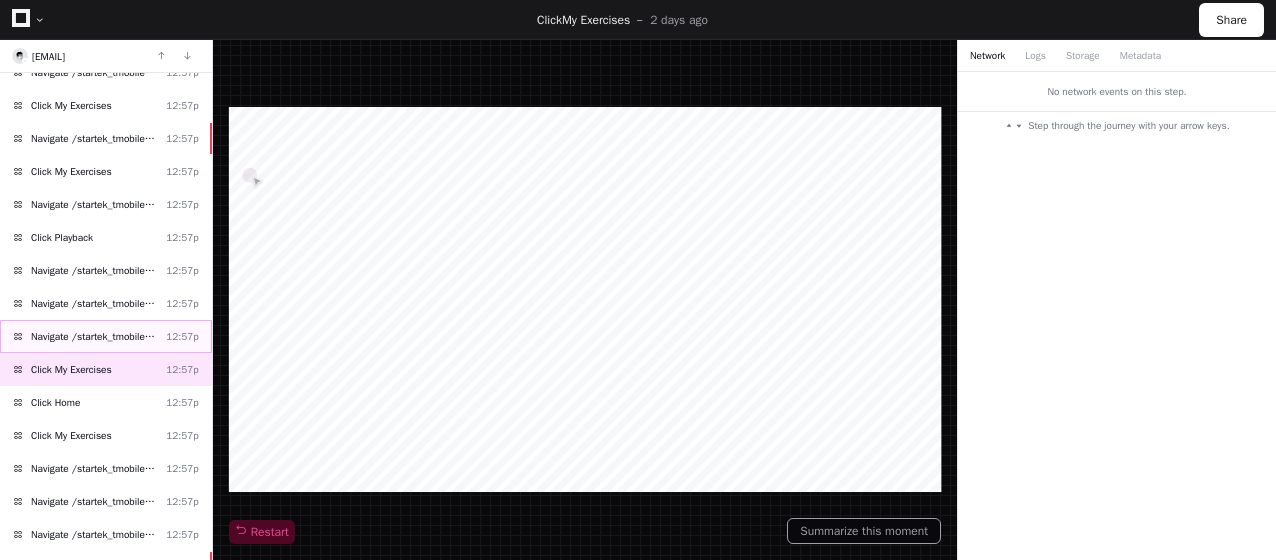 click on "Navigate /startek_tmobile/my-syms (My Exercises)" 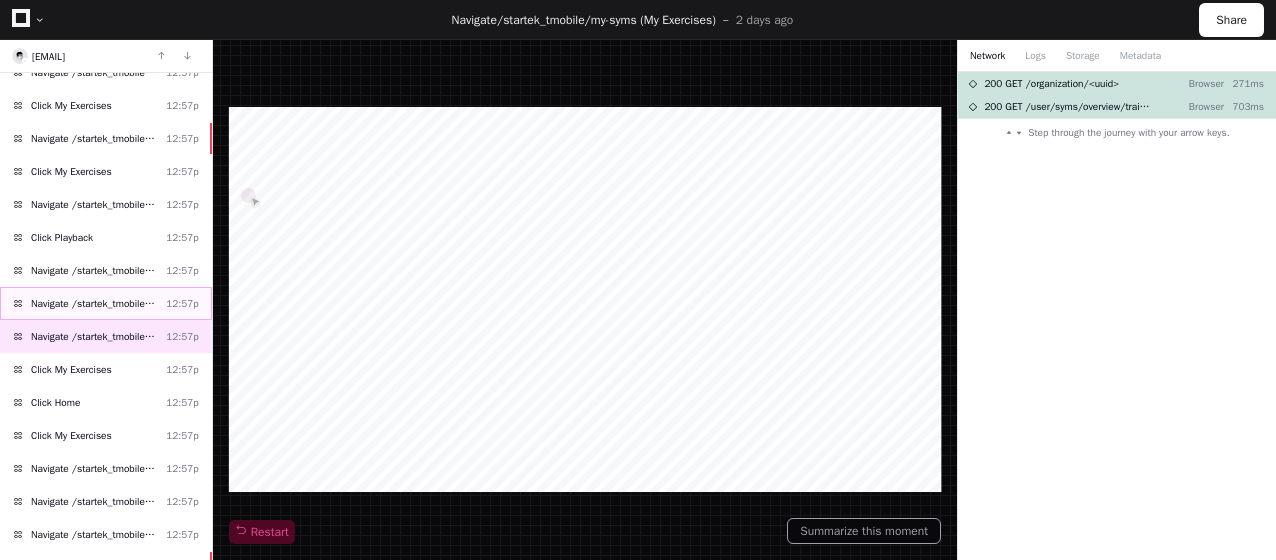 click on "Navigate /startek_tmobile/ (Home)  12:57p" 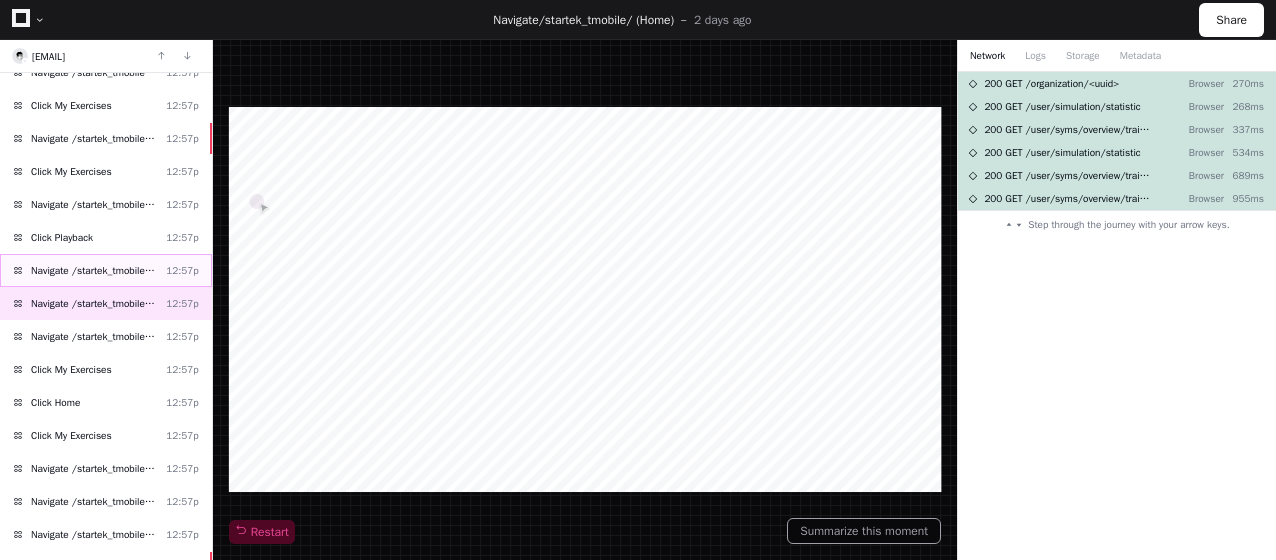 click on "Navigate /startek_tmobile/my-syms (My Exercises)  12:57p" 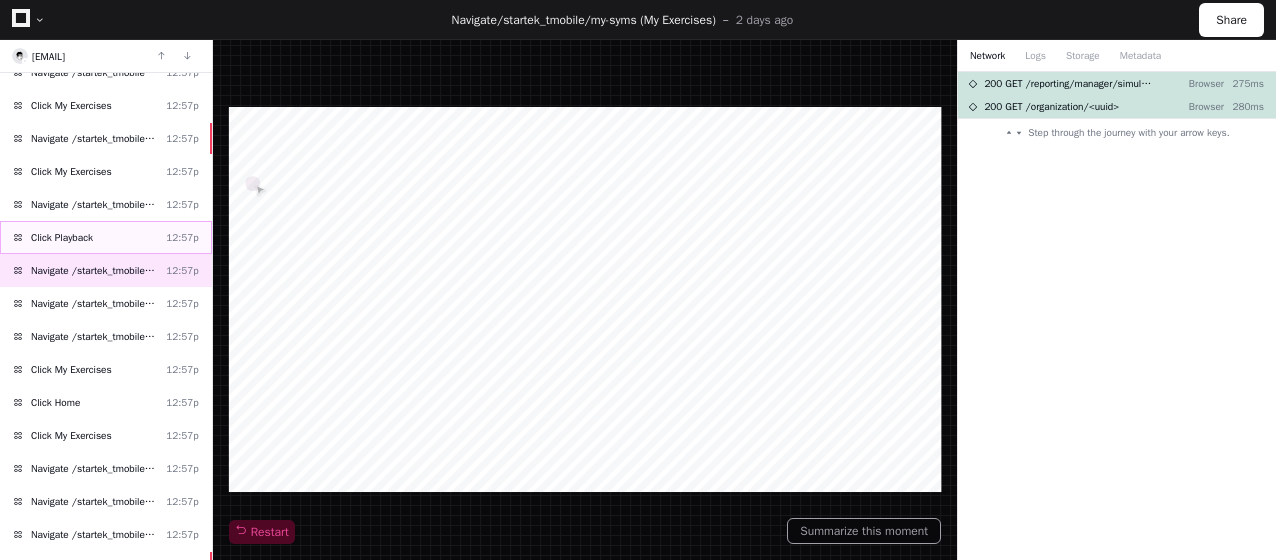 click on "Click Playback  12:57p" 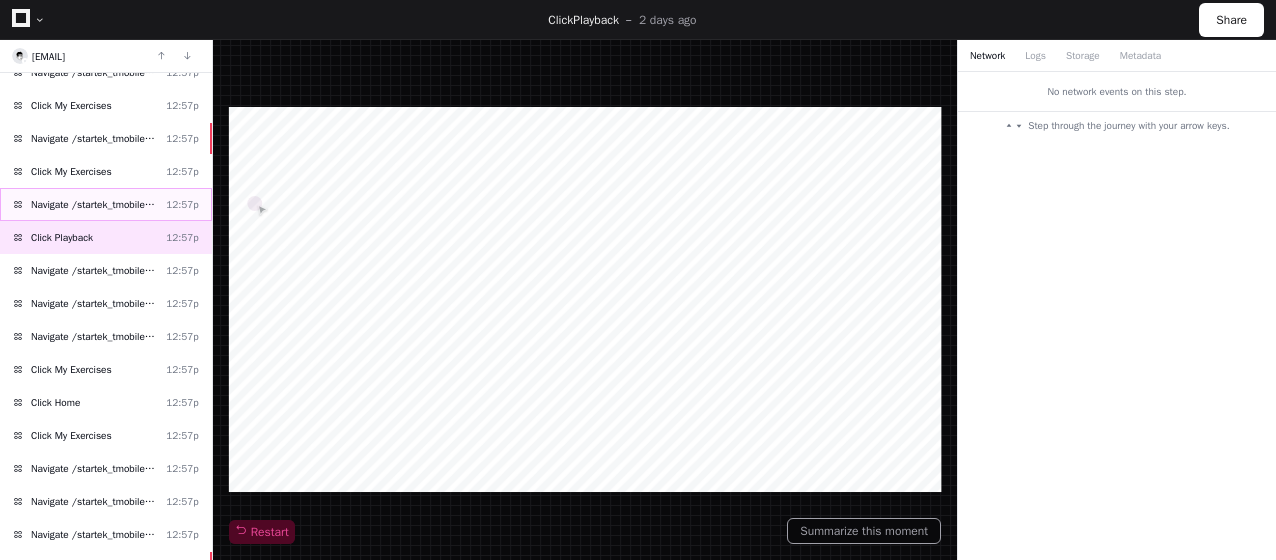 click on "Navigate /startek_tmobile/playback (Playback)  12:57p" 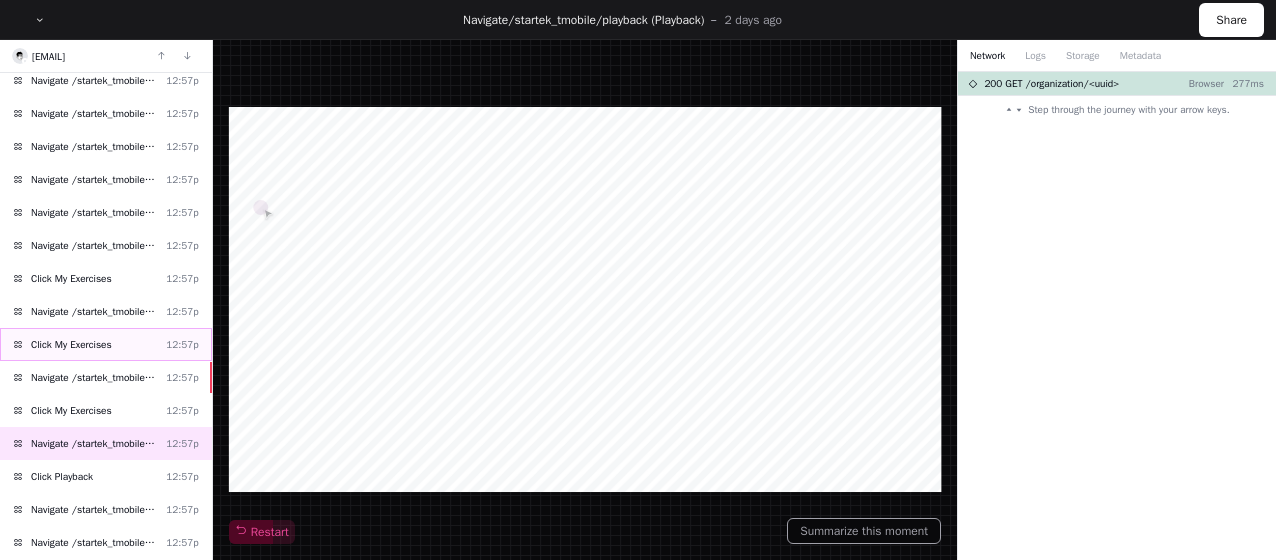 scroll, scrollTop: 2917, scrollLeft: 0, axis: vertical 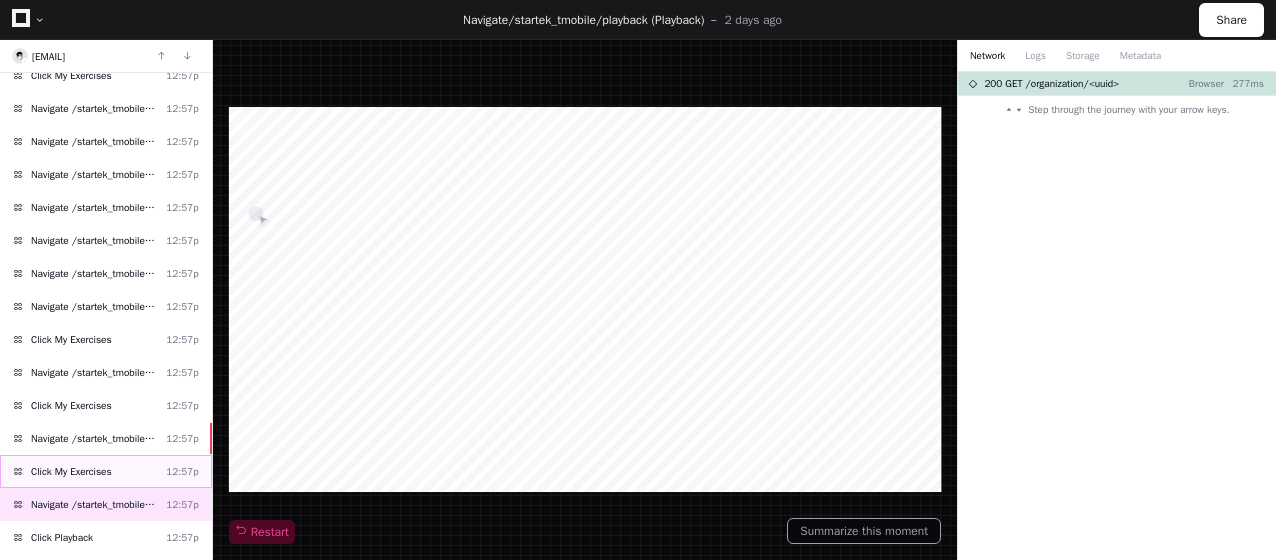 click on "Click My Exercises  12:57p" 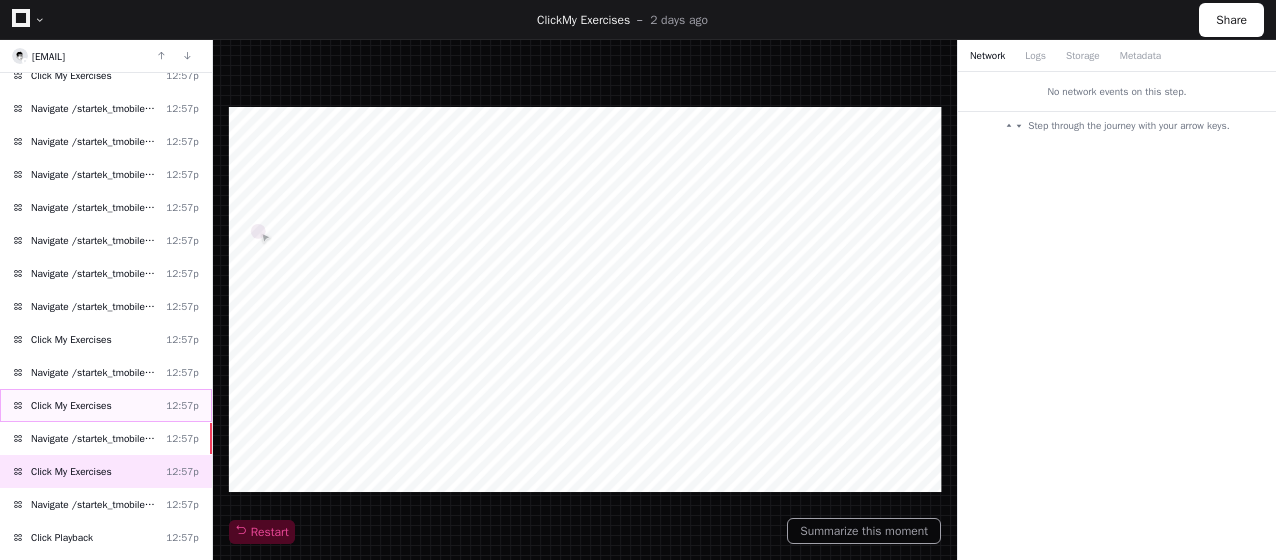 click on "Click My Exercises  12:57p" 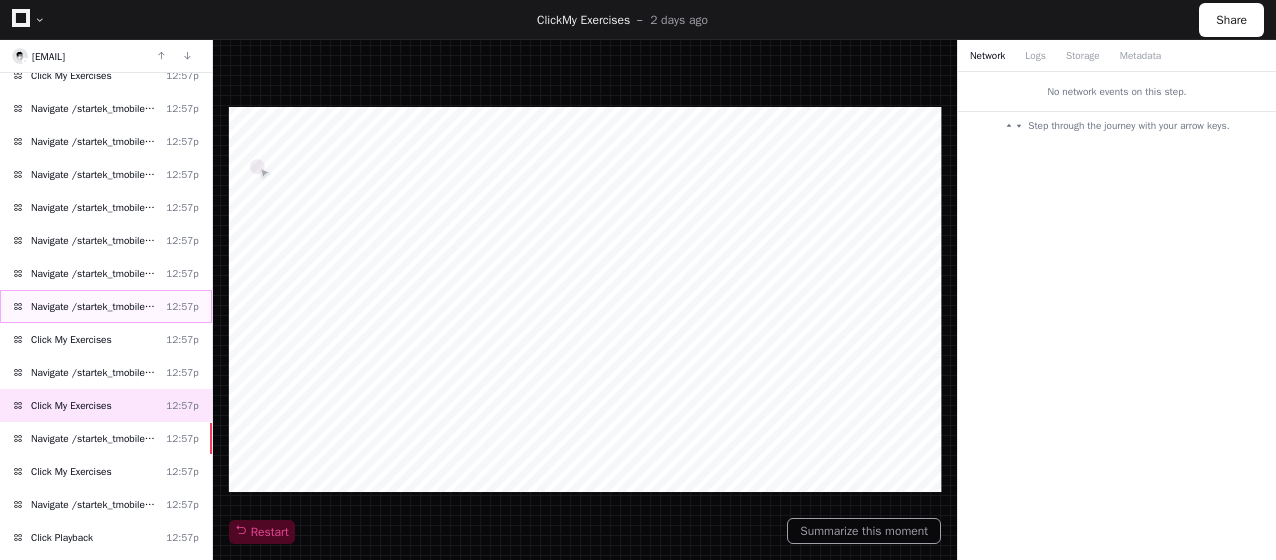click on "Navigate /startek_tmobile/ (Home)  12:57p" 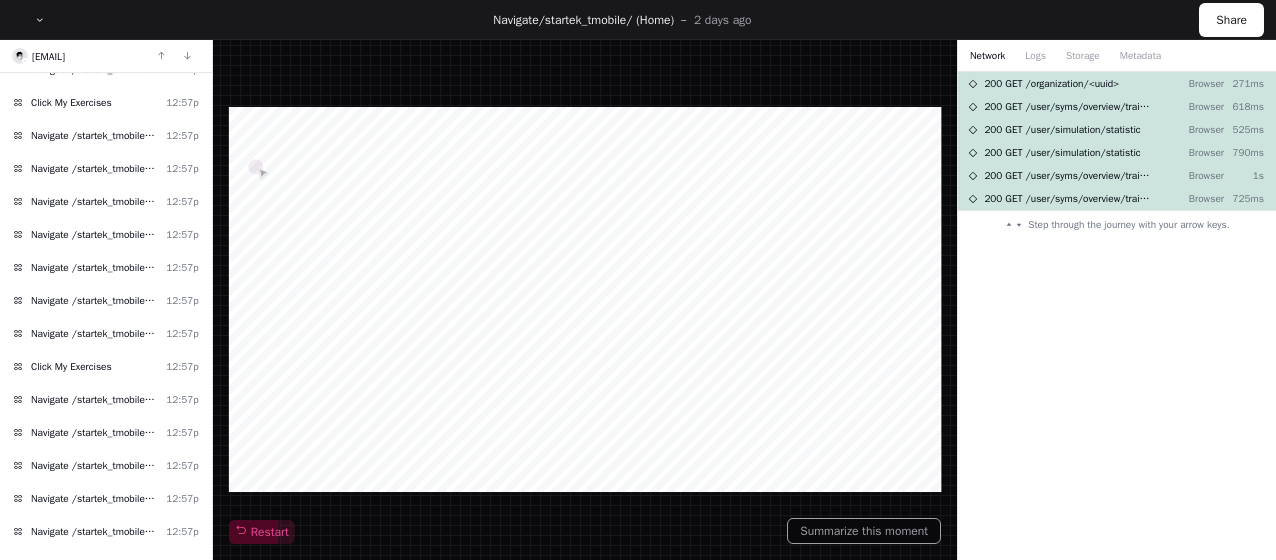 scroll, scrollTop: 2617, scrollLeft: 0, axis: vertical 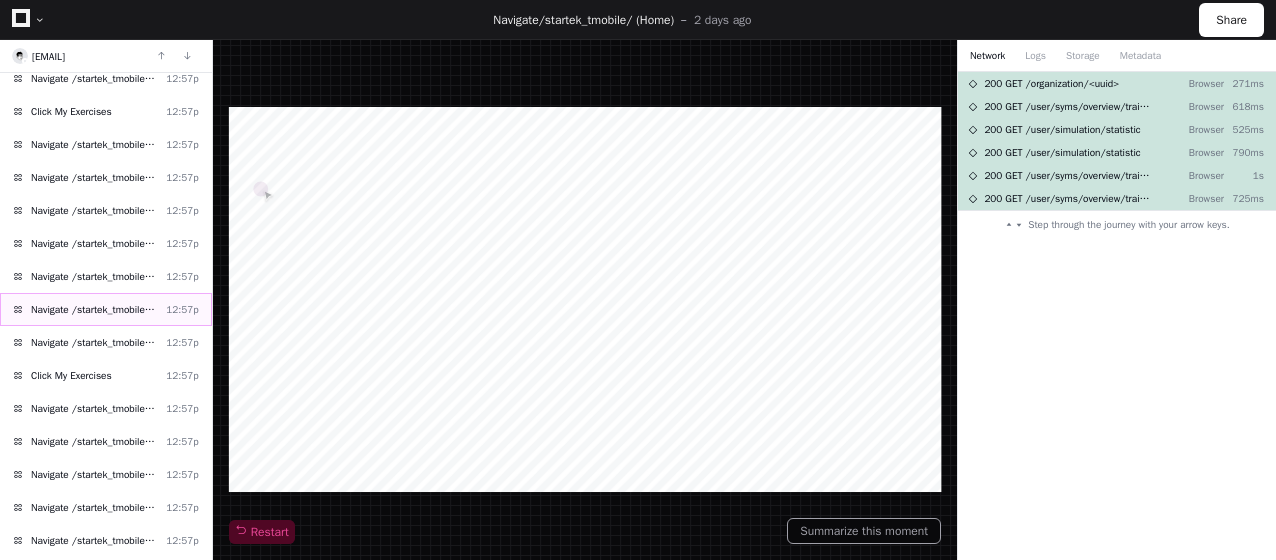 click on "Navigate /startek_tmobile/my-syms (My Exercises)" 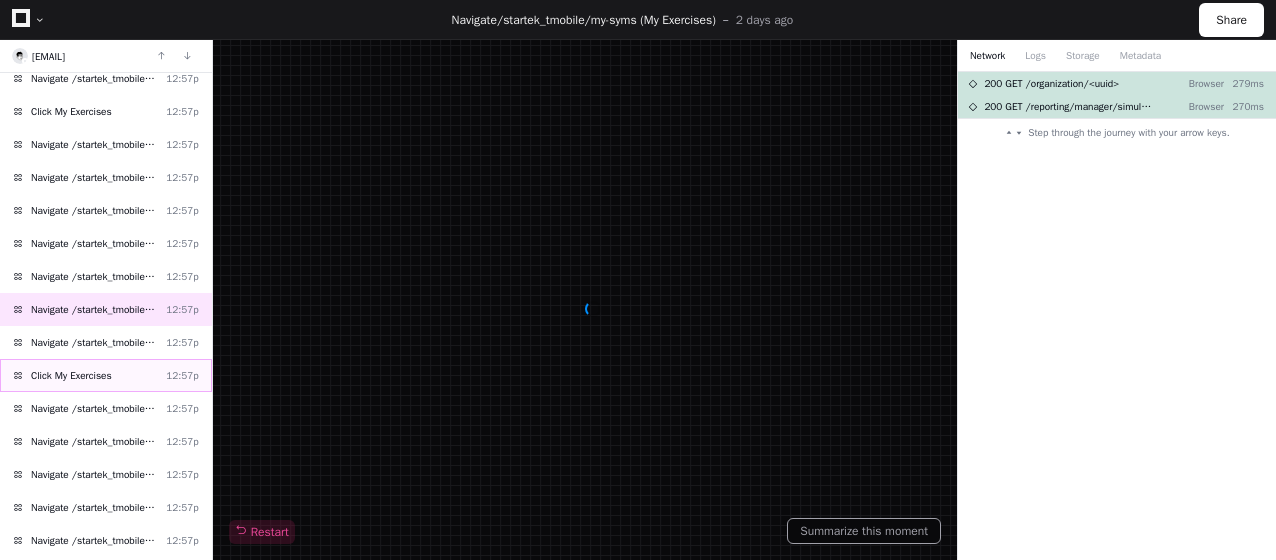 click on "Click My Exercises  12:57p" 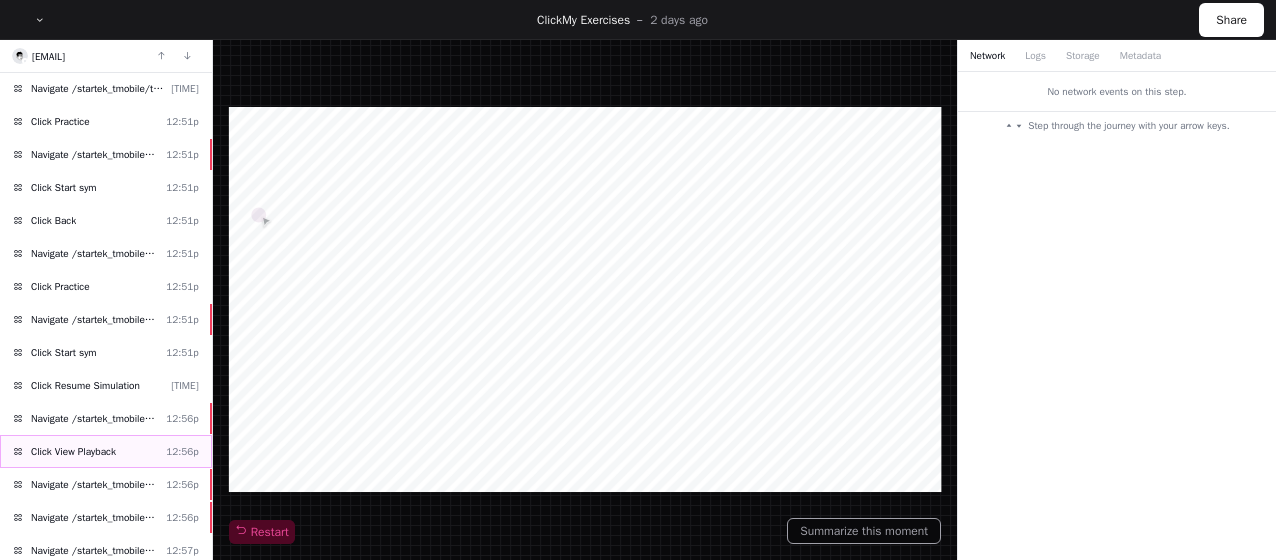 scroll, scrollTop: 1617, scrollLeft: 0, axis: vertical 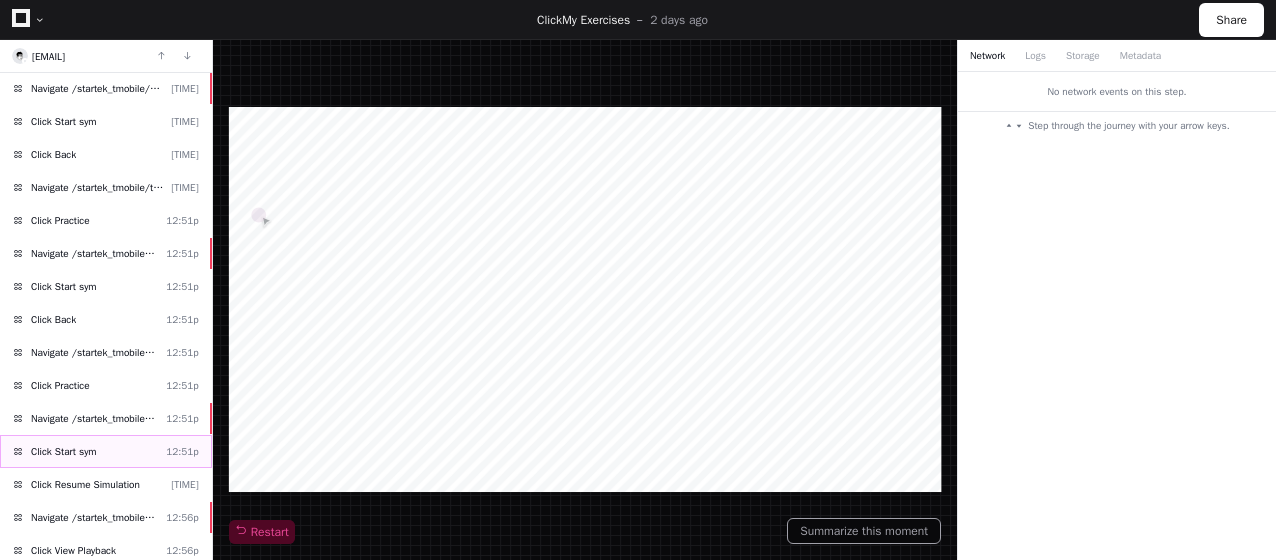 click on "Click Start sym" 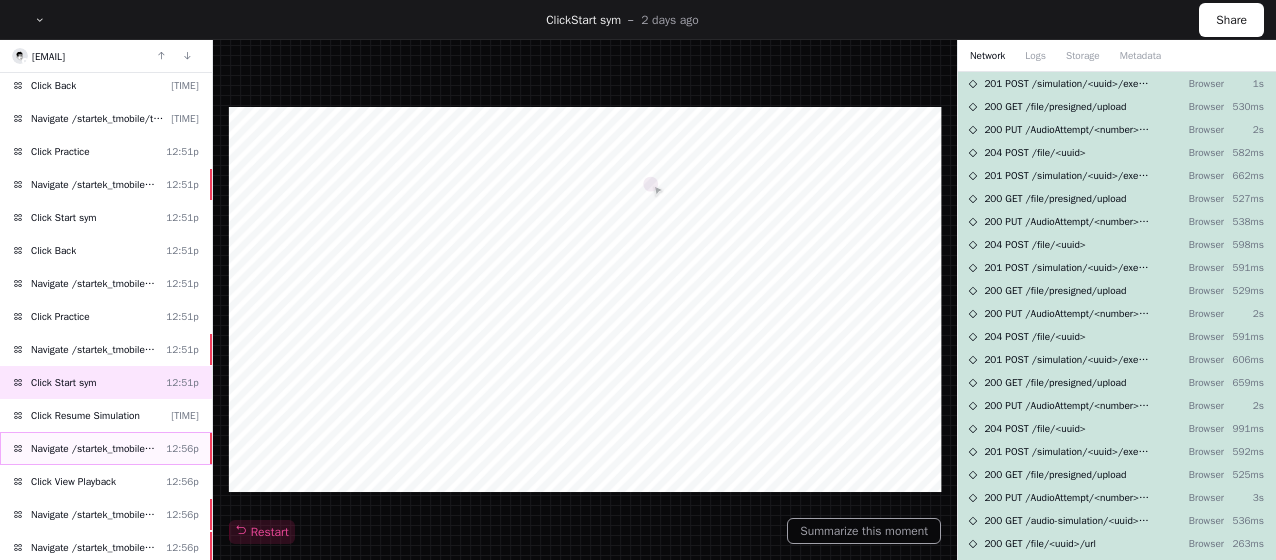 scroll, scrollTop: 1717, scrollLeft: 0, axis: vertical 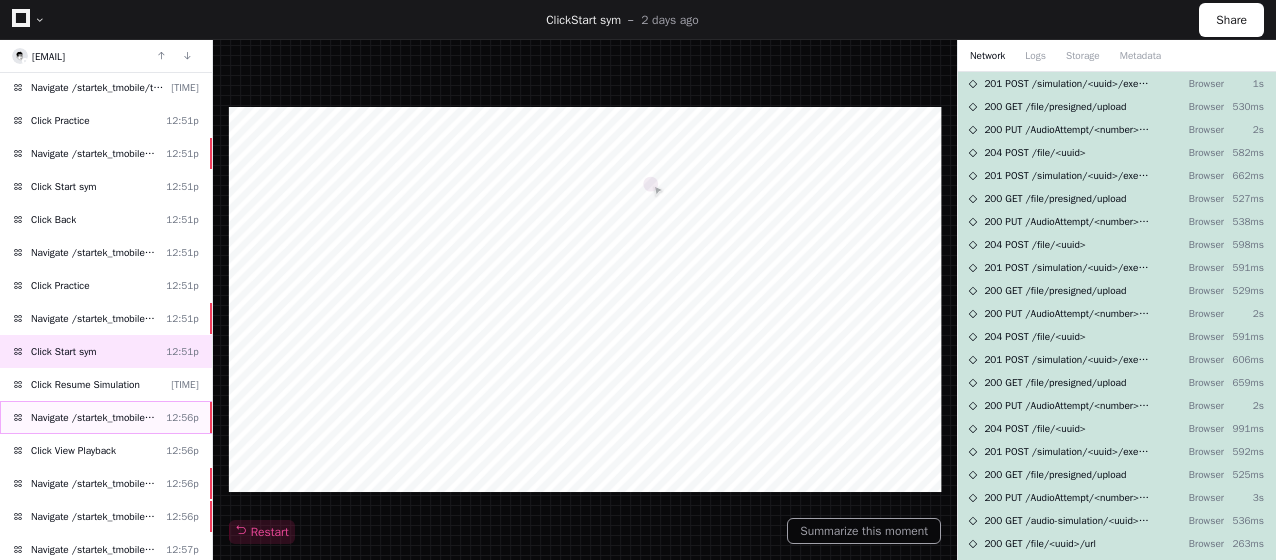 click on "Navigate /startek_tmobile/simulation/*/execution/*/statistic" 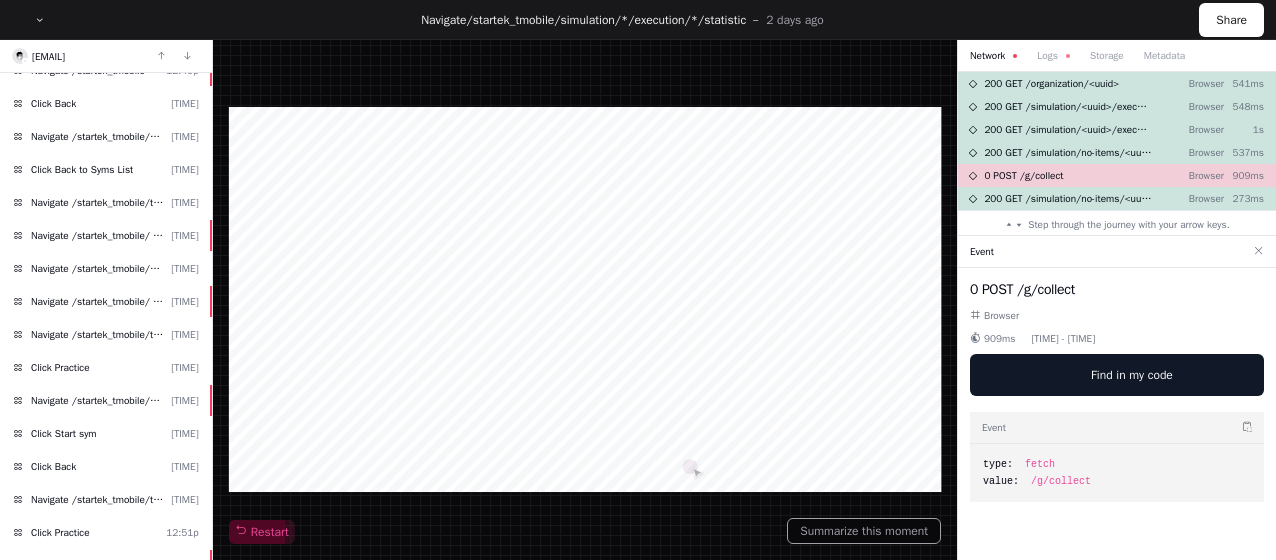 scroll, scrollTop: 2300, scrollLeft: 0, axis: vertical 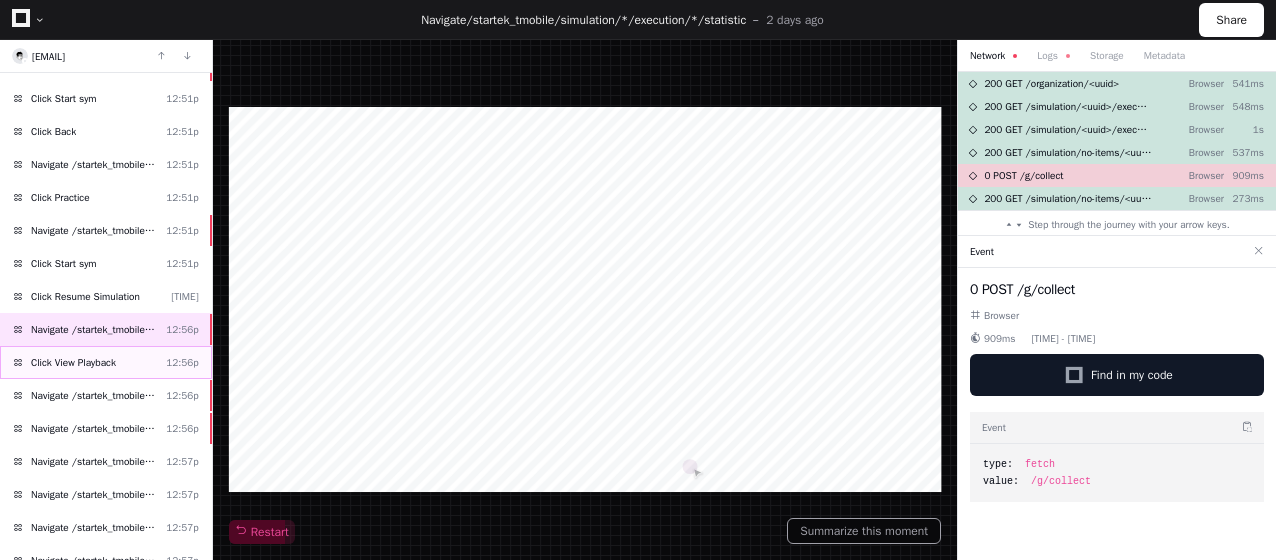 click on "Click View Playback  12:56p" 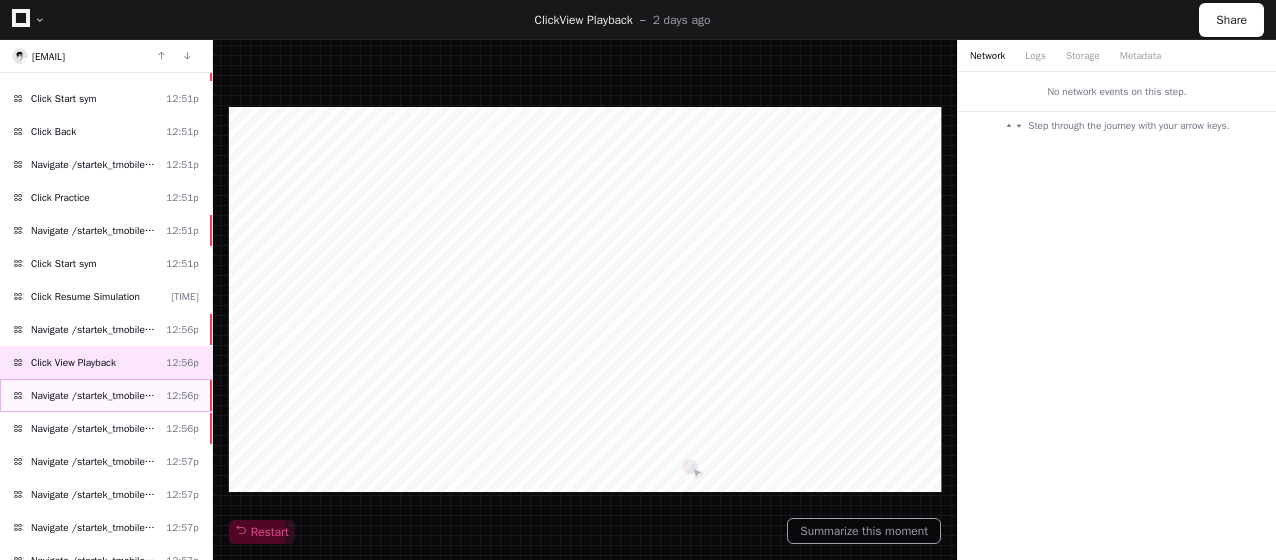 click on "Navigate /startek_tmobile/simulation/*/execution/*" 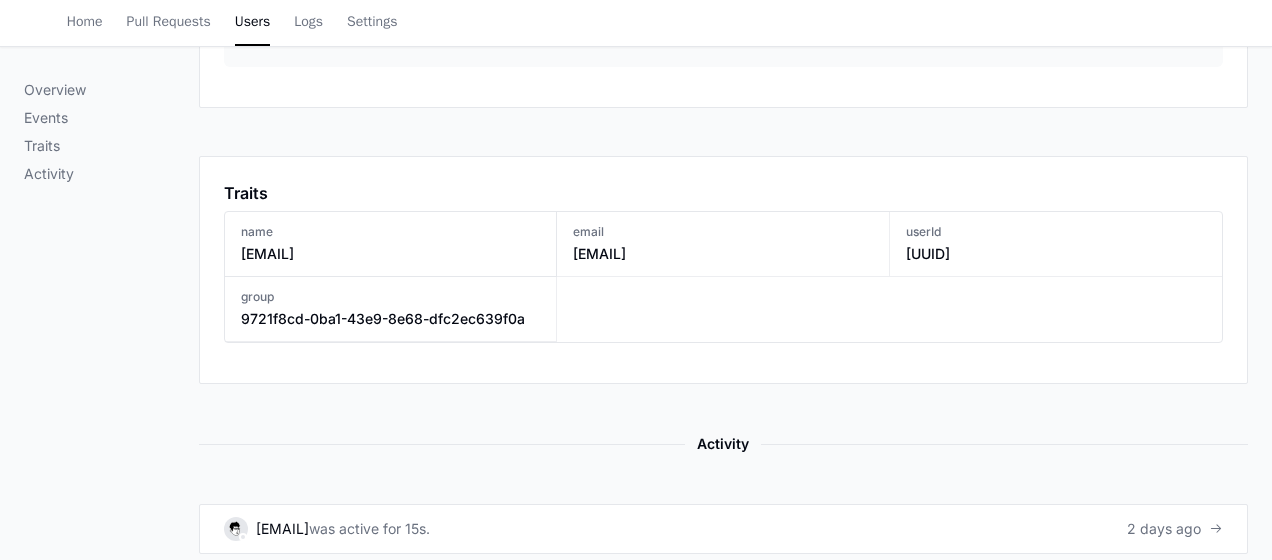 scroll, scrollTop: 1400, scrollLeft: 0, axis: vertical 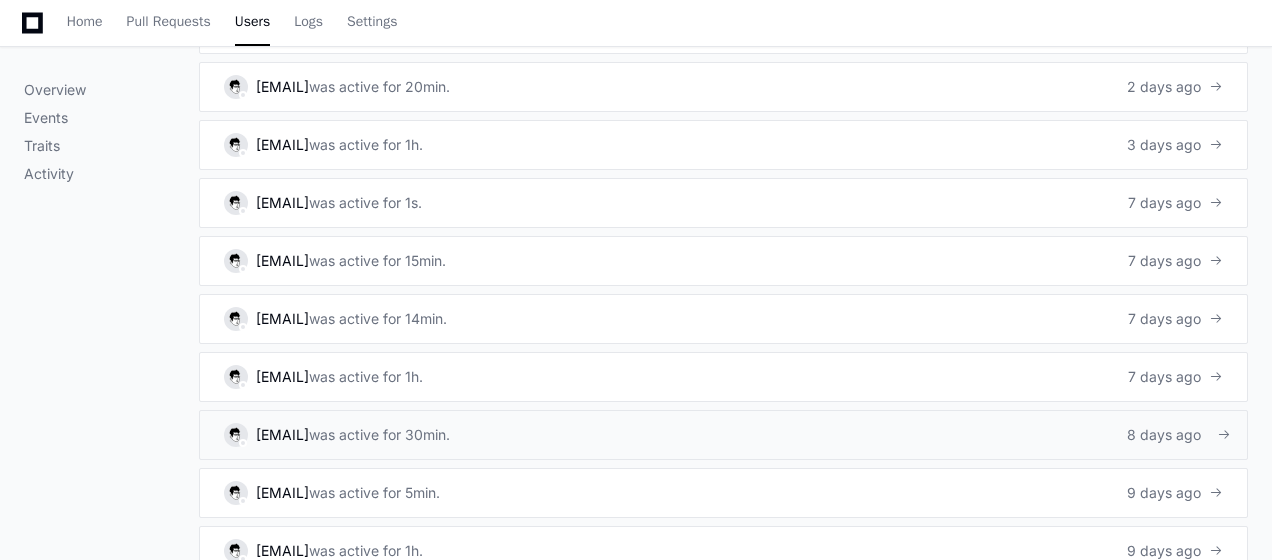 click on "[EMAIL] was active for 30min. 8 days ago" 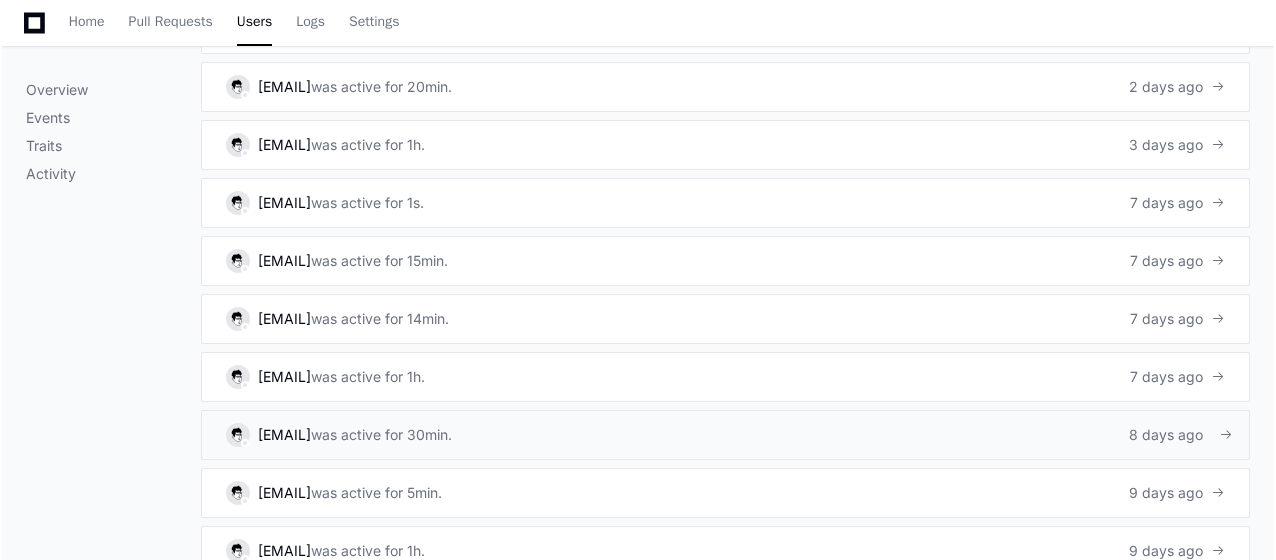 scroll, scrollTop: 0, scrollLeft: 0, axis: both 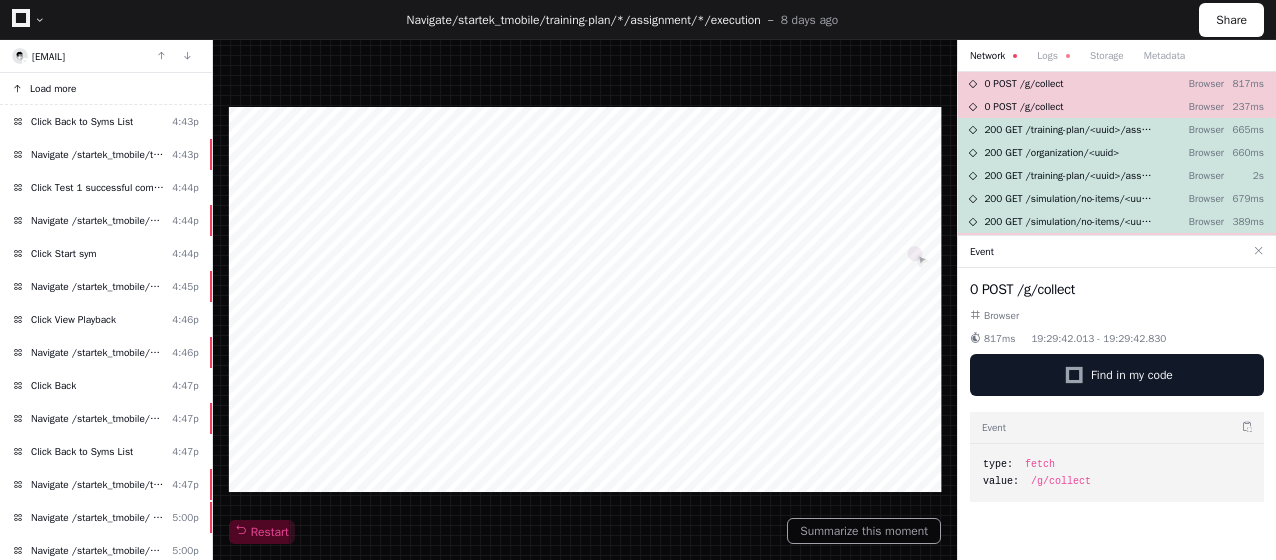 click on "Load more" 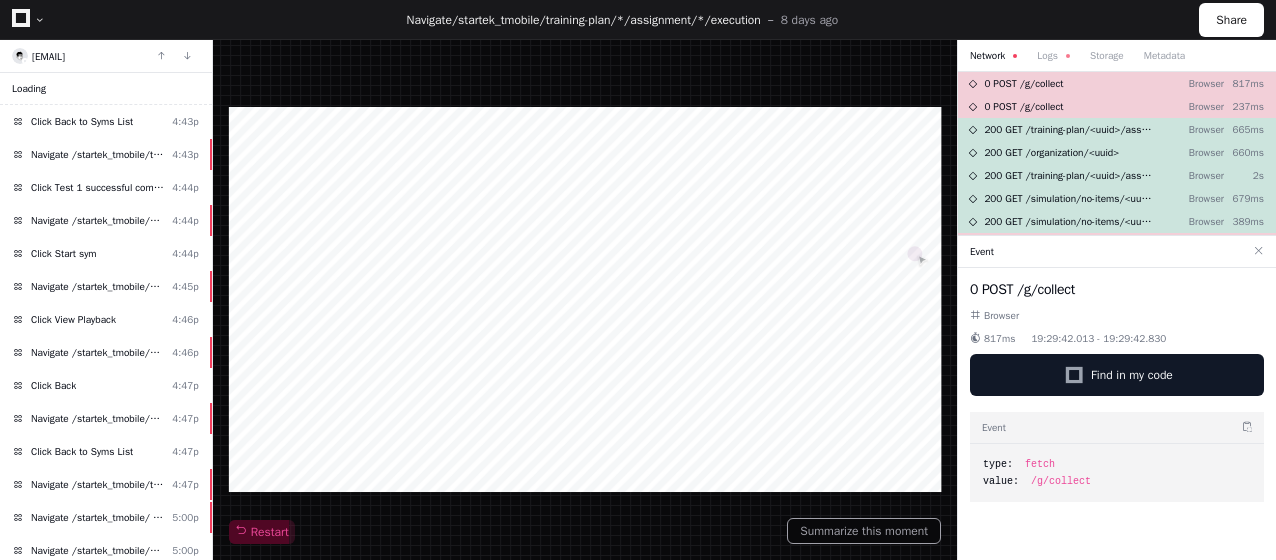 click on "Loading . . ." 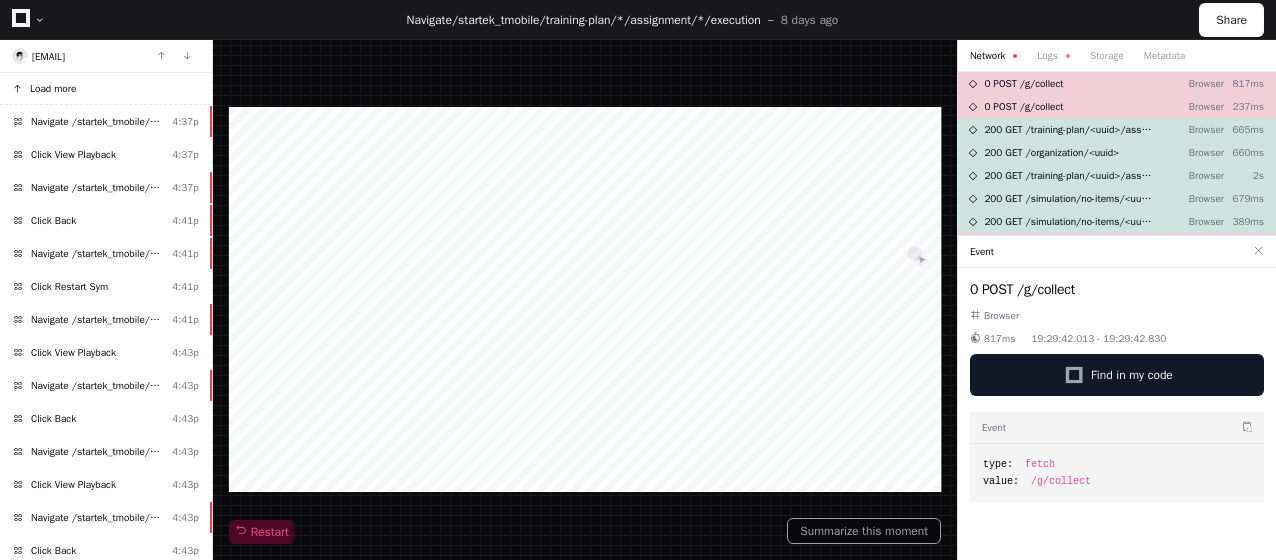 click on "Load more" 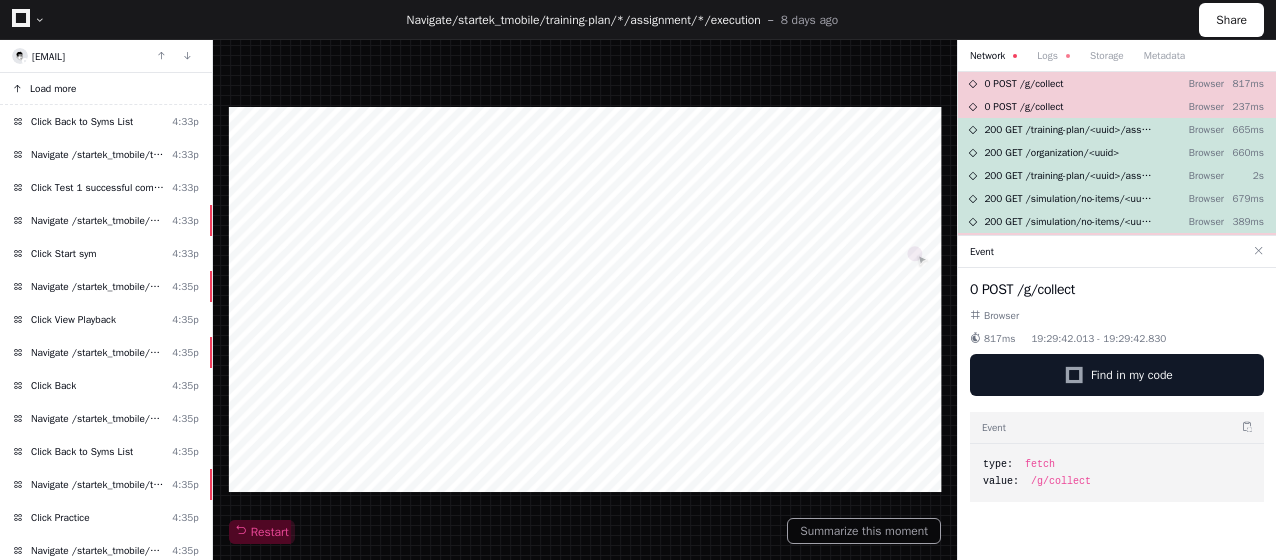 click on "Load more" 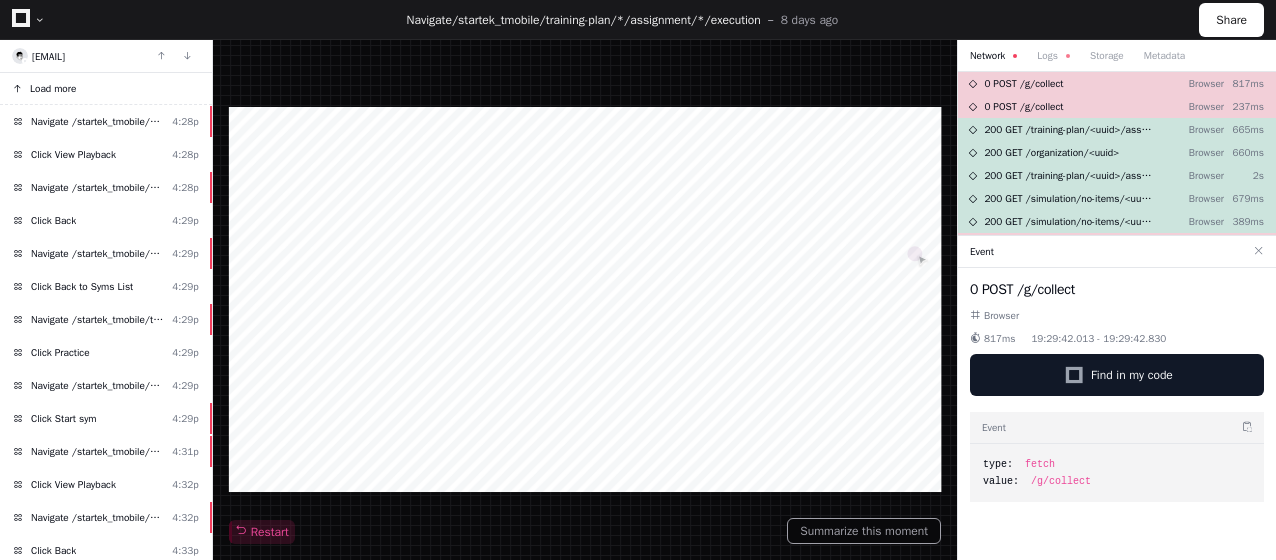 click on "Load more" 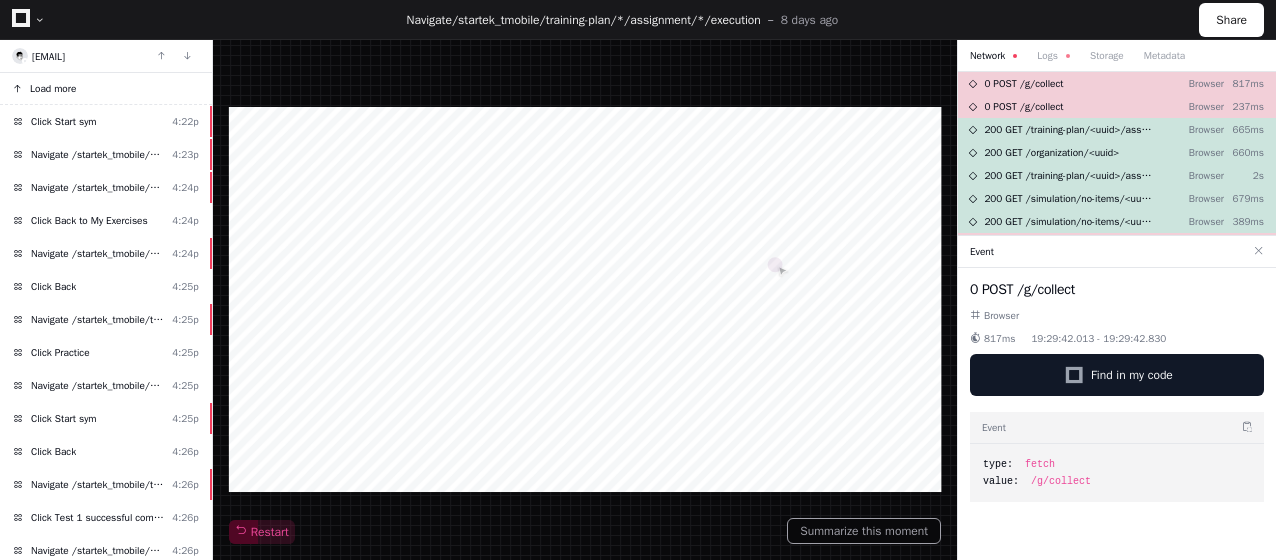 click on "Load more" 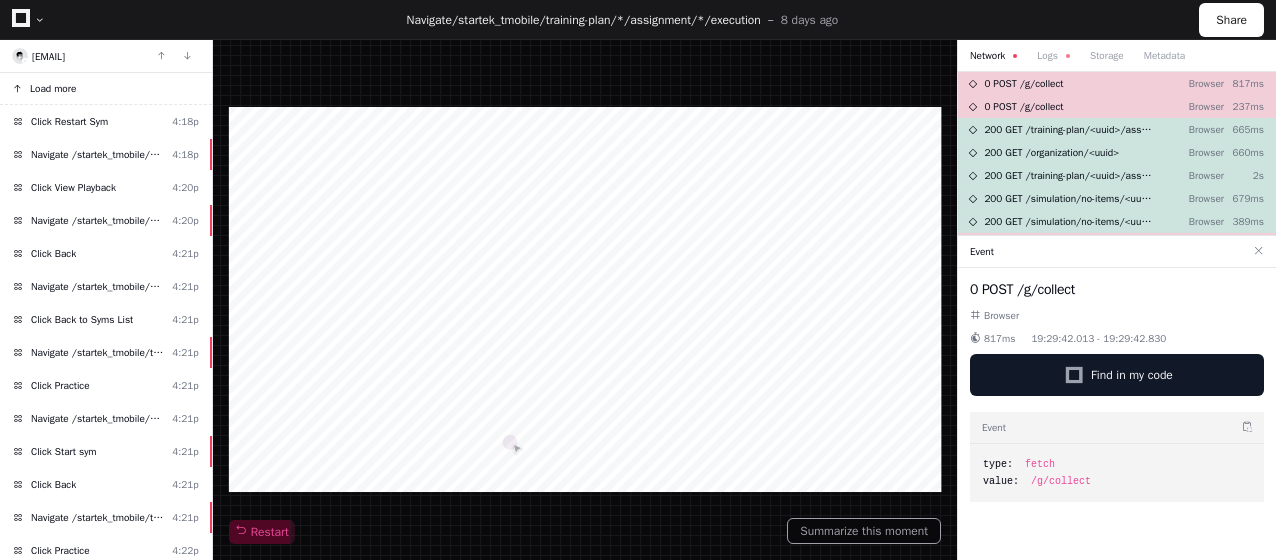 click on "Load more" 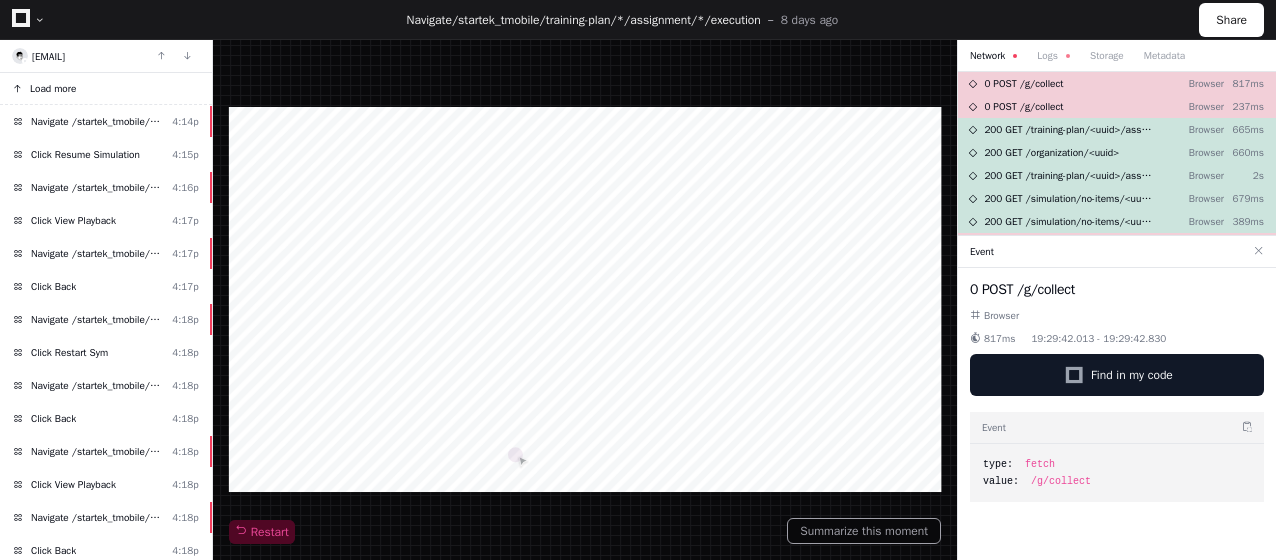 click on "Load more" 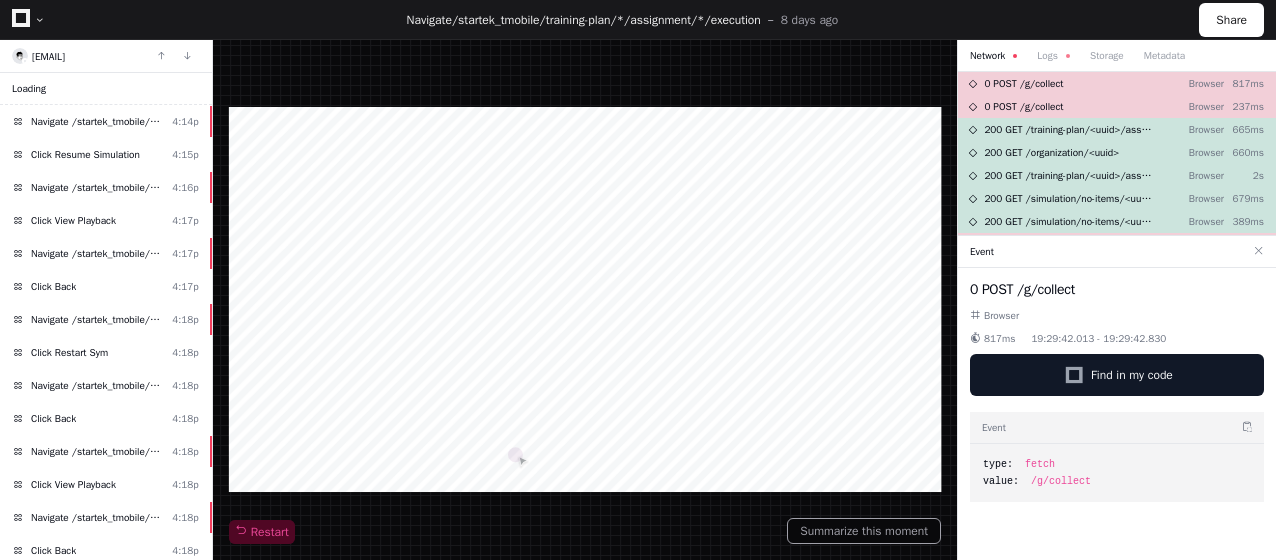 click on "Loading . . ." 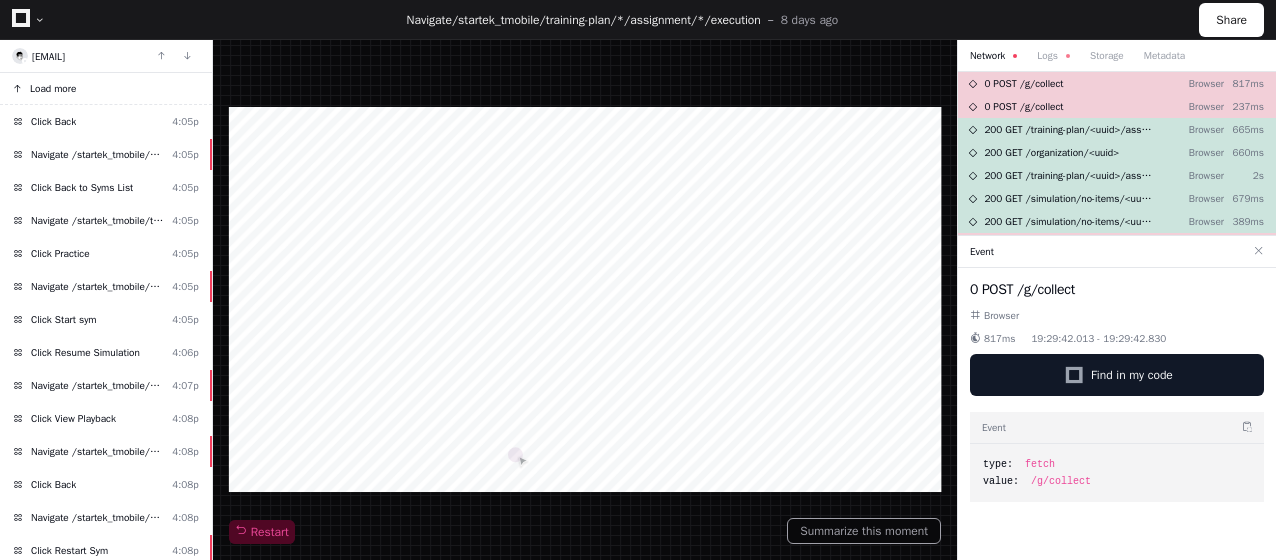 click on "Load more" 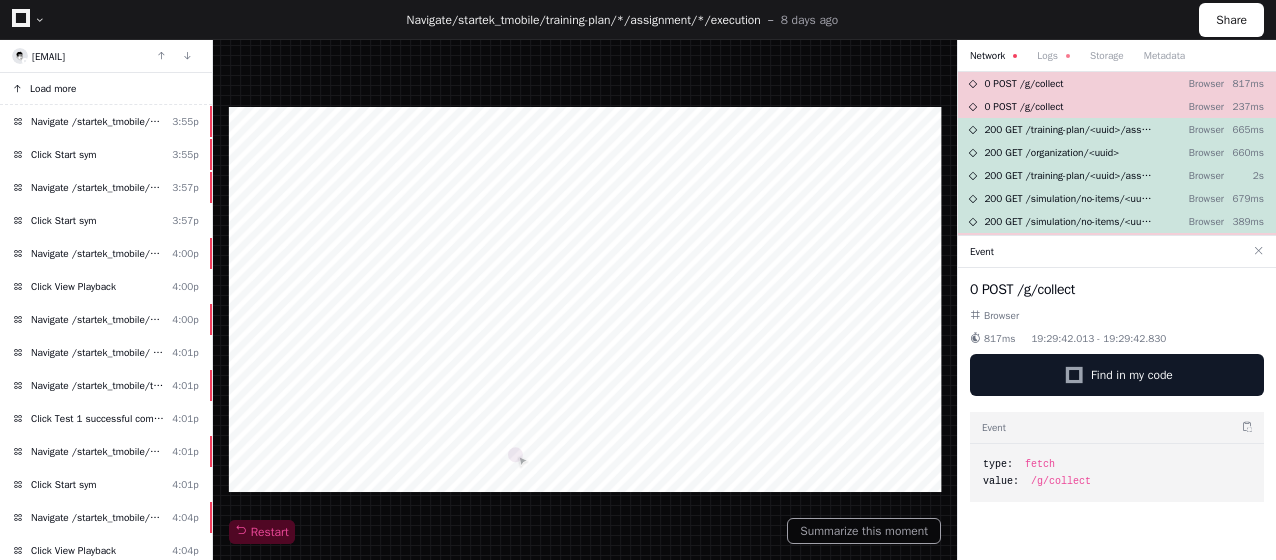 click on "Load more" 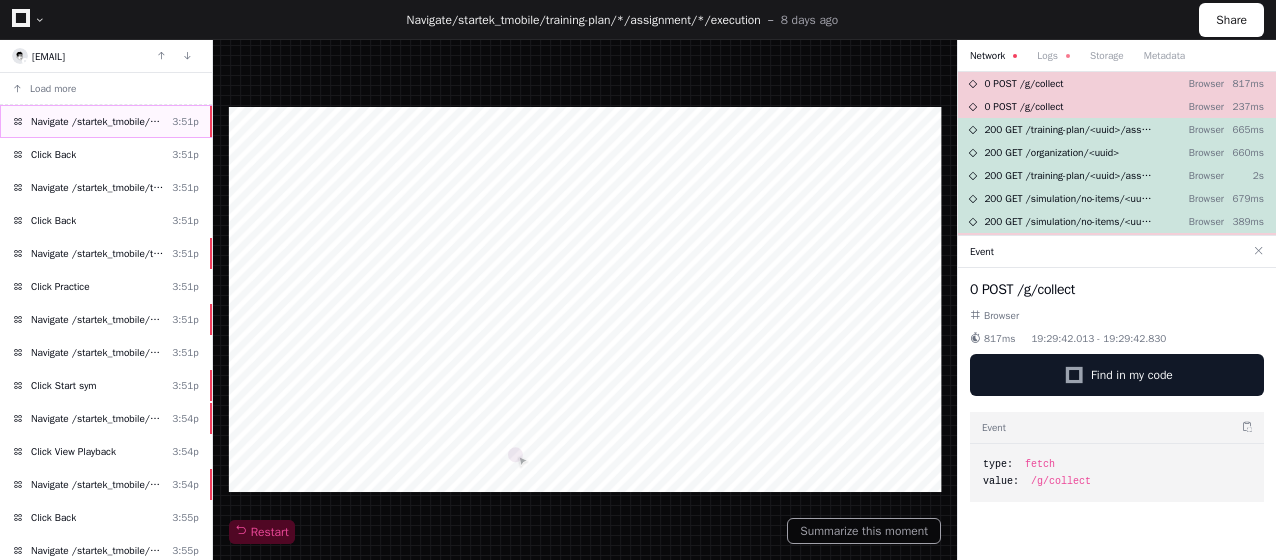 click on "Navigate /startek_tmobile/simulation/*/execution/*  3:51p" 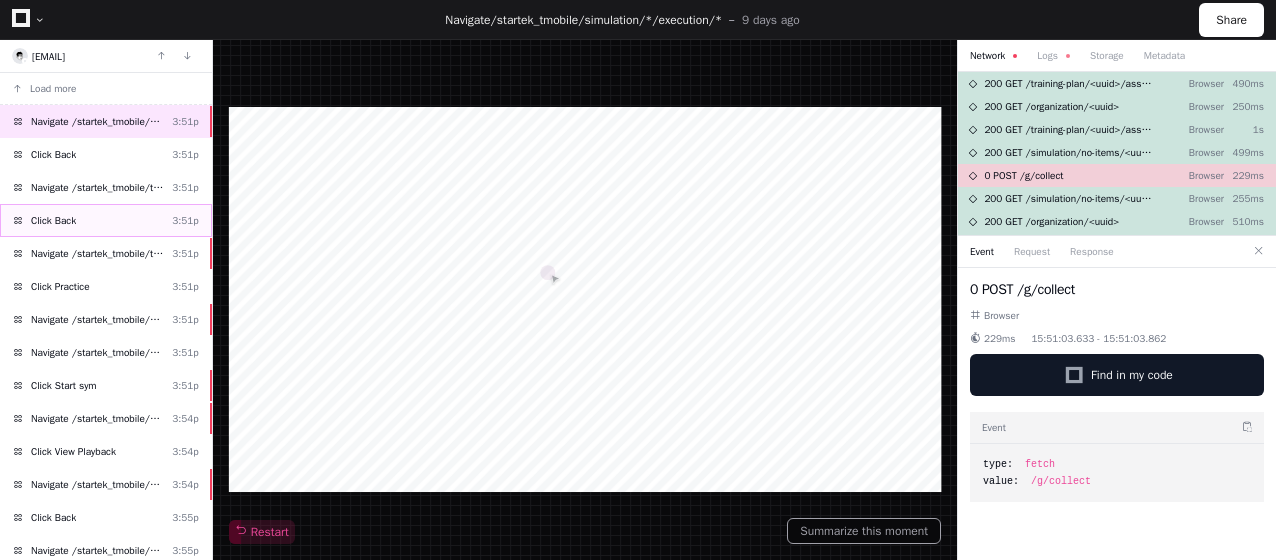 click on "Click Back  3:51p" 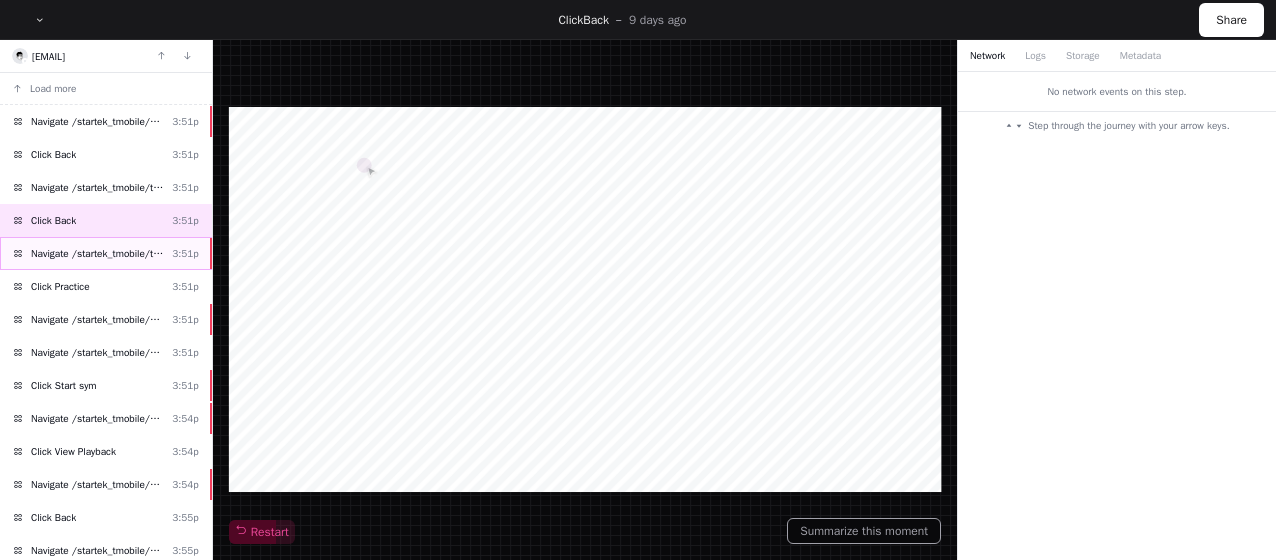 click on "Navigate /startek_tmobile/training-plan/*/assignment/*/execution  3:51p" 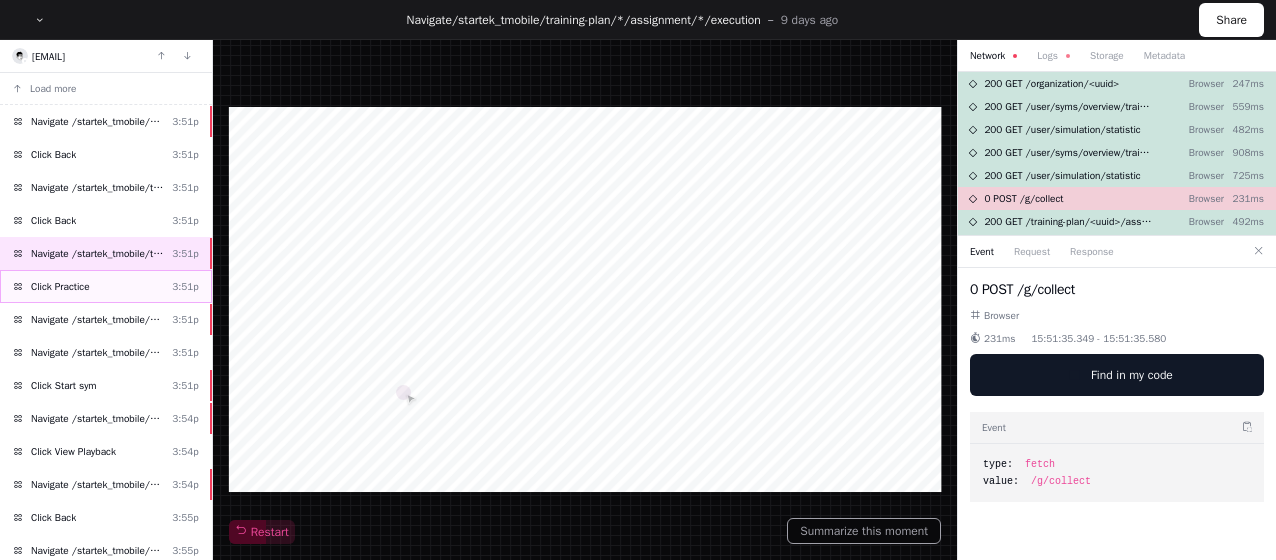click on "Click Practice  3:51p" 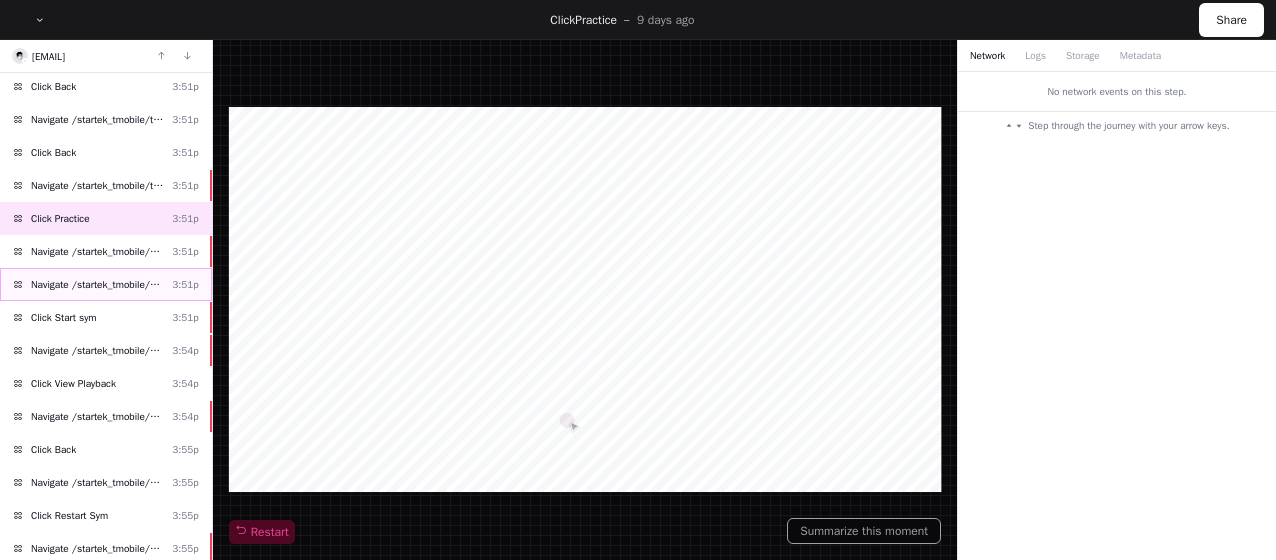scroll, scrollTop: 100, scrollLeft: 0, axis: vertical 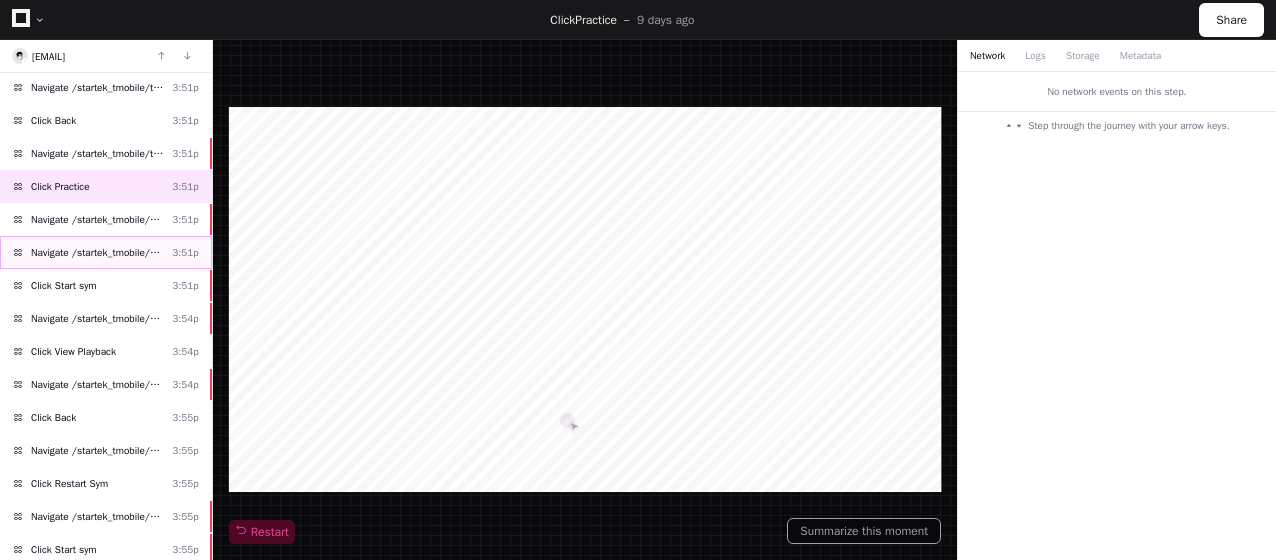 click on "Navigate /startek_tmobile/simulation/*/practise  3:51p" 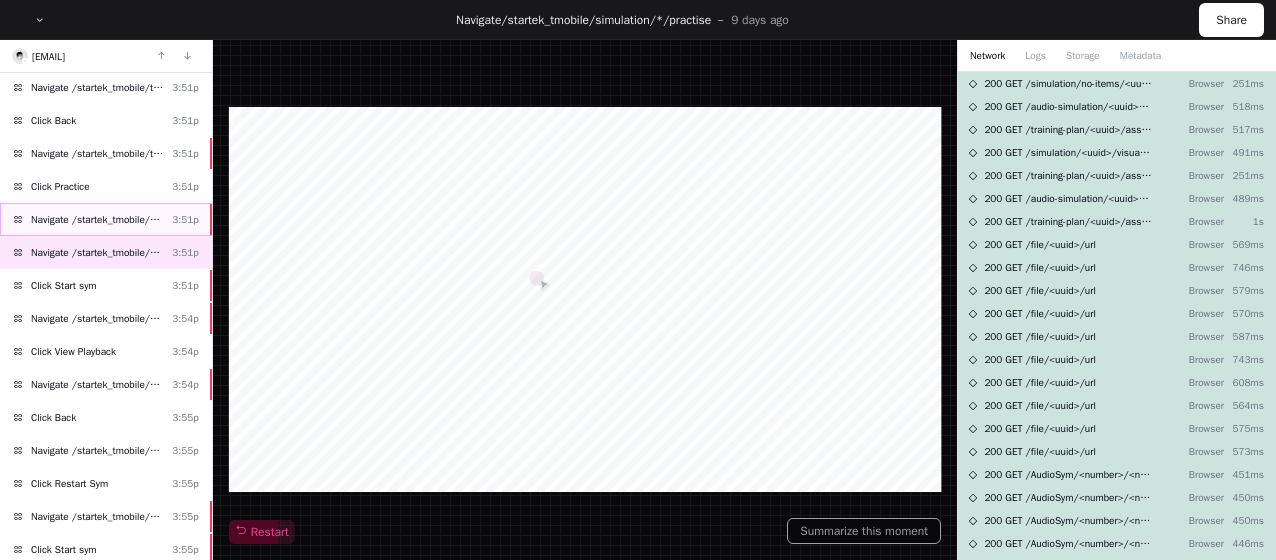 click on "Navigate /startek_tmobile/simulation/*/practise  3:51p" 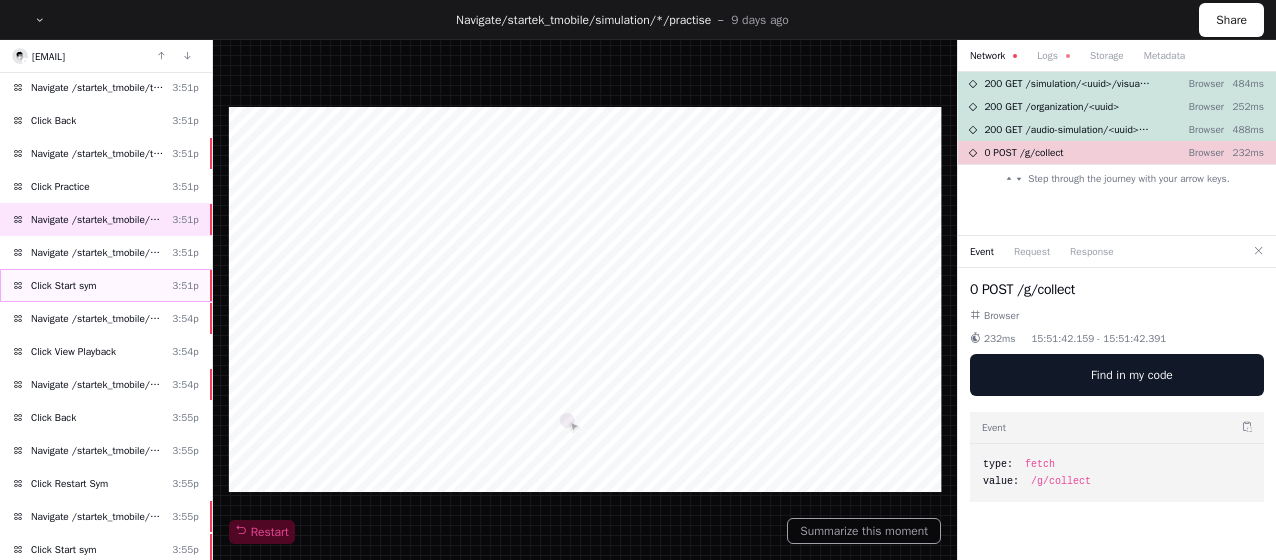 click on "Click Start sym  3:51p" 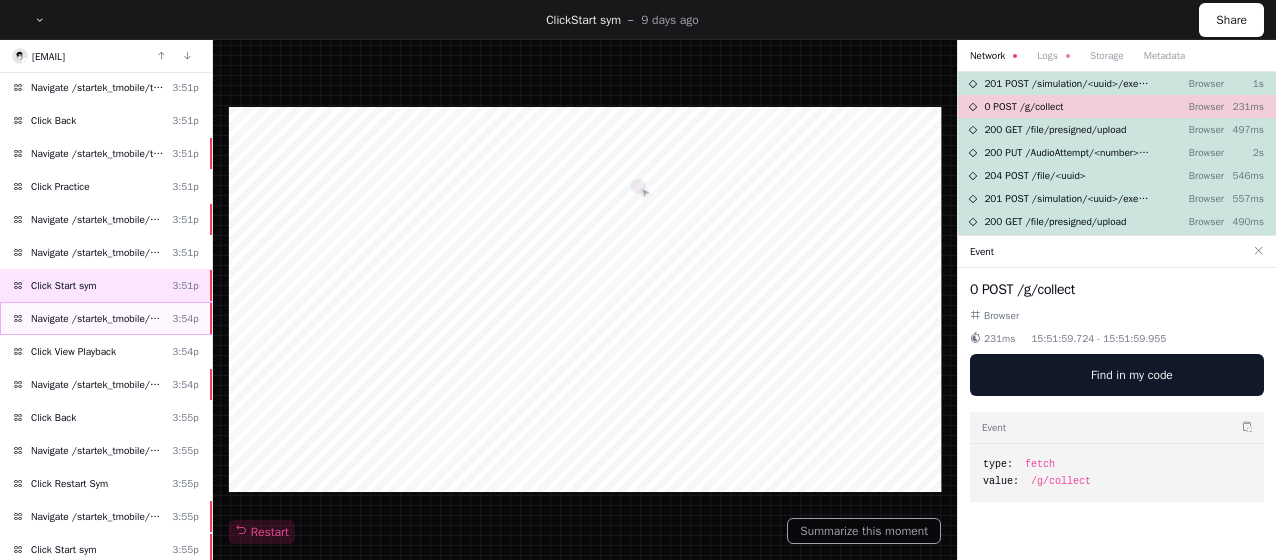 click on "Navigate /startek_tmobile/simulation/*/execution/*/statistic" 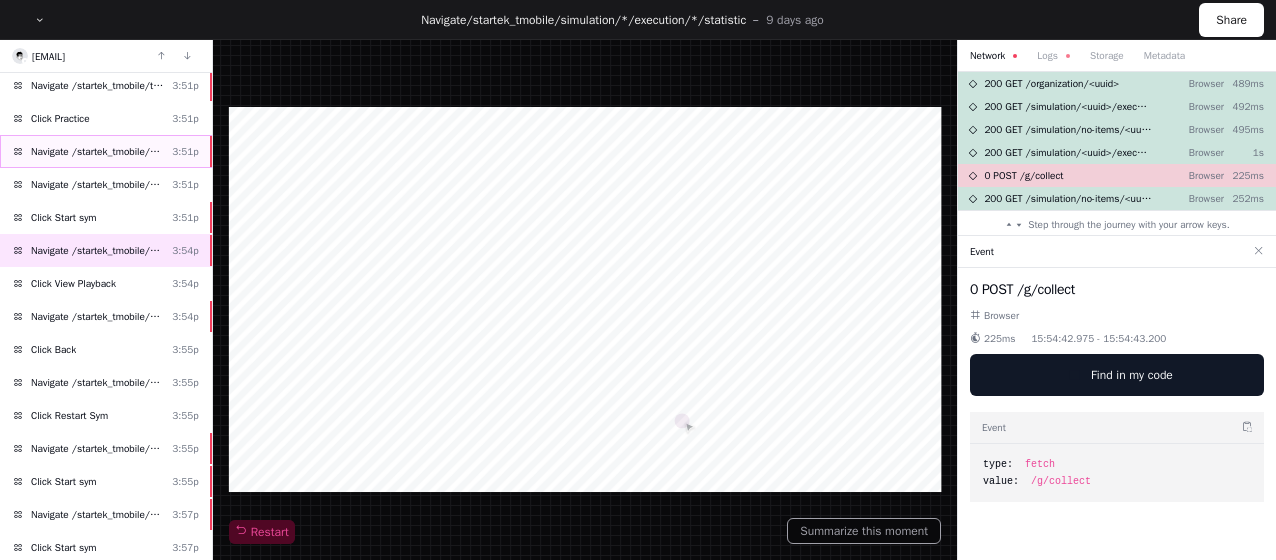 scroll, scrollTop: 200, scrollLeft: 0, axis: vertical 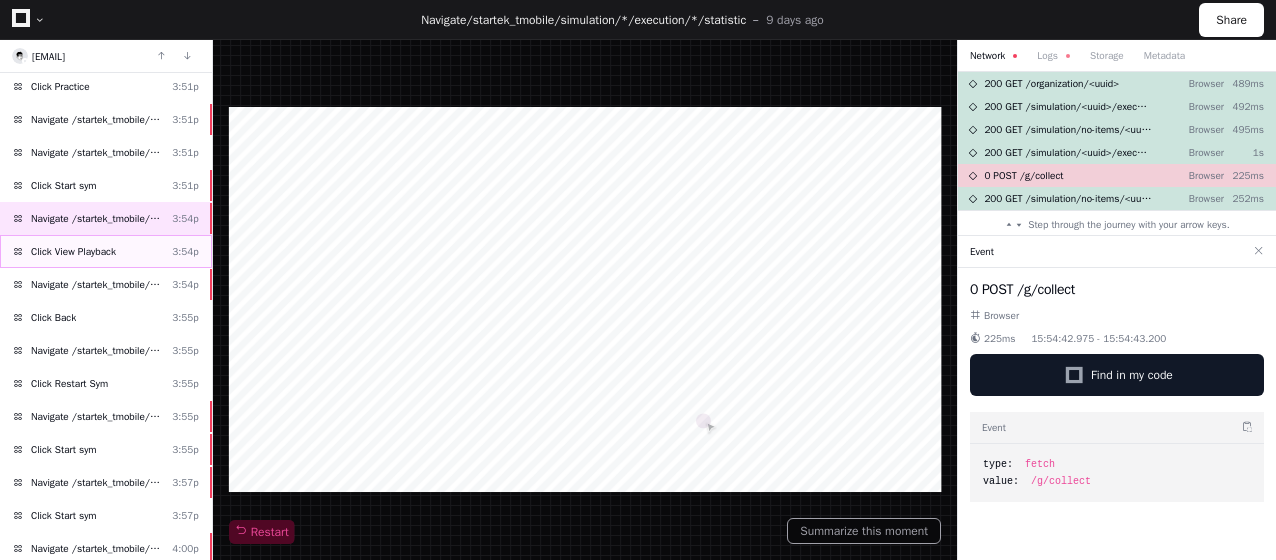 click on "Click View Playback  3:54p" 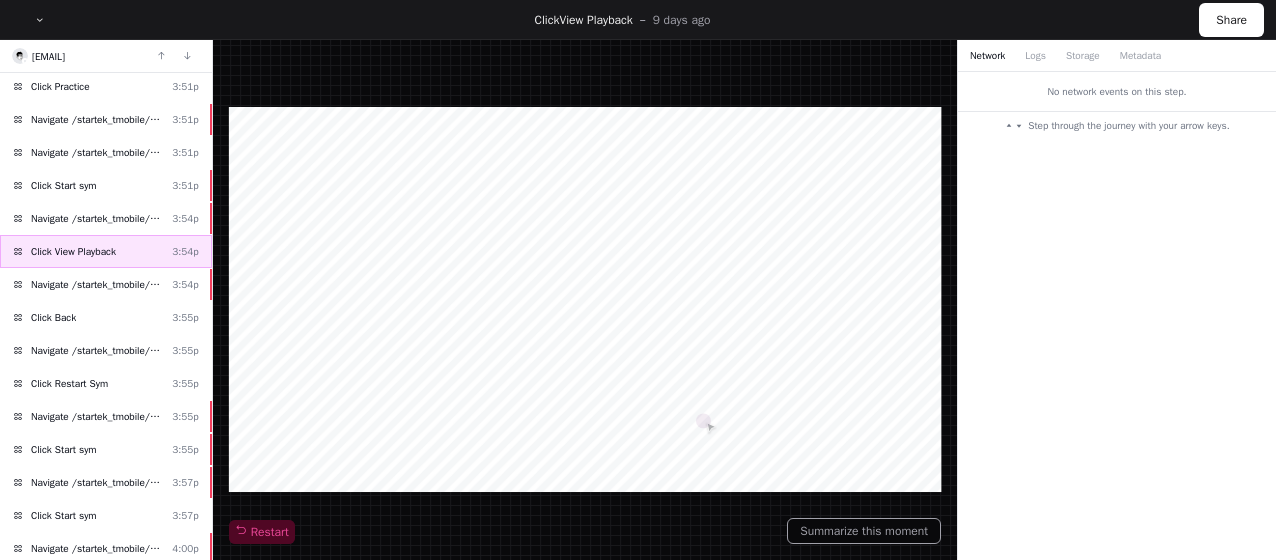 scroll, scrollTop: 300, scrollLeft: 0, axis: vertical 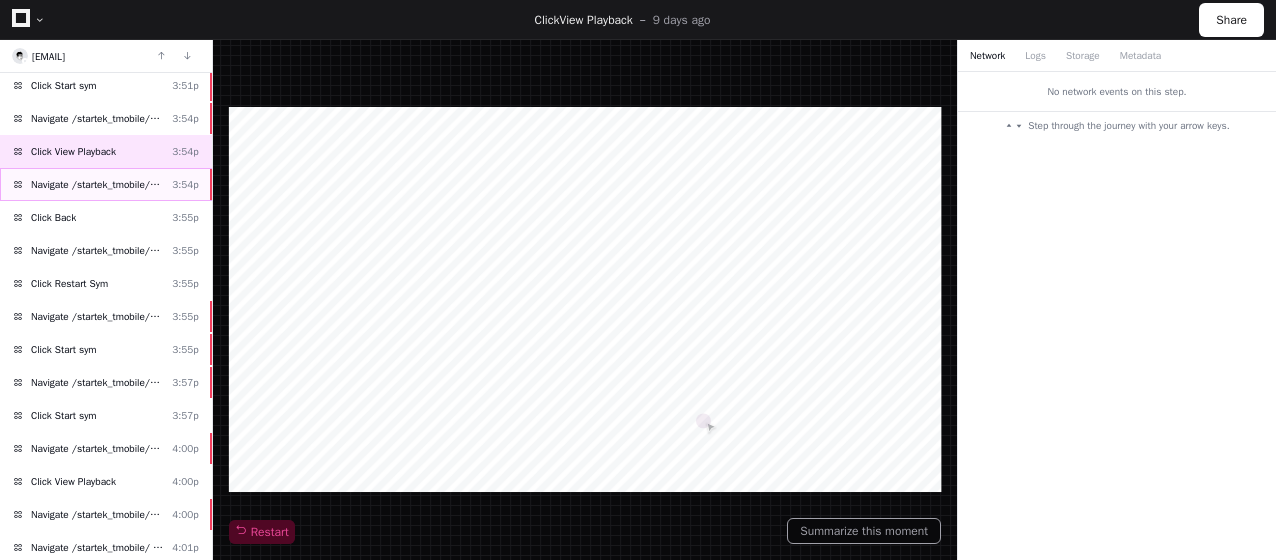 click on "Navigate /startek_tmobile/simulation/*/execution/*  3:54p" 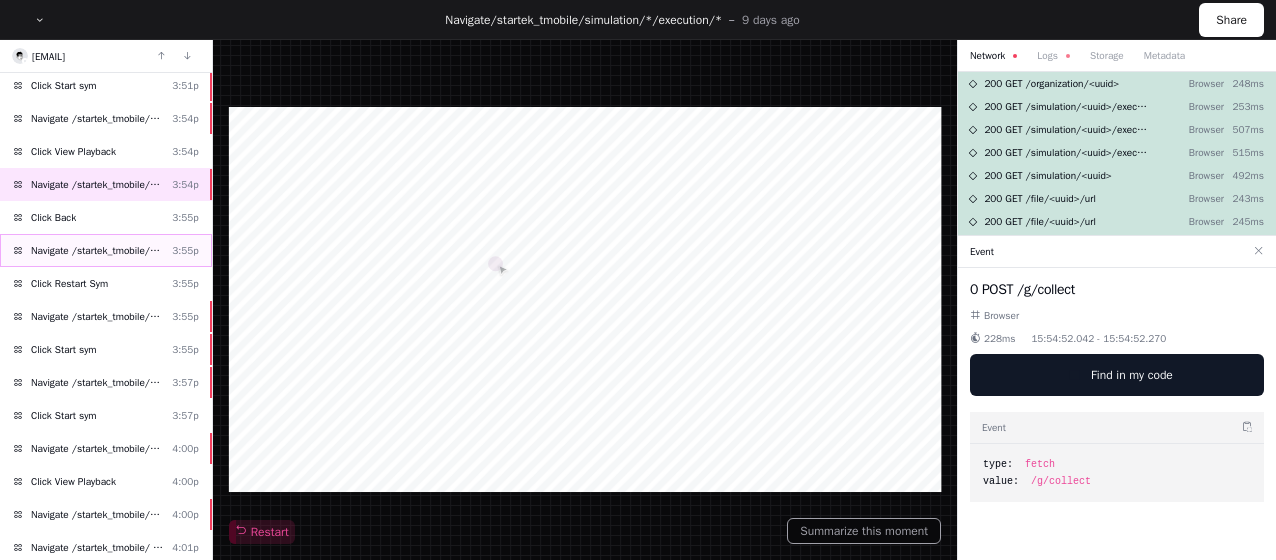 click on "Navigate /startek_tmobile/simulation/*/execution/*/statistic" 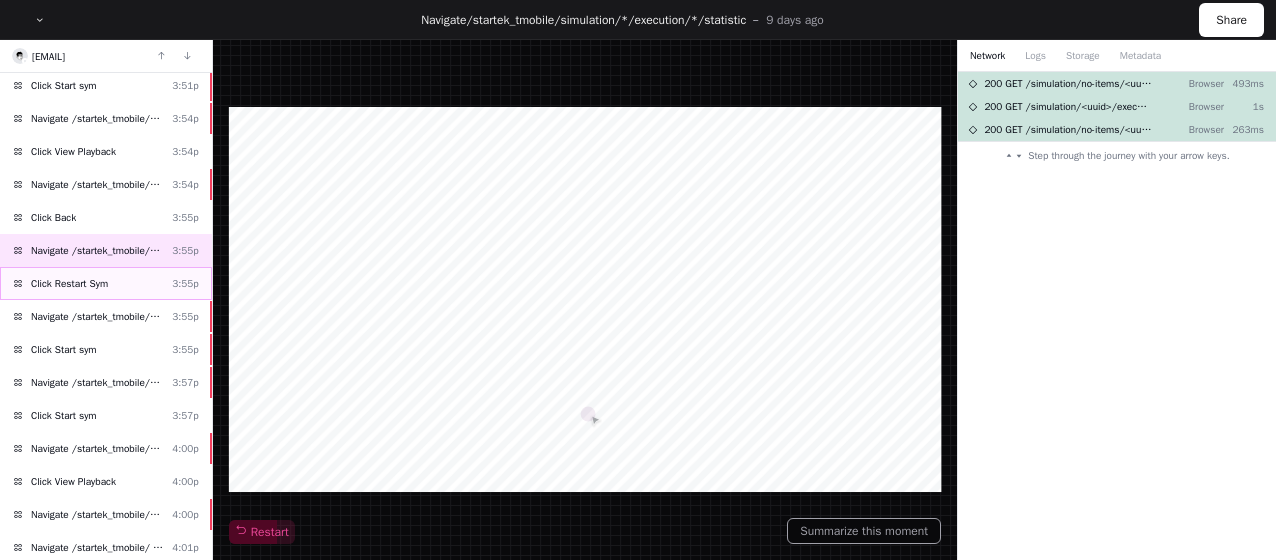 click on "Click Restart Sym  3:55p" 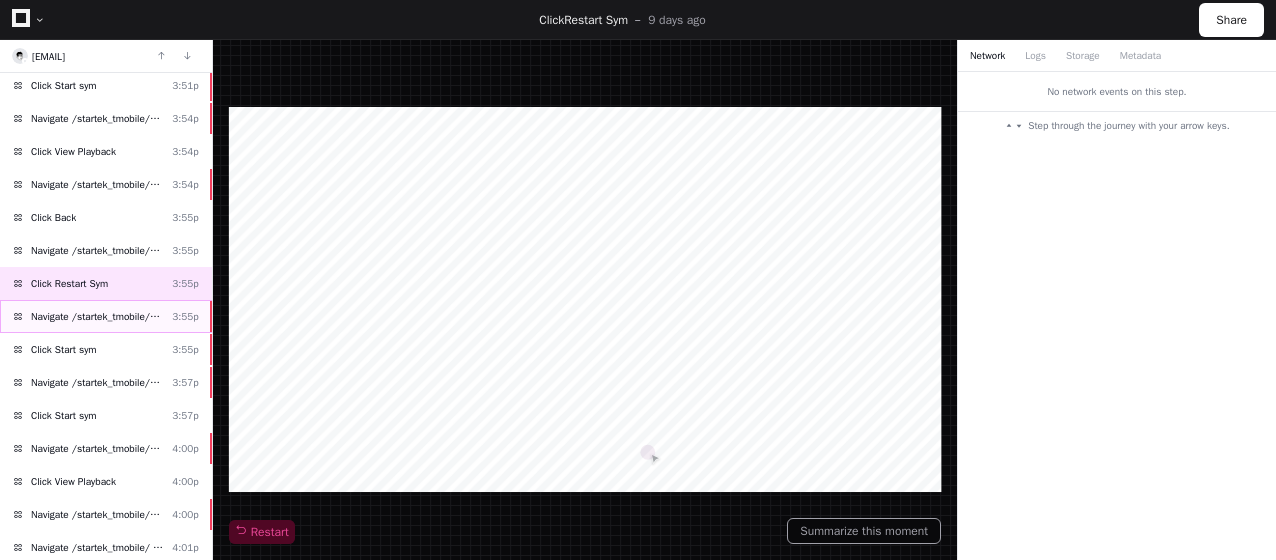 click on "Navigate /startek_tmobile/simulation/*/practise" 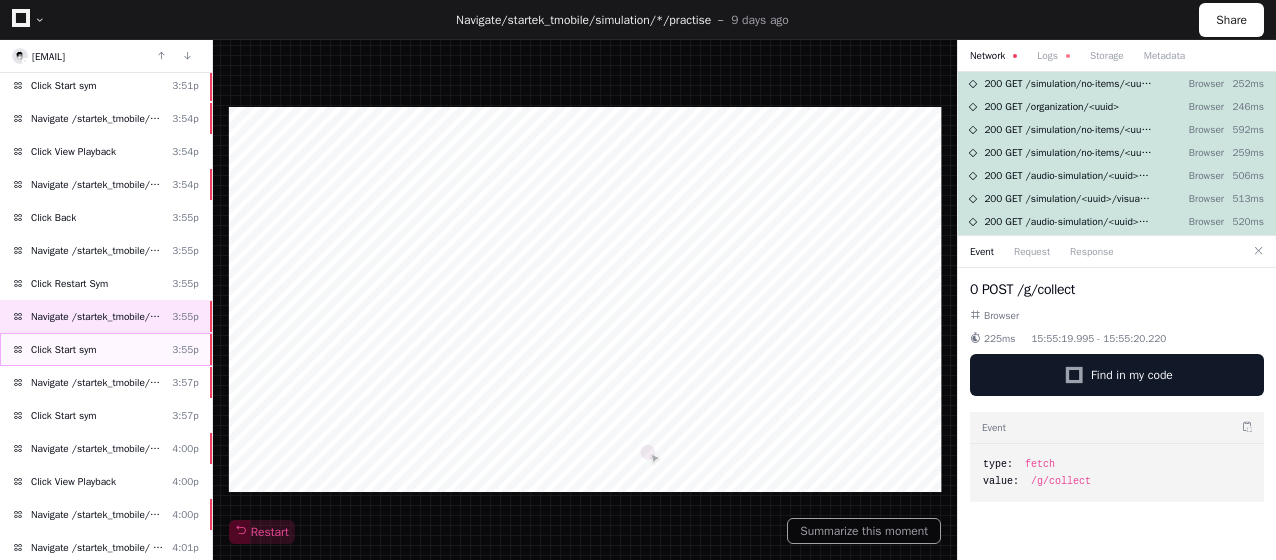 click on "Click Start sym" 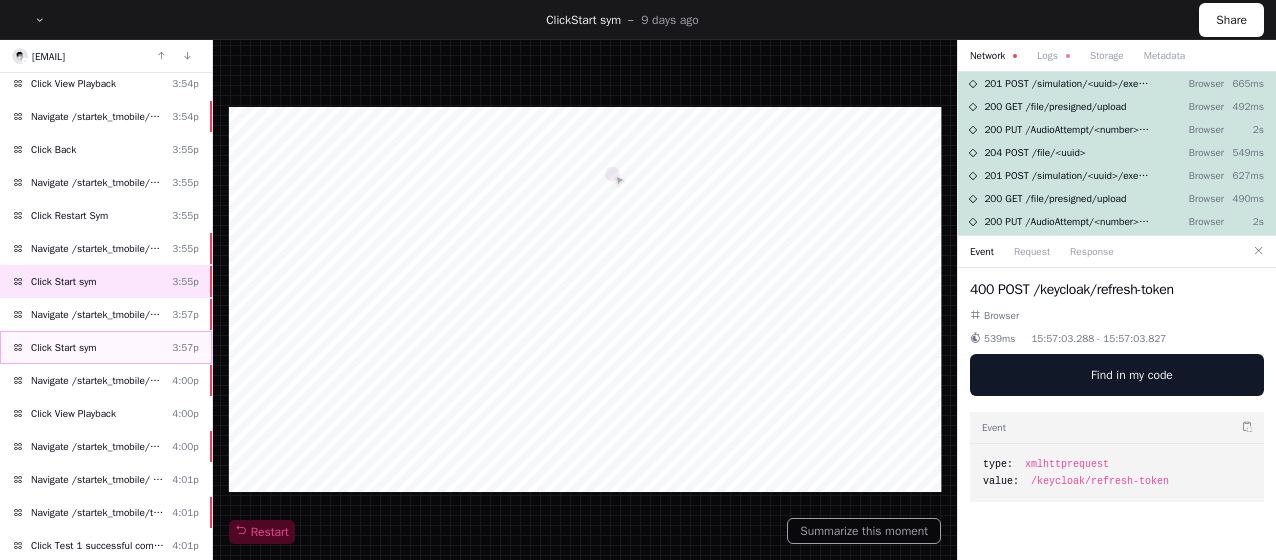 scroll, scrollTop: 400, scrollLeft: 0, axis: vertical 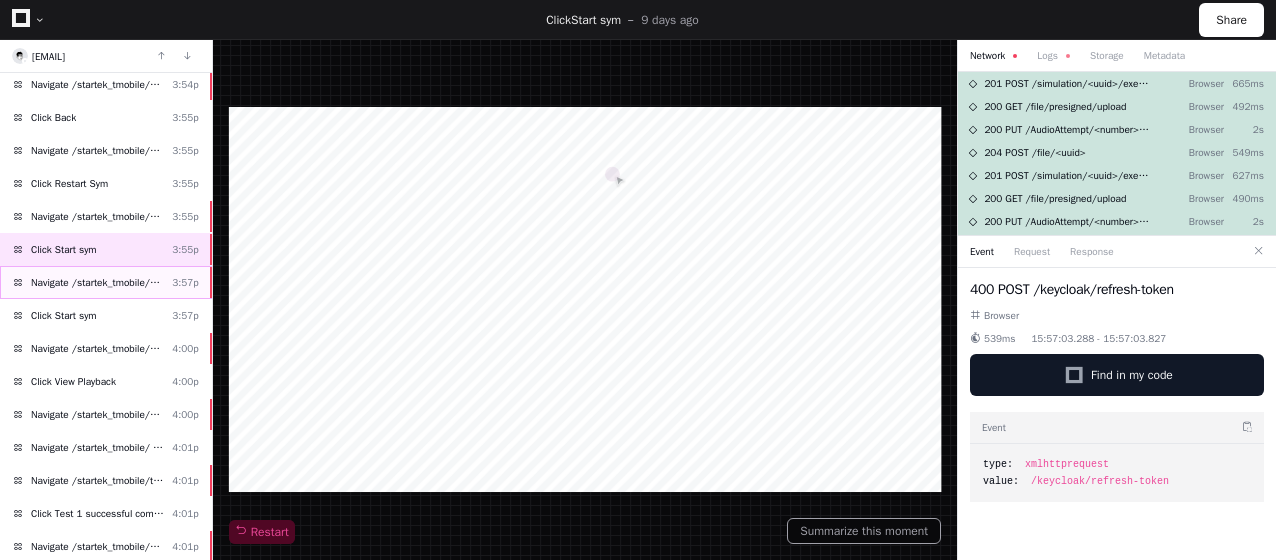 click on "Navigate /startek_tmobile/simulation/*/practise" 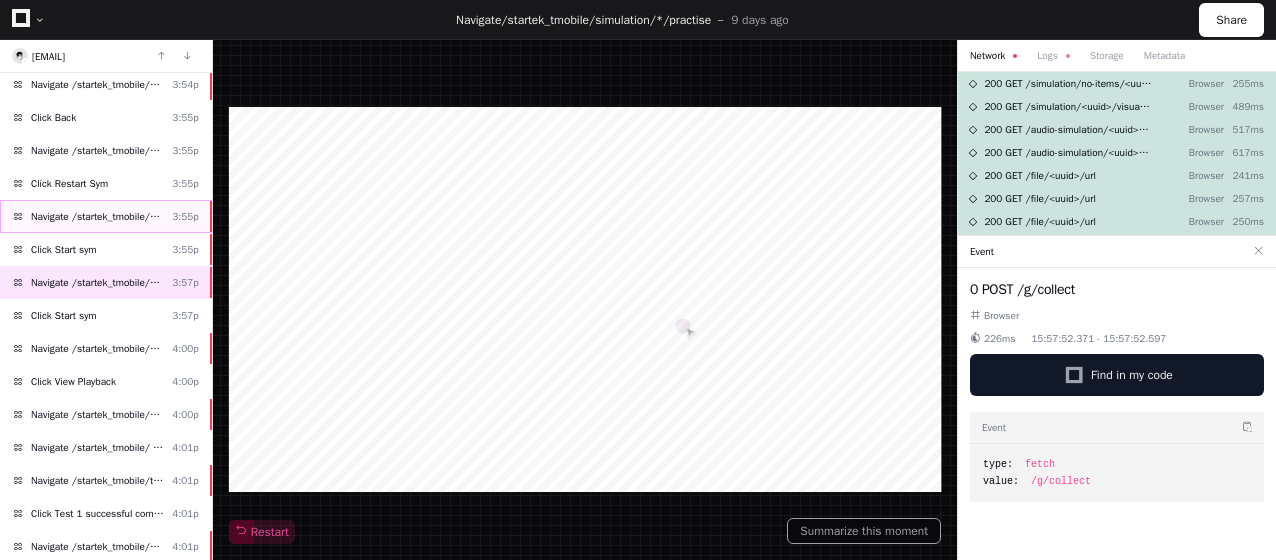 click on "Navigate /startek_tmobile/simulation/*/practise  3:55p" 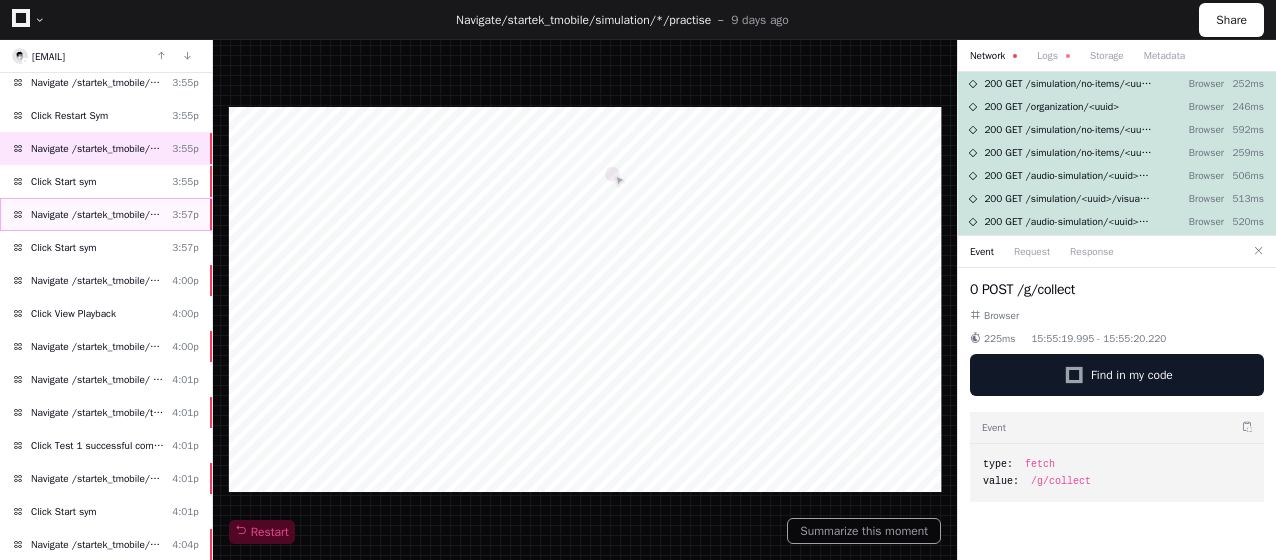 scroll, scrollTop: 500, scrollLeft: 0, axis: vertical 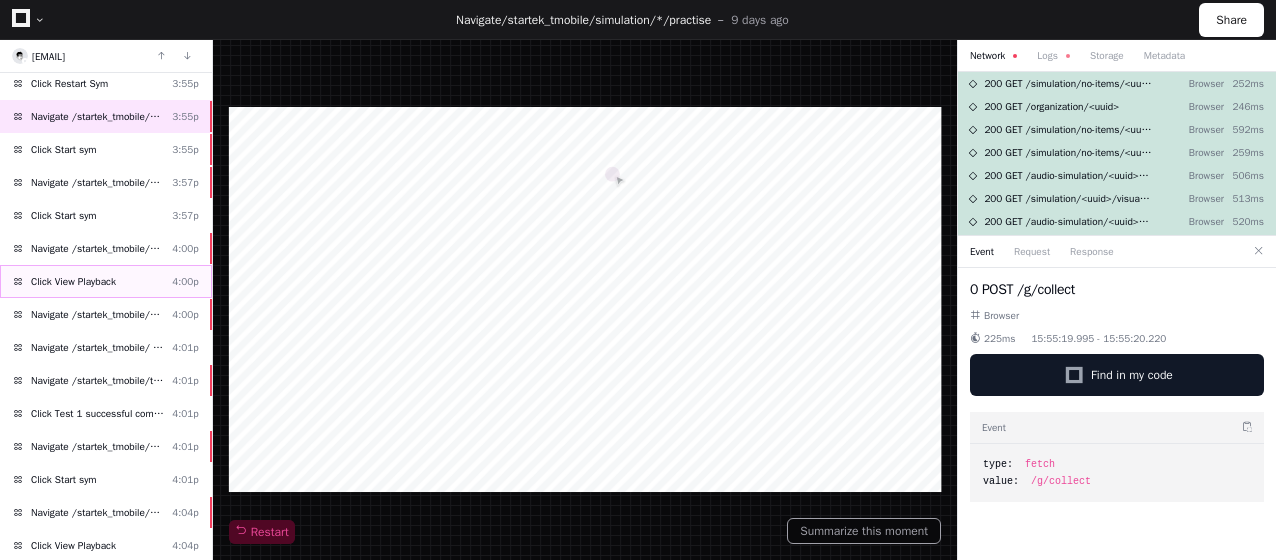 click on "Click View Playback  4:00p" 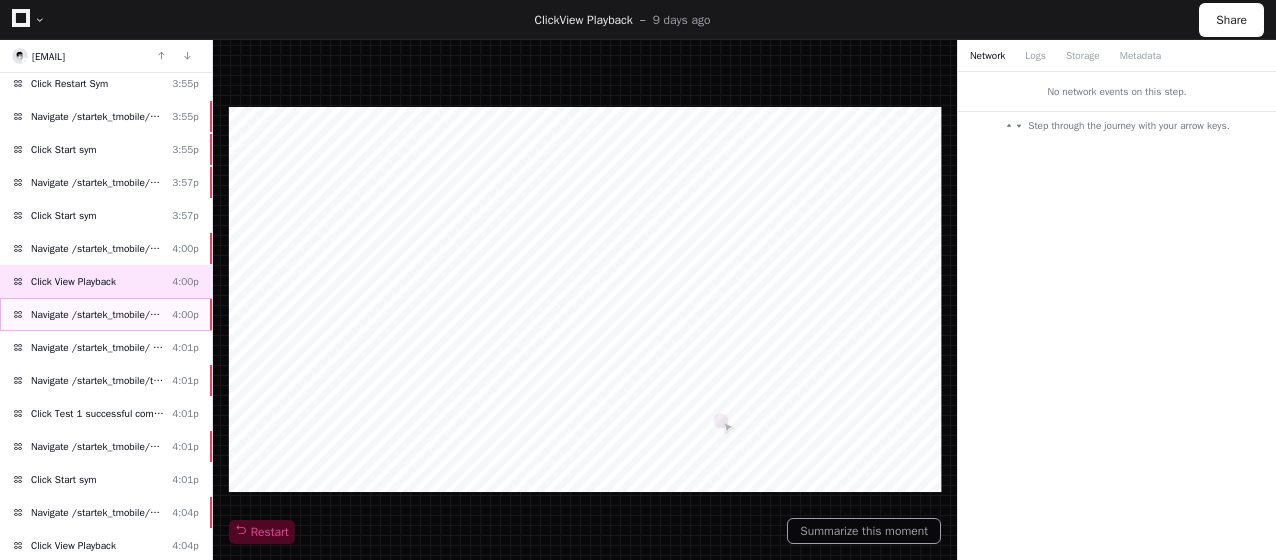 click on "Navigate /startek_tmobile/simulation/*/execution/*" 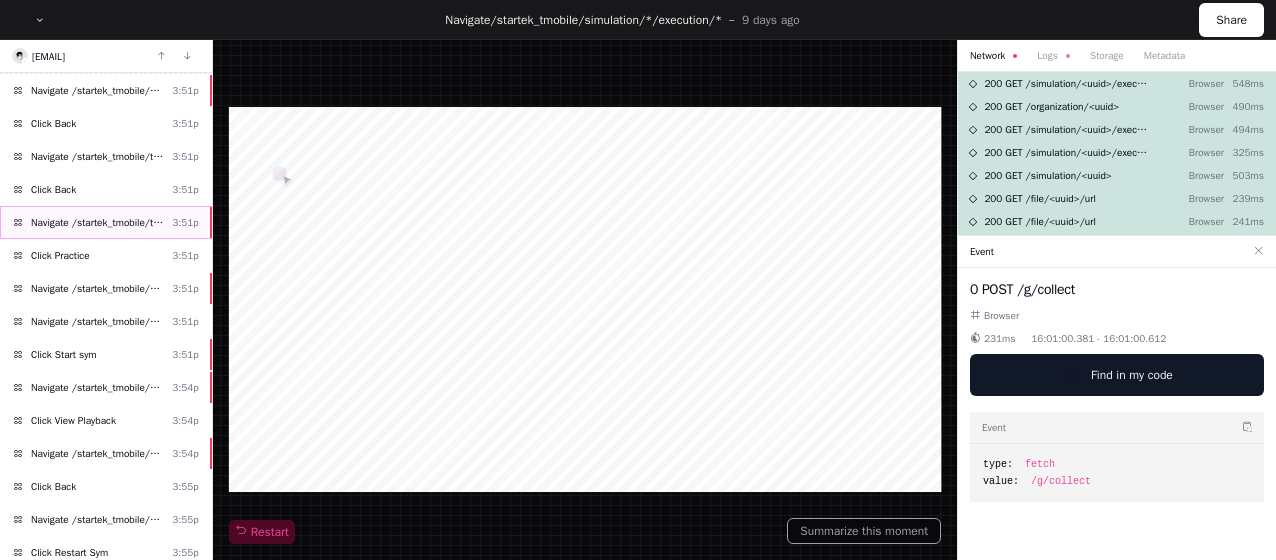scroll, scrollTop: 0, scrollLeft: 0, axis: both 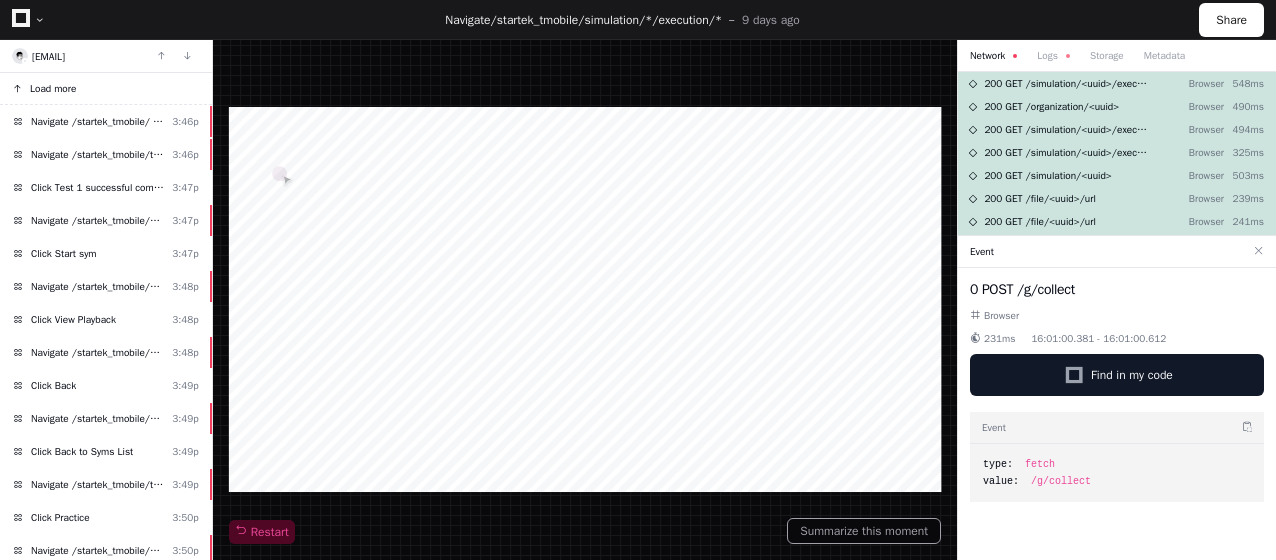 click on "Load more" 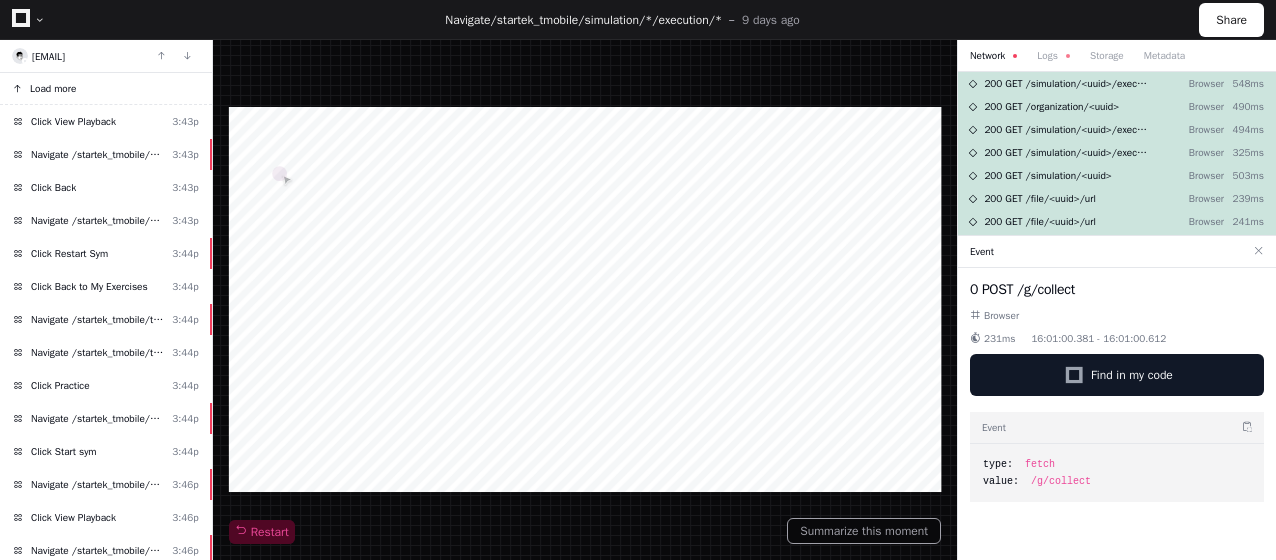 click on "Load more" 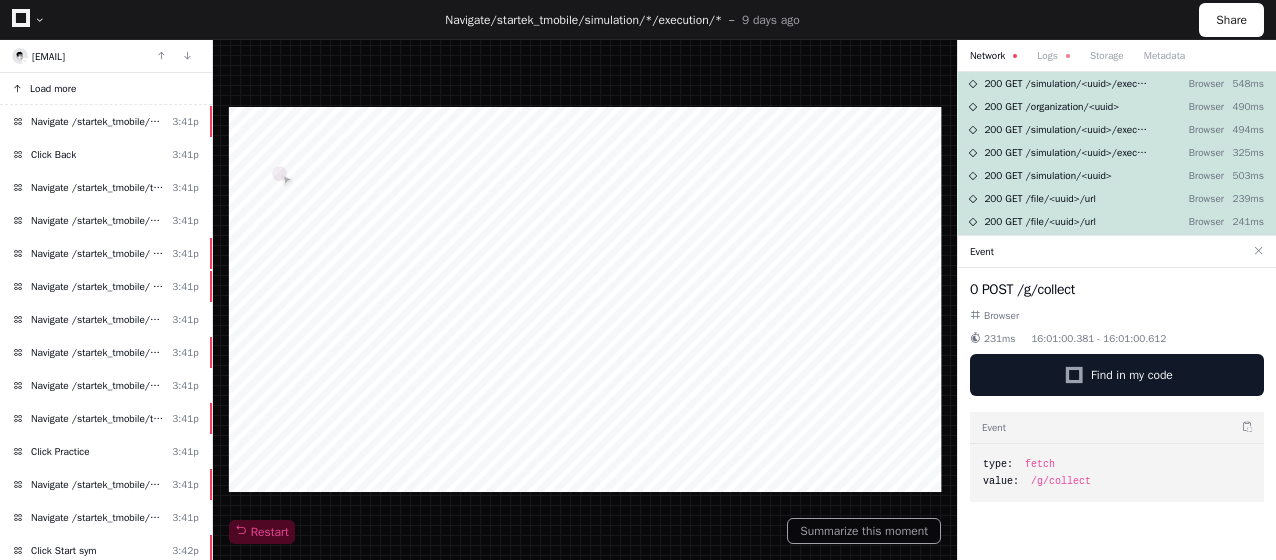 click on "Load more" 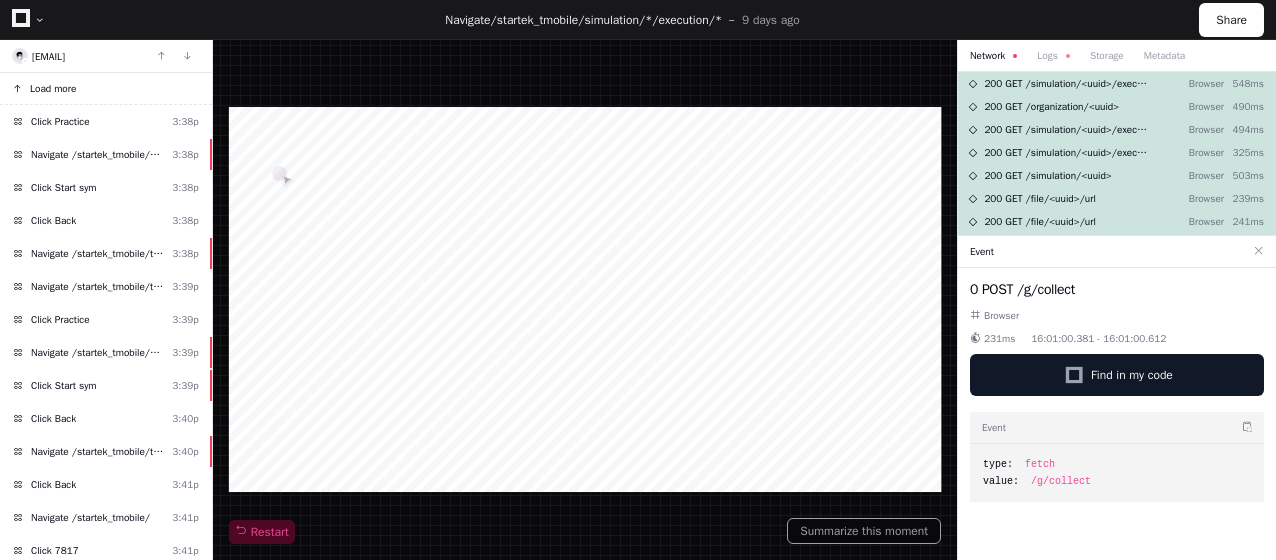 click on "Load more" 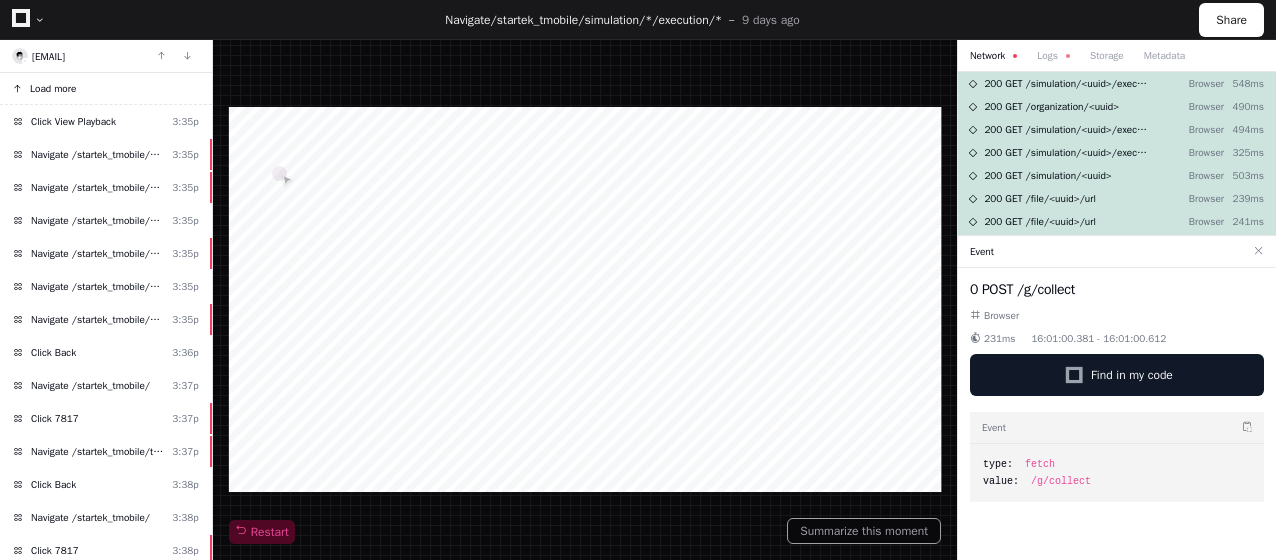 click on "Load more" 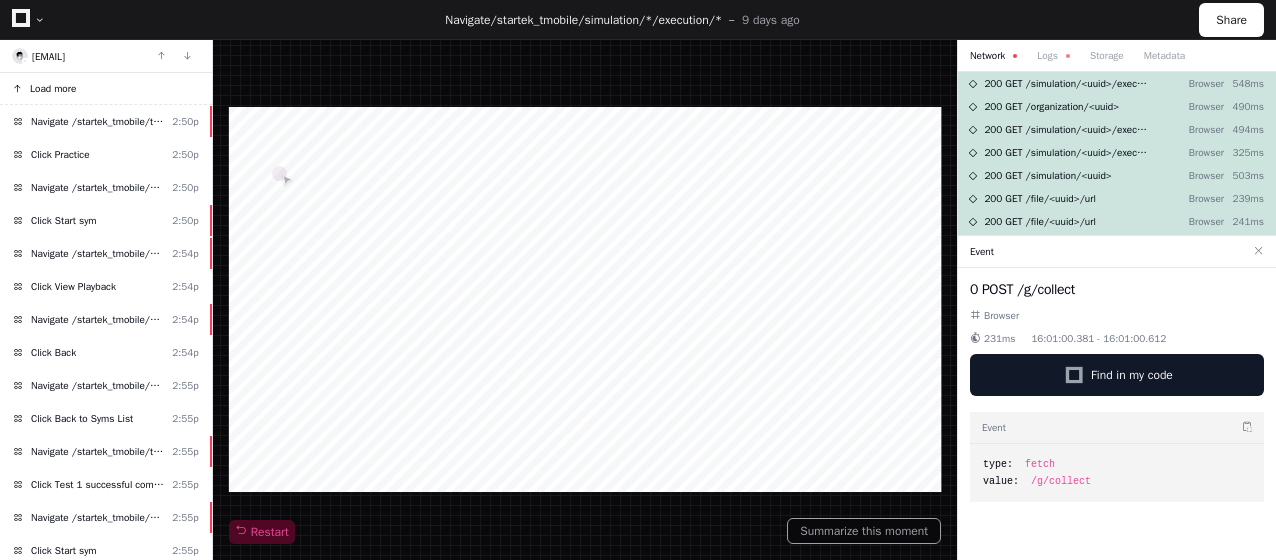 click on "Load more" 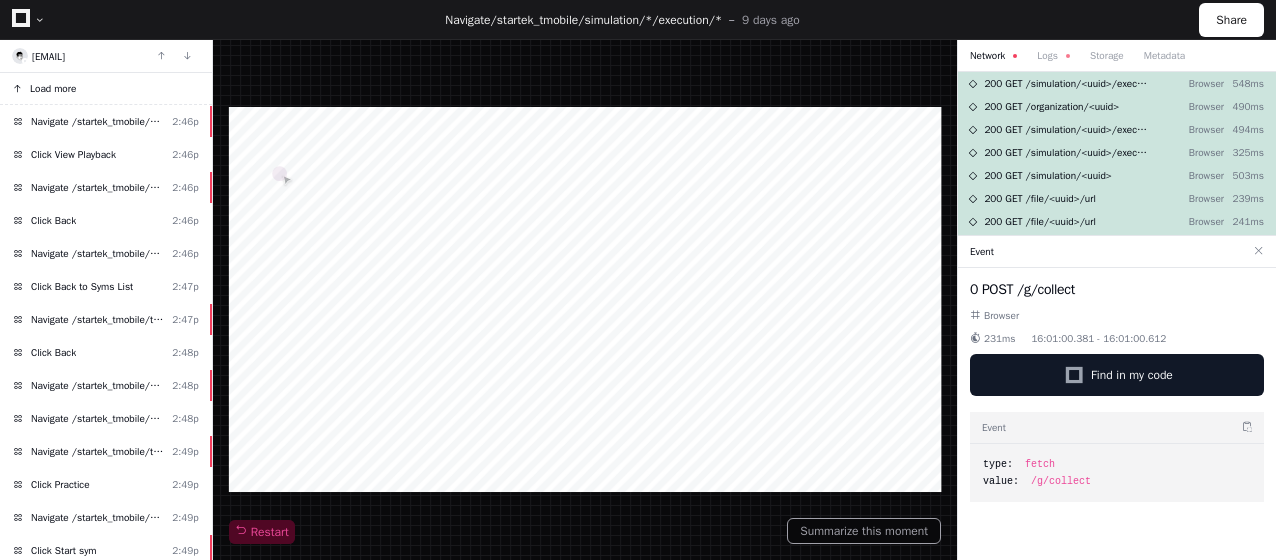 click on "Load more" 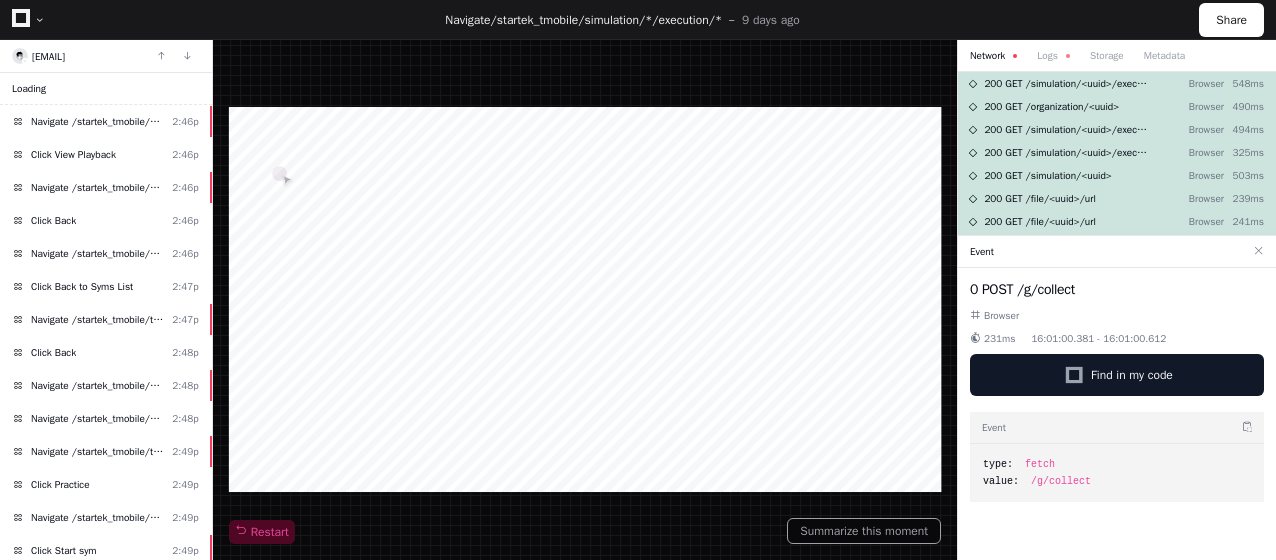 click on "Loading . . ." 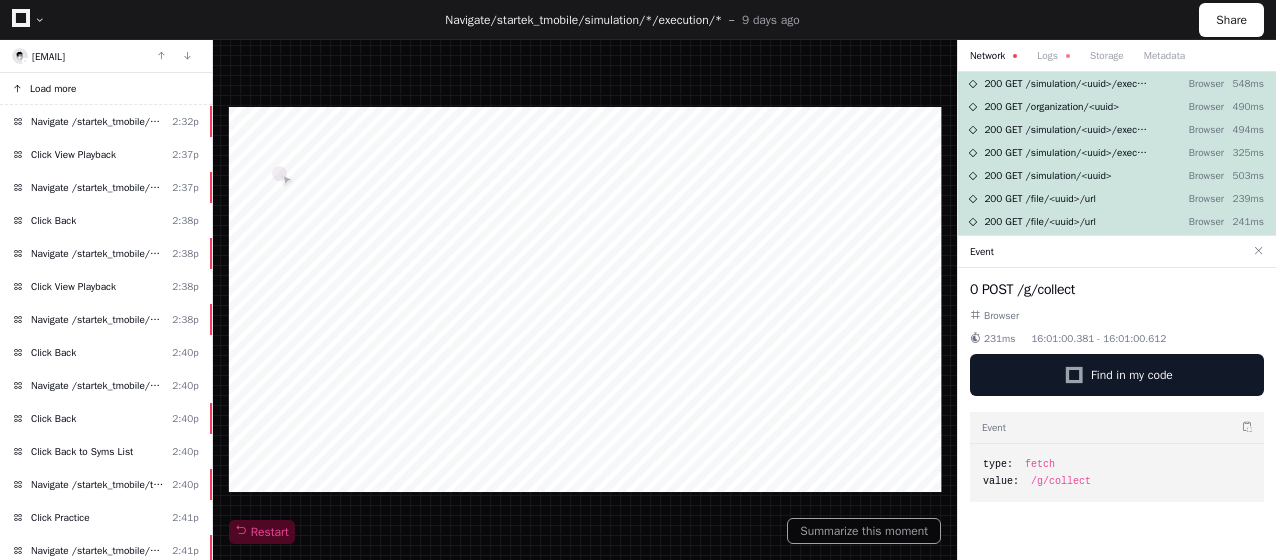 click on "Load more" 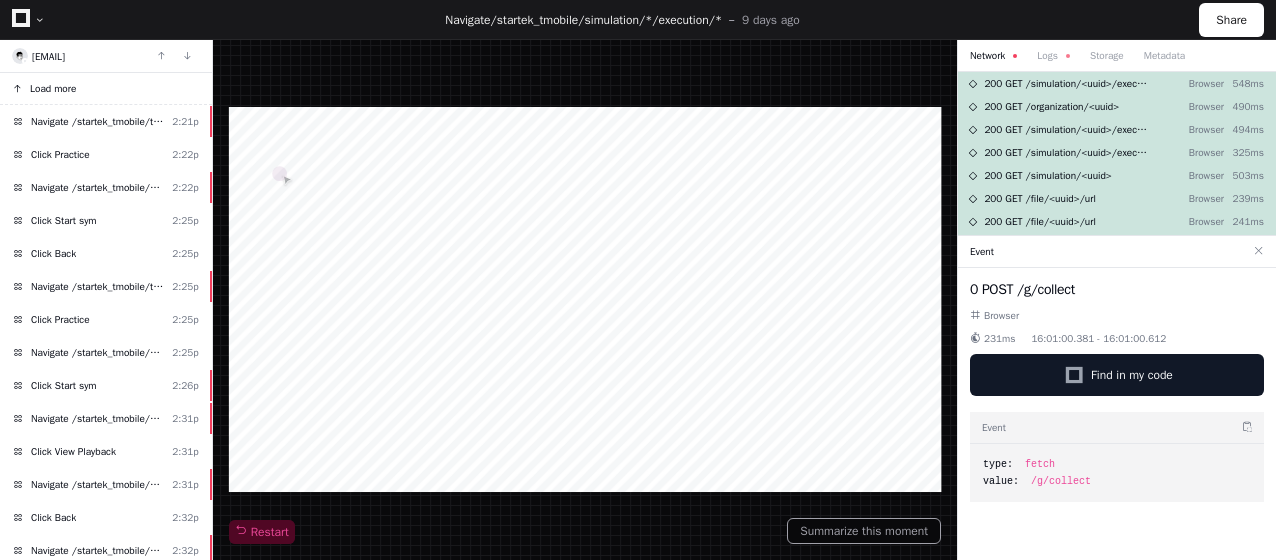 click on "Load more" 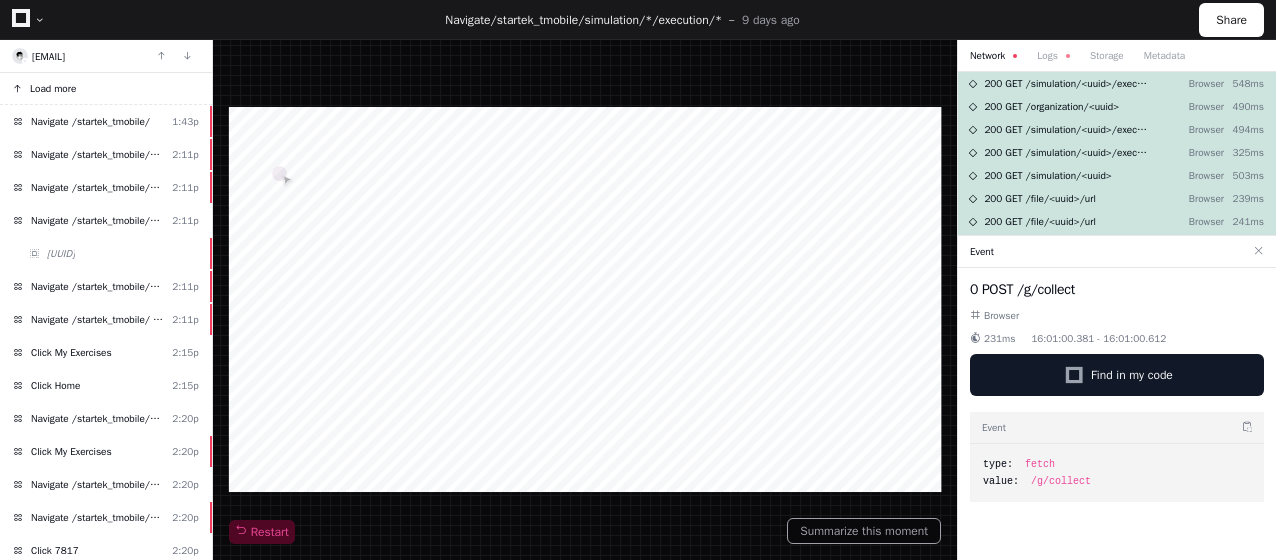 click on "Load more" 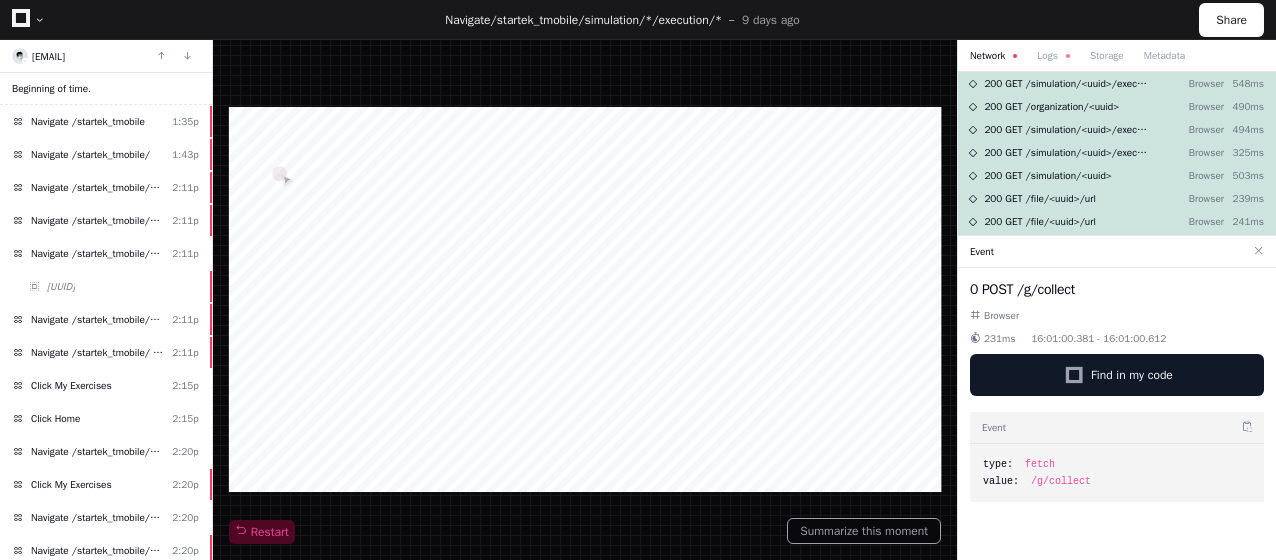 click on "Beginning of time." 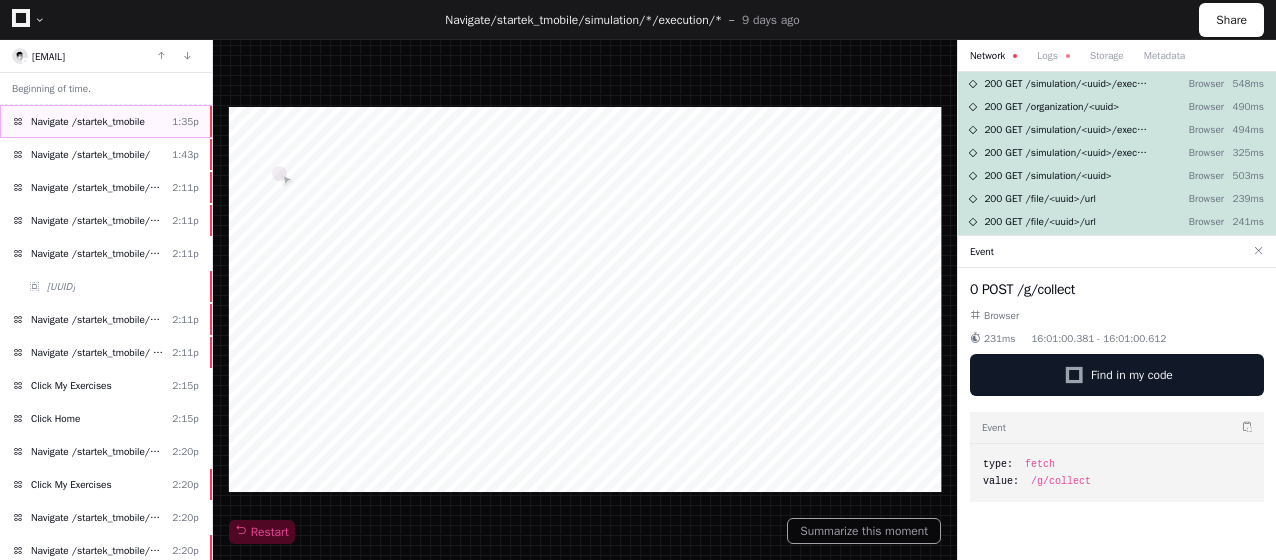 click on "Navigate /startek_tmobile" 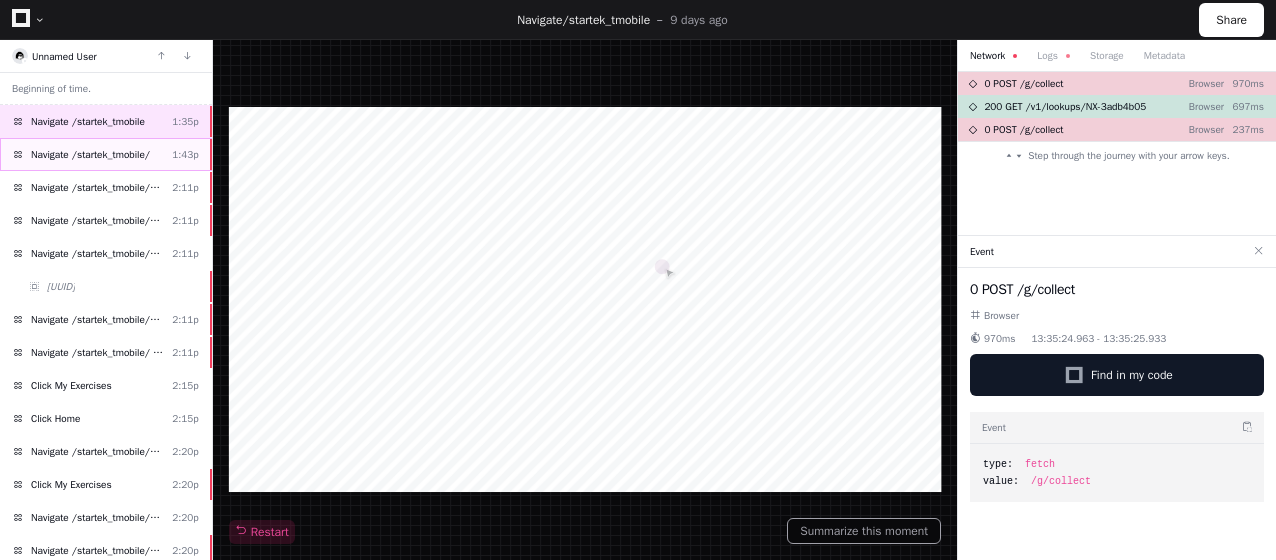 click on "Navigate /startek_tmobile/  1:43p" 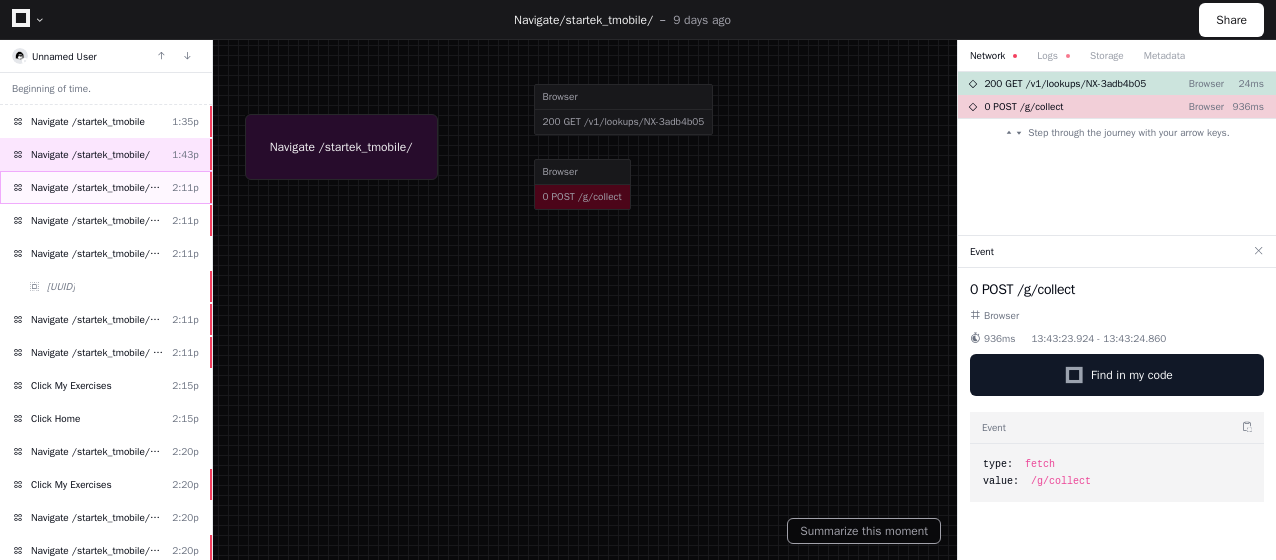 click on "Navigate /startek_tmobile/my-syms (My Exercises)" 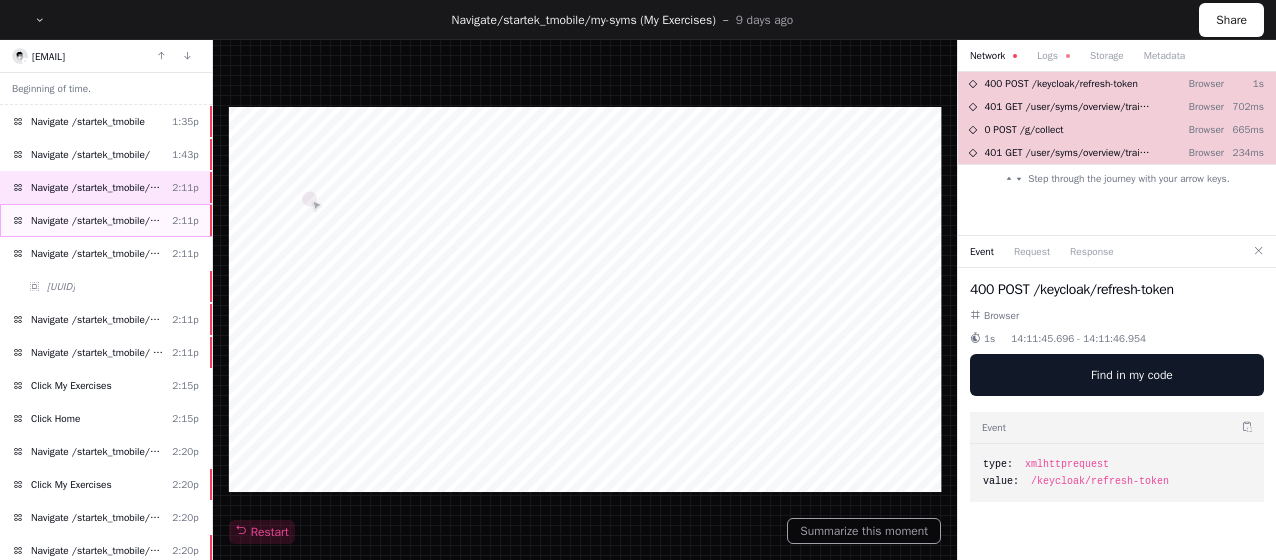 click on "Navigate /startek_tmobile/my-syms" 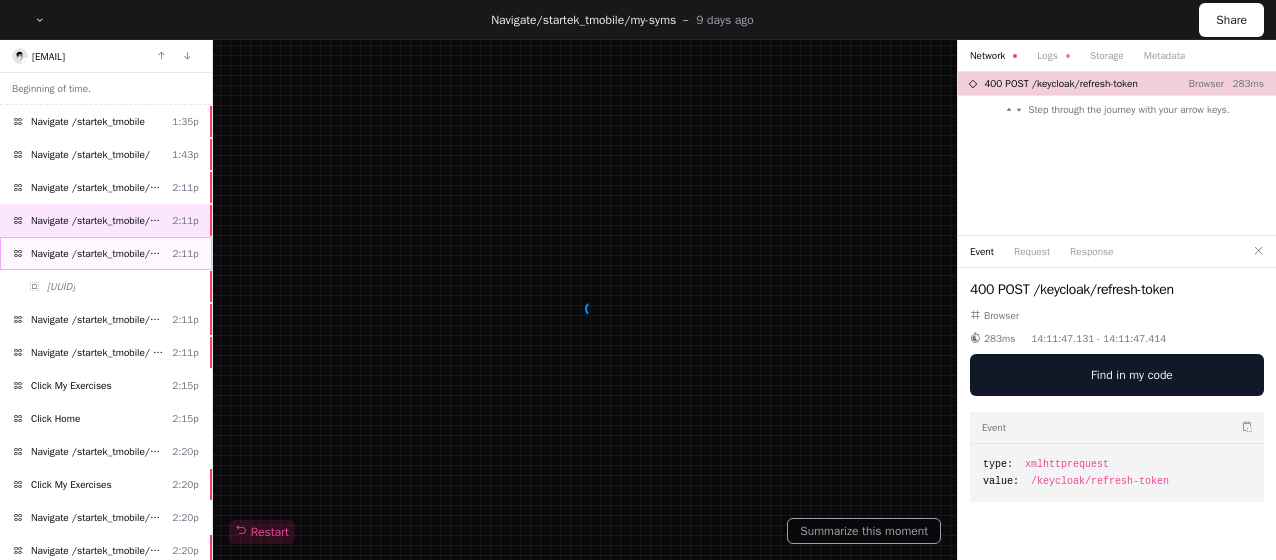 click on "Navigate /startek_tmobile/my-syms  2:11p" 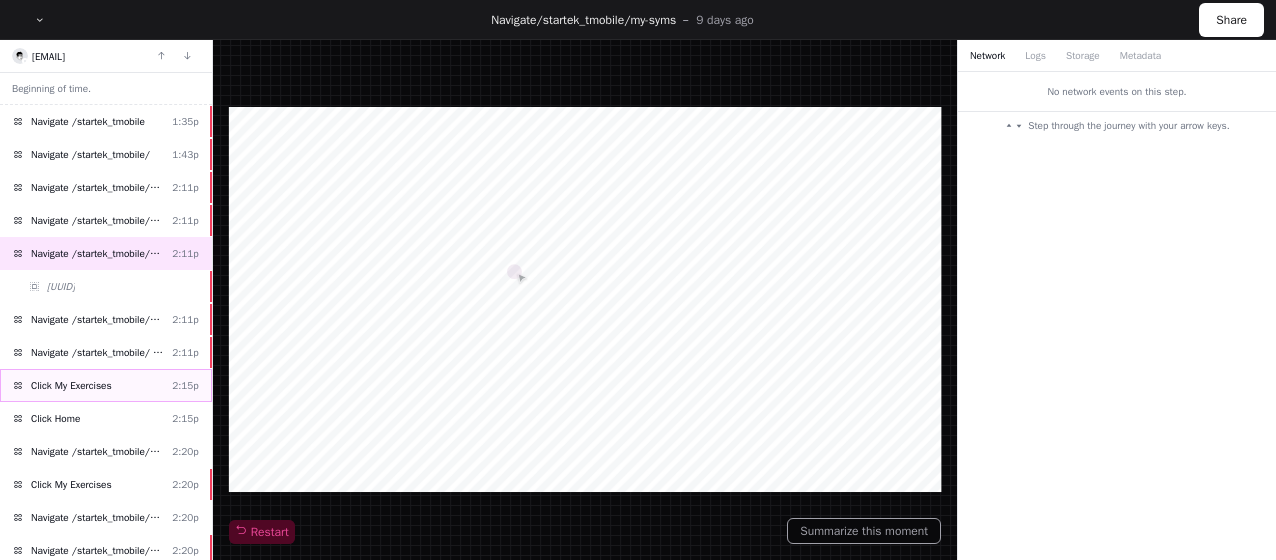 click on "Click My Exercises  2:15p" 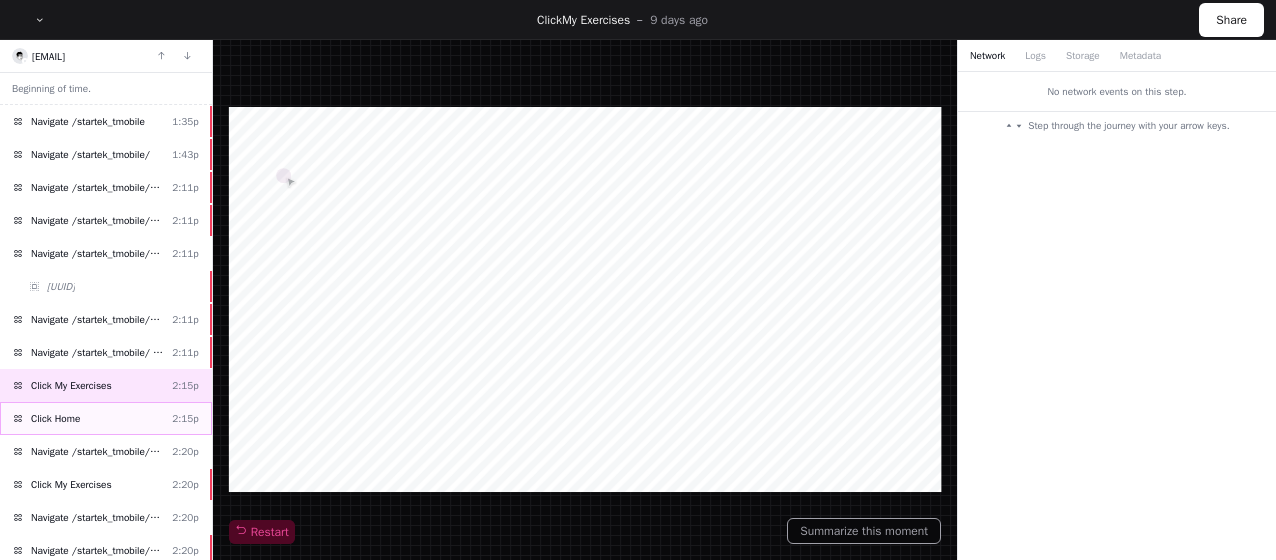 click on "Click Home  2:15p" 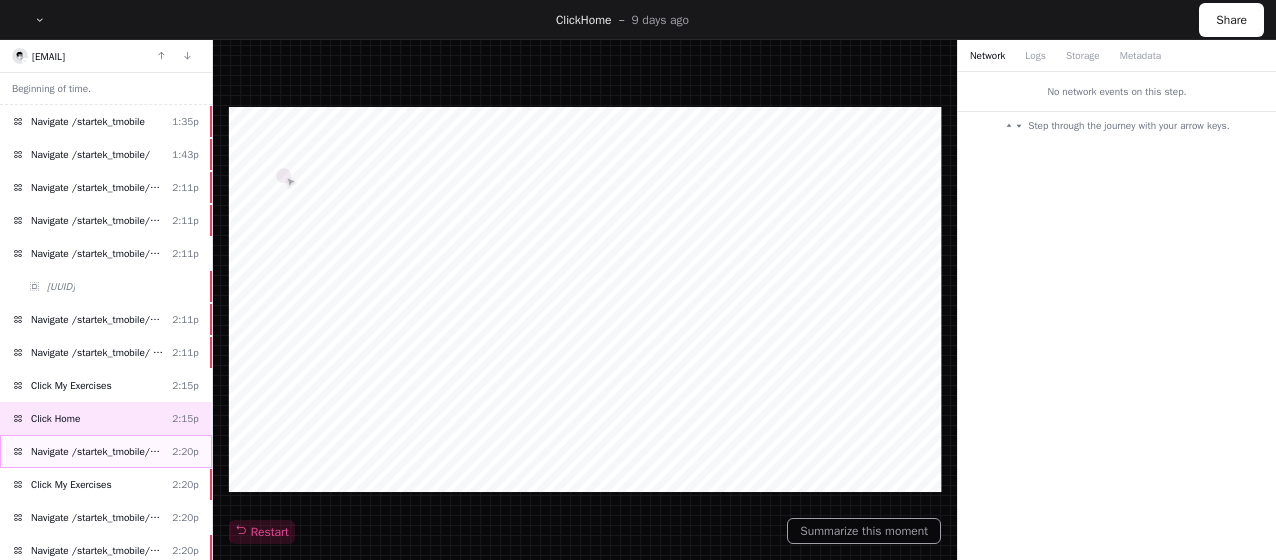 click on "Navigate /startek_tmobile/my-syms (My Exercises)  2:20p" 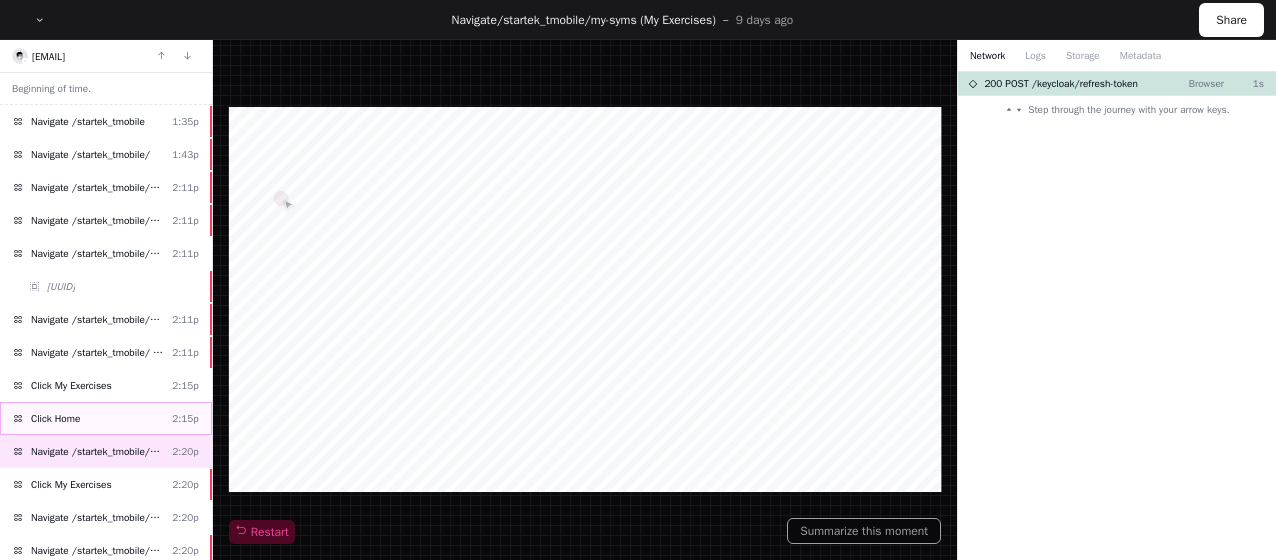 click on "Click Home  2:15p" 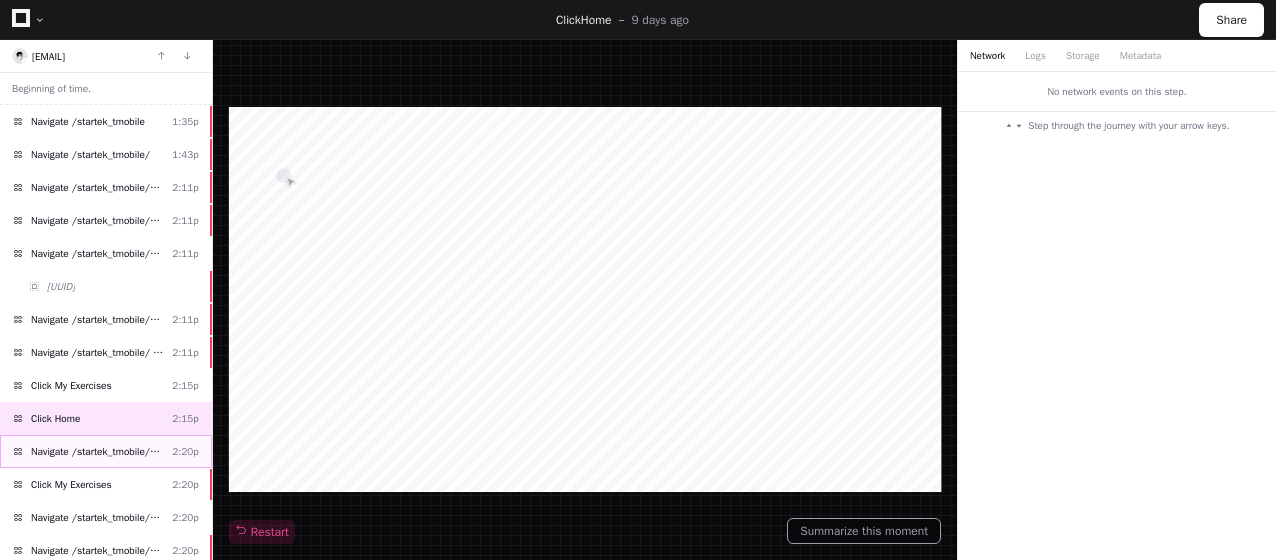 click on "Navigate /startek_tmobile/my-syms (My Exercises)" 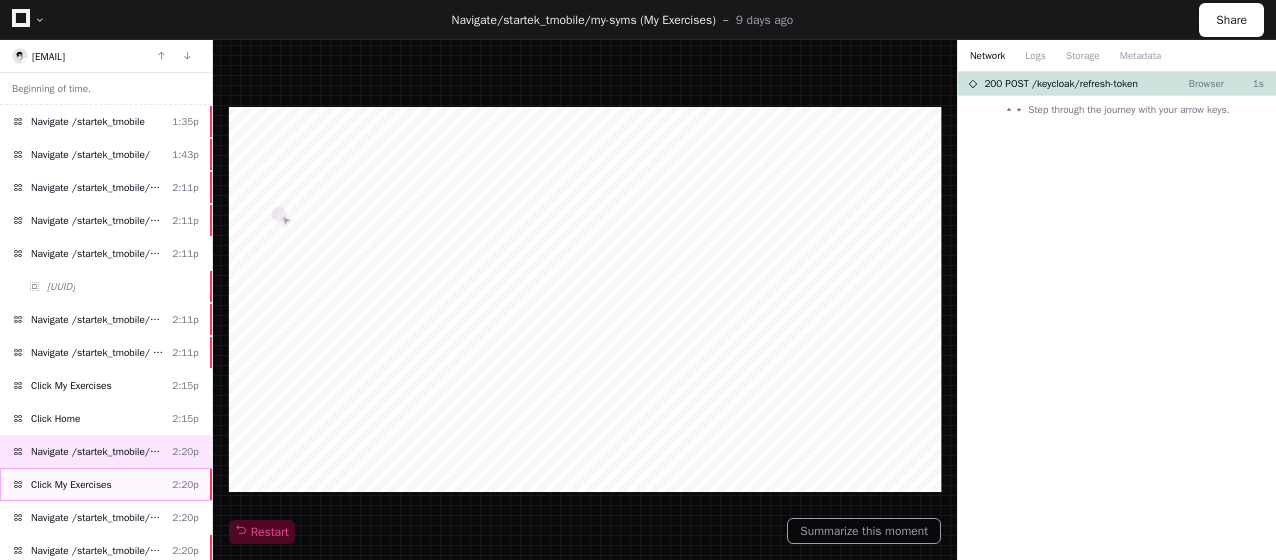click on "Click My Exercises  2:20p" 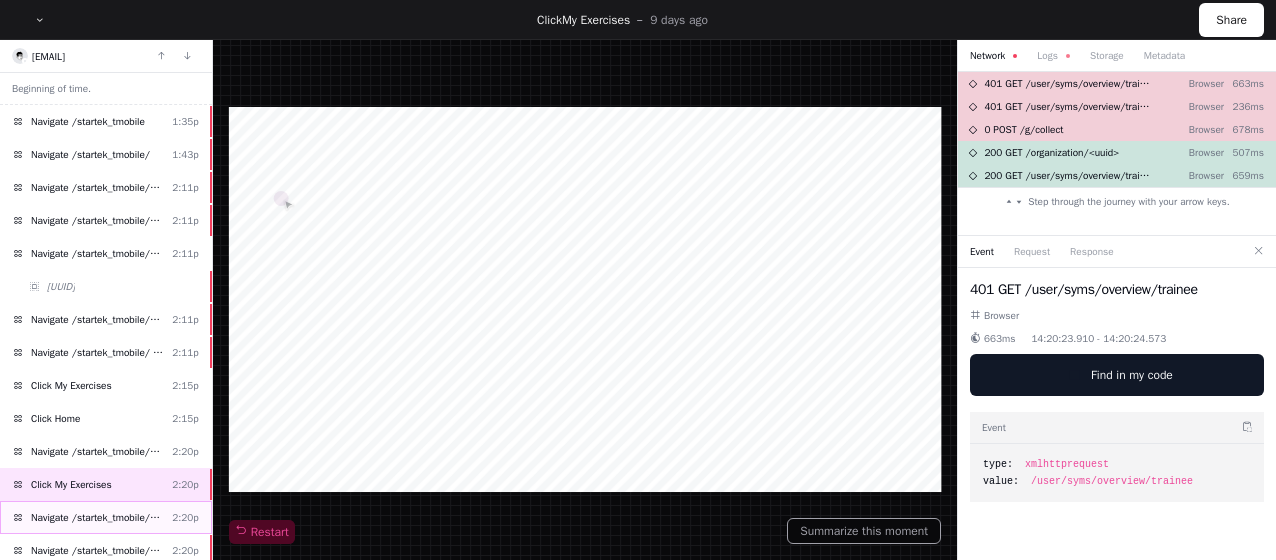 click on "Navigate /startek_tmobile/my-syms" 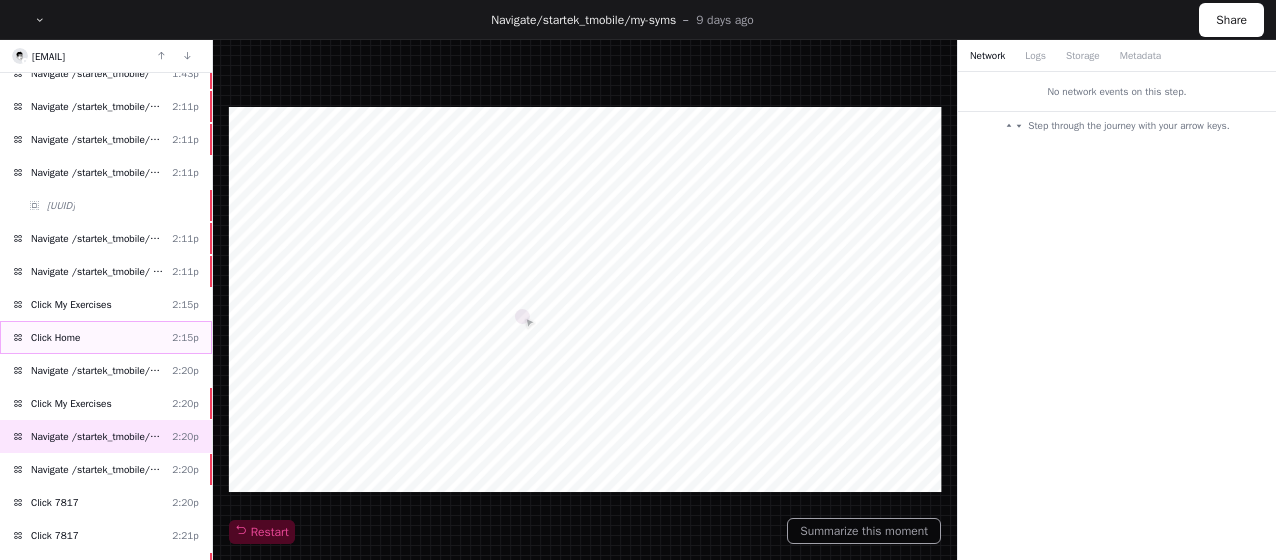 scroll, scrollTop: 100, scrollLeft: 0, axis: vertical 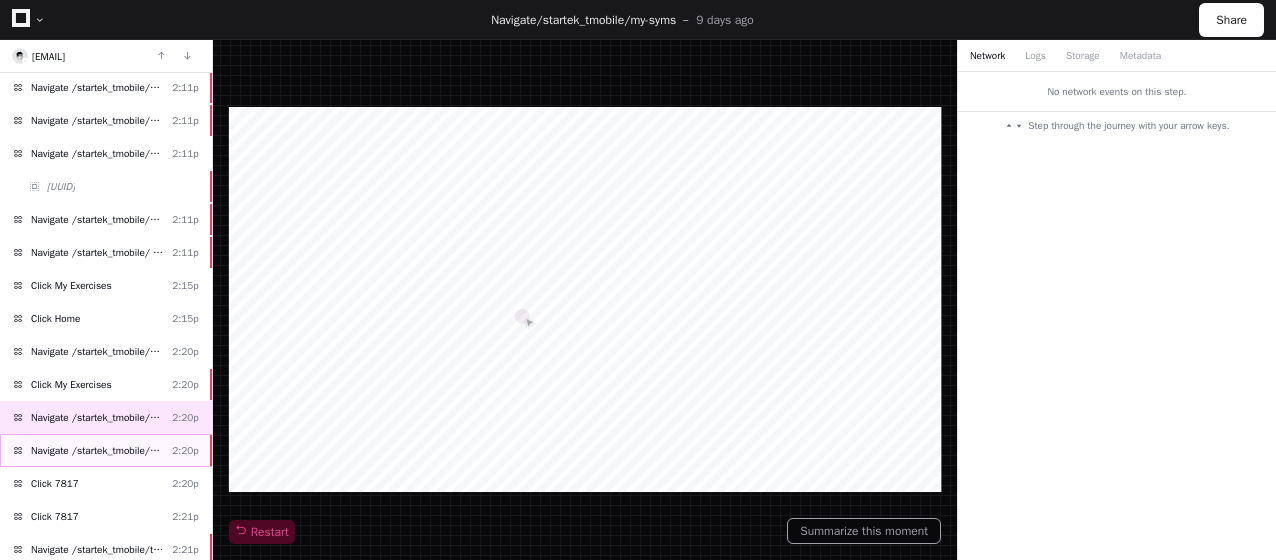 click on "Navigate /startek_tmobile/my-syms" 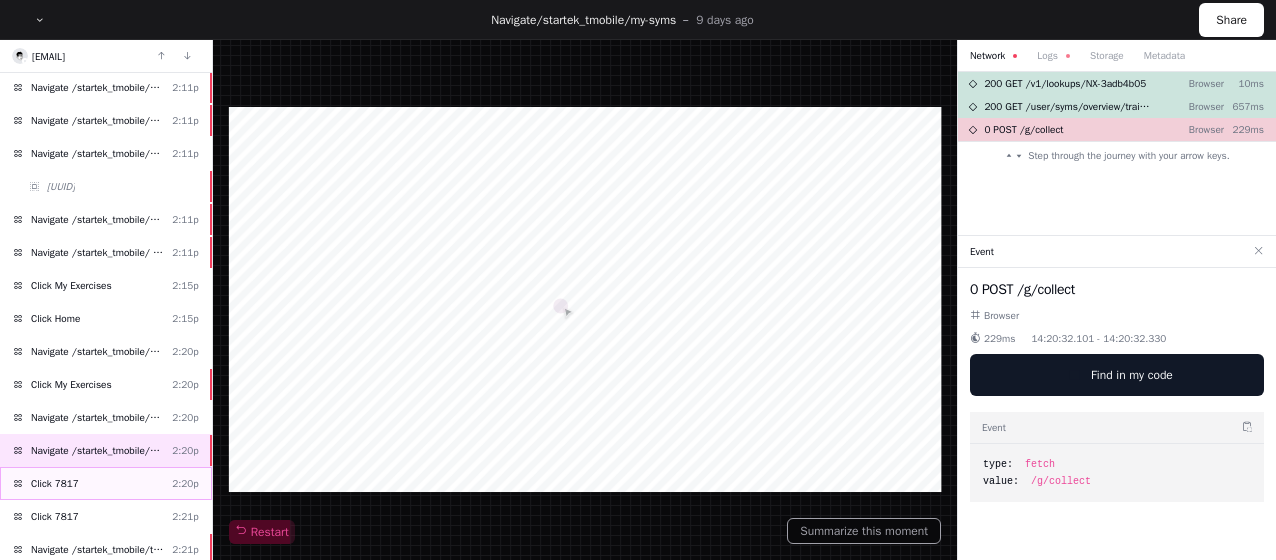 click on "Click 7817  2:20p" 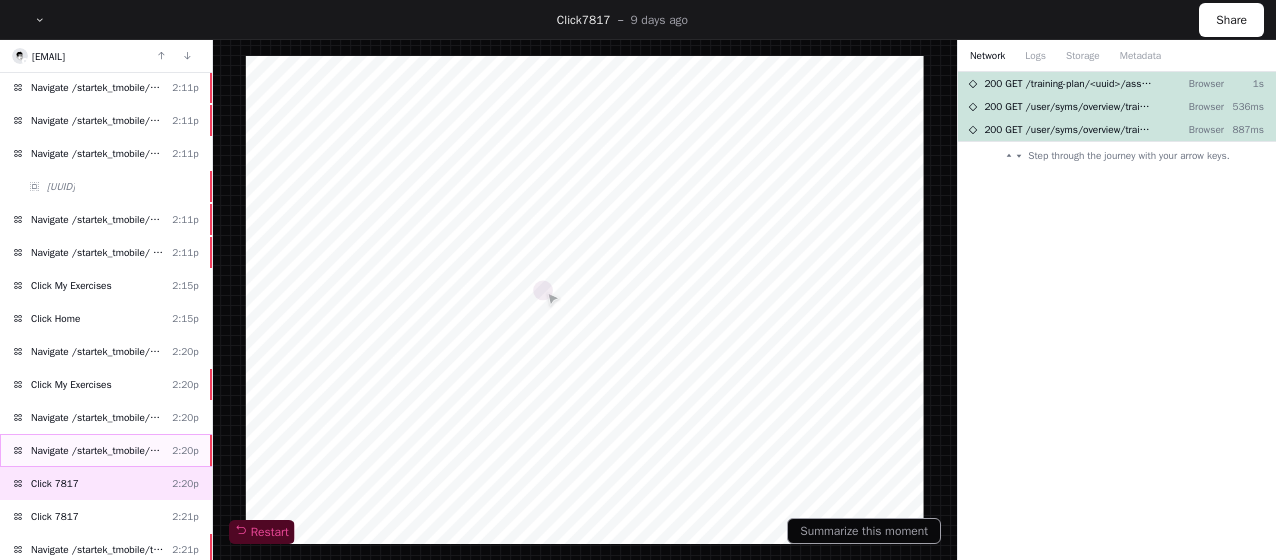 click on "Navigate /startek_tmobile/my-syms  2:20p" 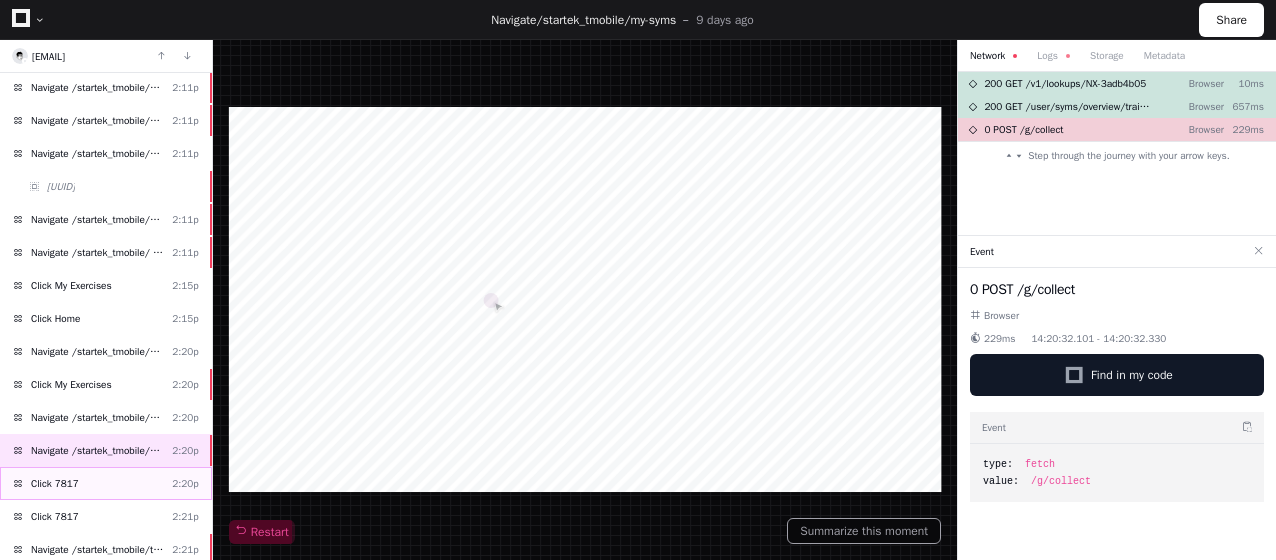 click on "Click 7817  2:20p" 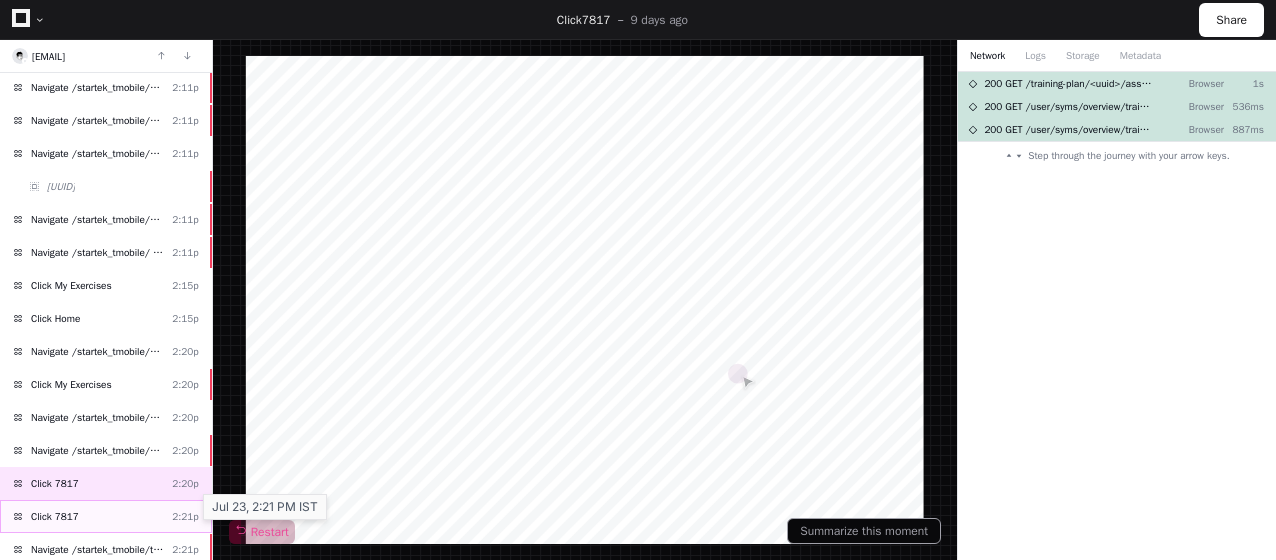 click on "2:21p" 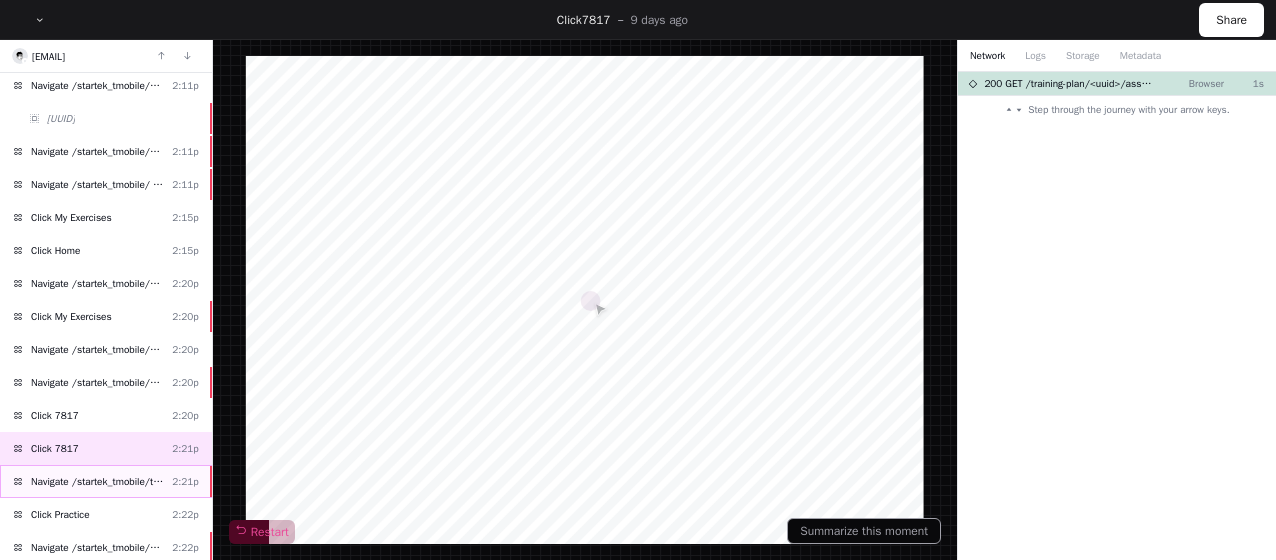 scroll, scrollTop: 200, scrollLeft: 0, axis: vertical 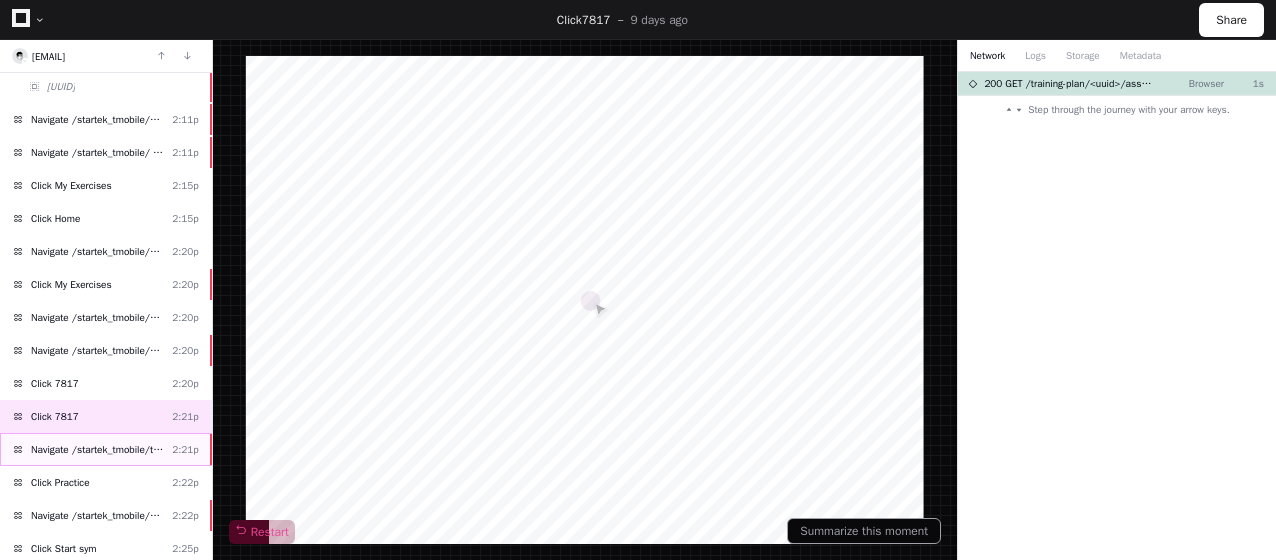 click on "Navigate /startek_tmobile/training-plan/*/assignment/*/execution" 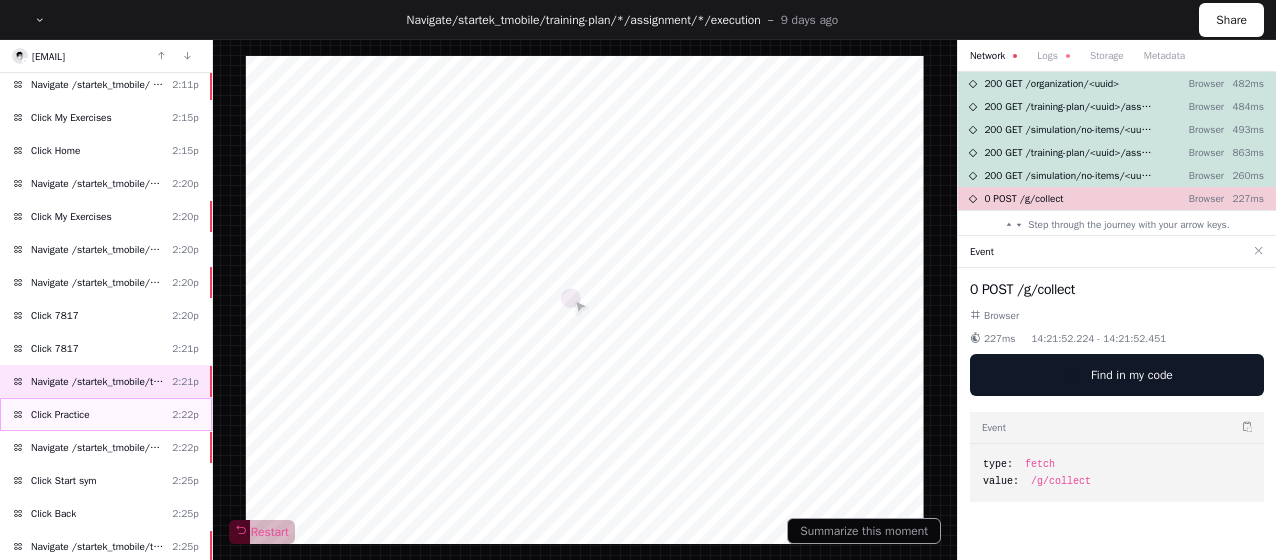 scroll, scrollTop: 300, scrollLeft: 0, axis: vertical 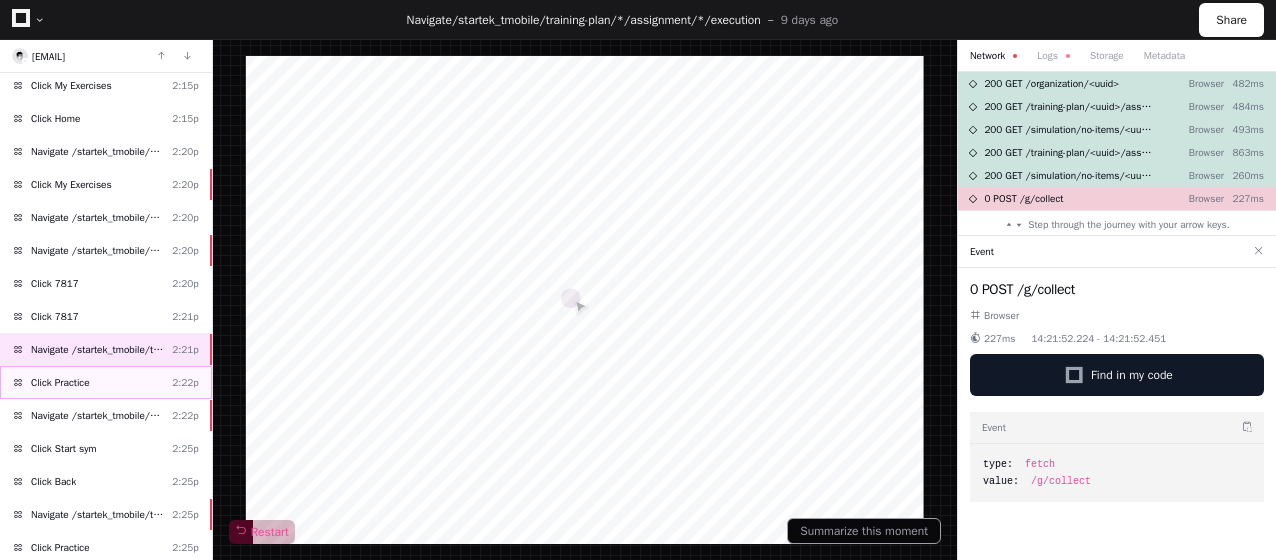 click on "Click Practice  2:22p" 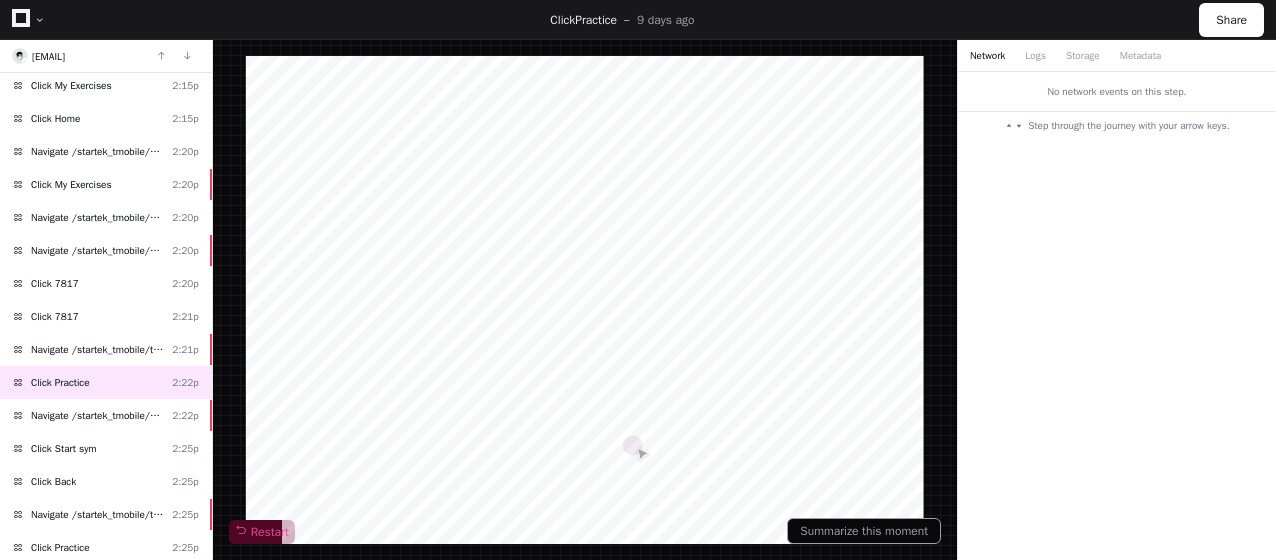 click 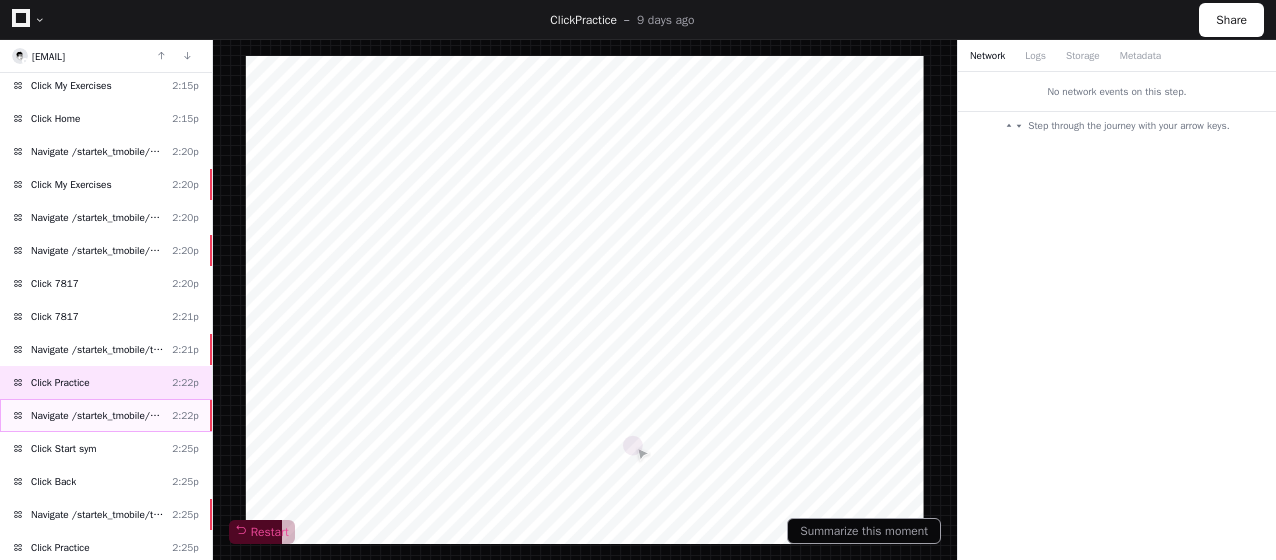 click on "Navigate /startek_tmobile/simulation/*/practise" 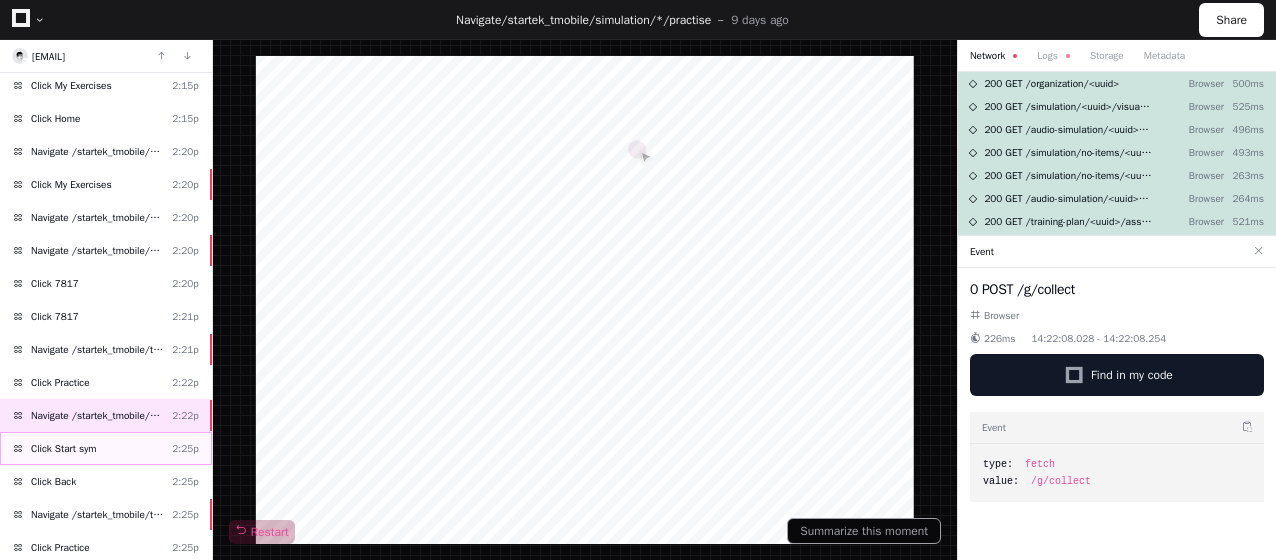 click on "Click Start sym  2:25p" 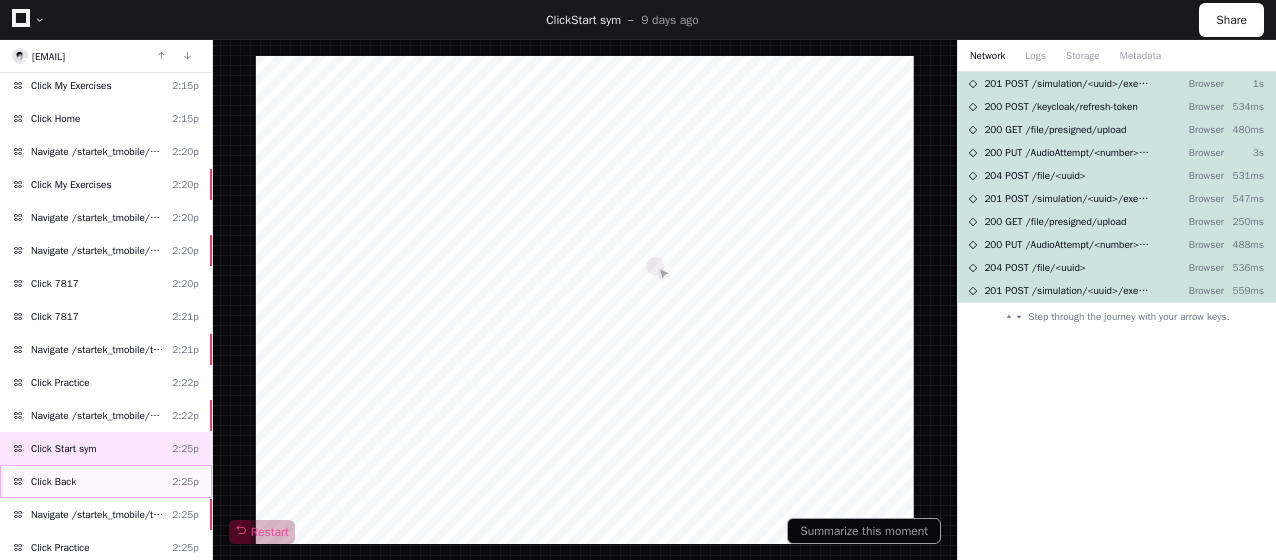 click on "Click Back  2:25p" 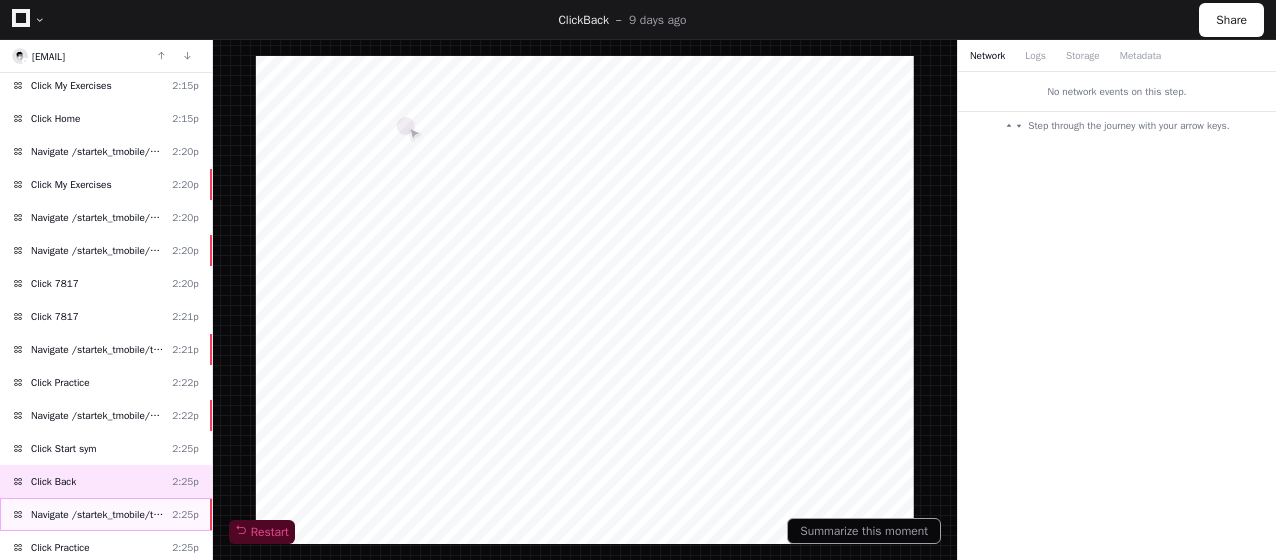 click on "Navigate /startek_tmobile/training-plan/*/assignment/*/execution  2:25p" 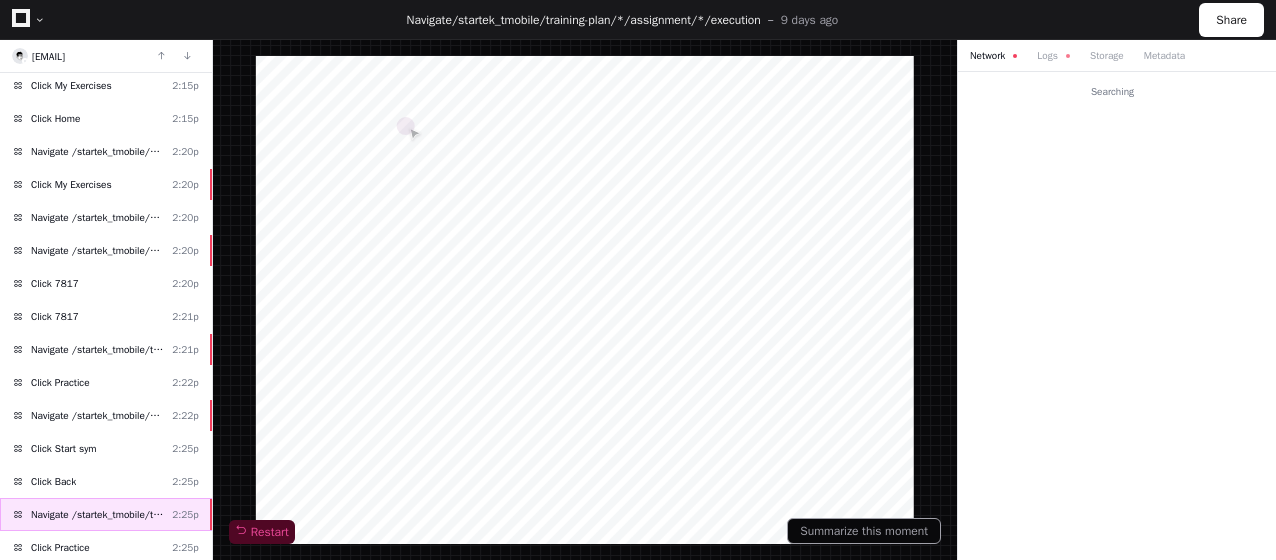 click on "Navigate /startek_tmobile/training-plan/*/assignment/*/execution  2:25p" 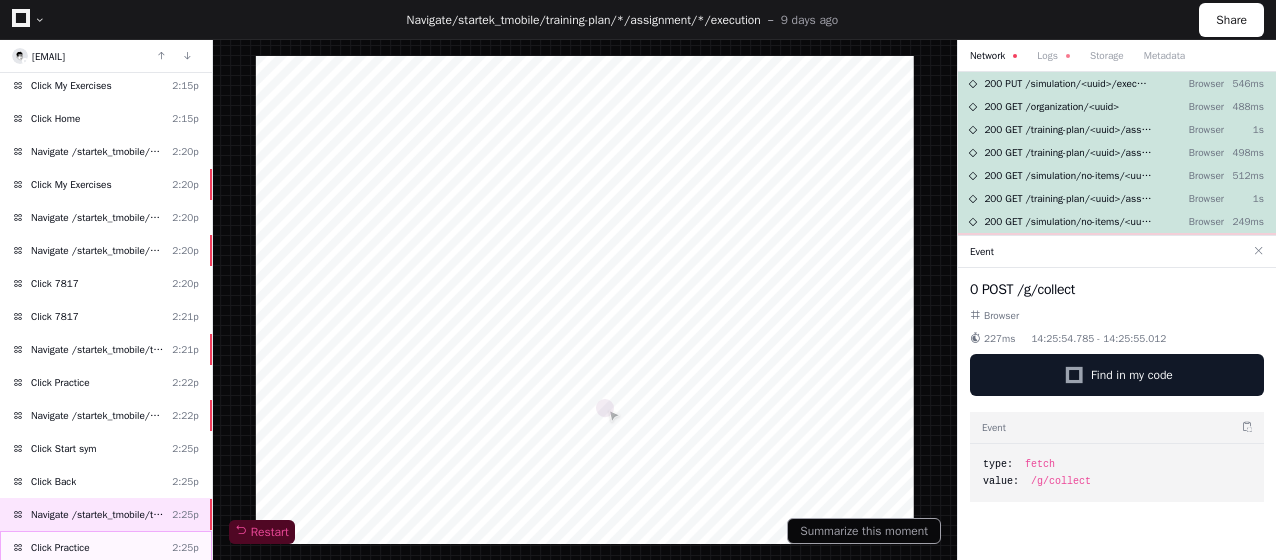 click on "Click Practice  2:25p" 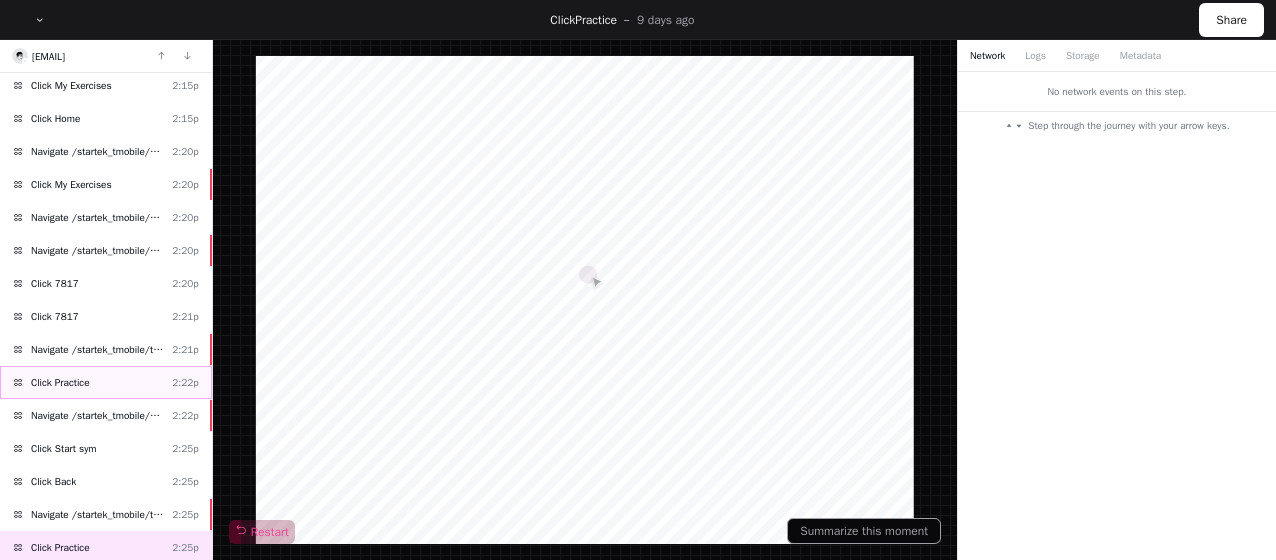 scroll, scrollTop: 400, scrollLeft: 0, axis: vertical 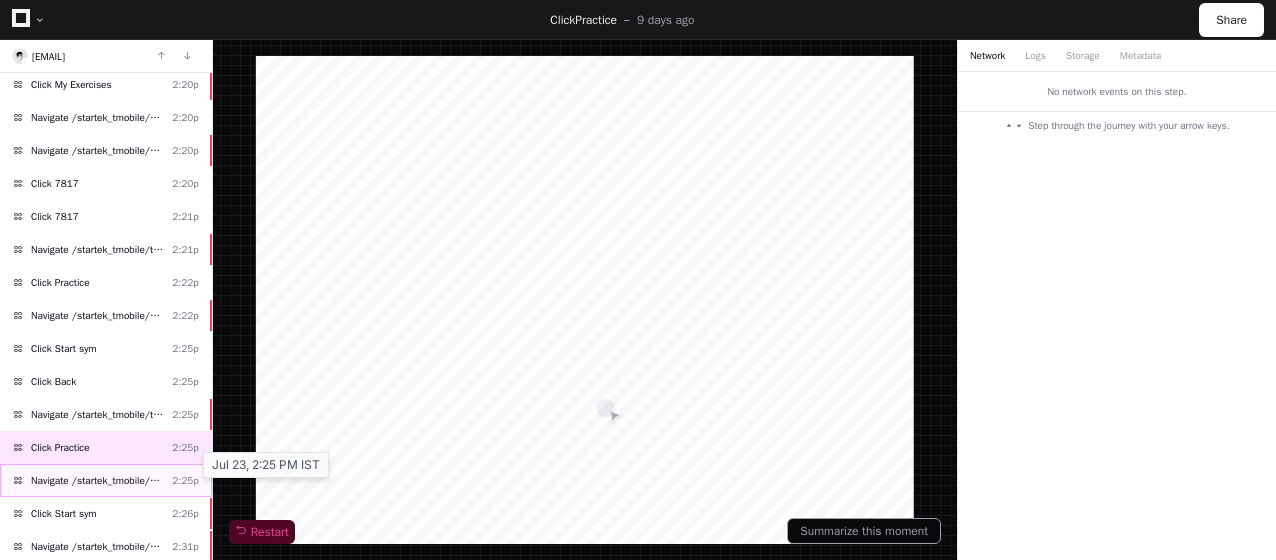 click on "2:25p" 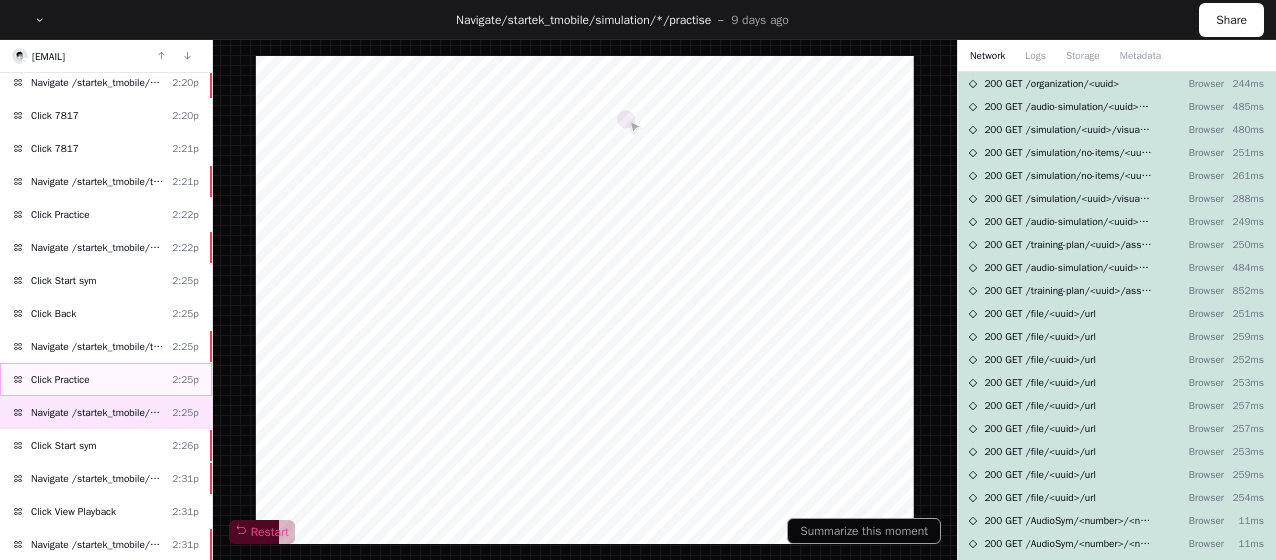 scroll, scrollTop: 500, scrollLeft: 0, axis: vertical 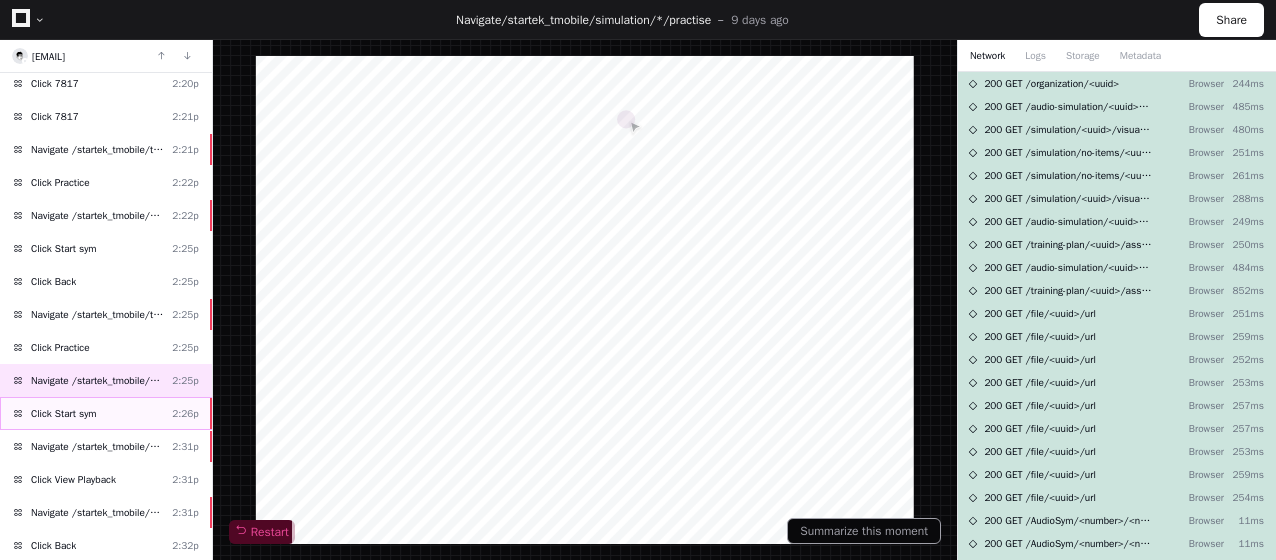 click on "Click Start sym  2:26p" 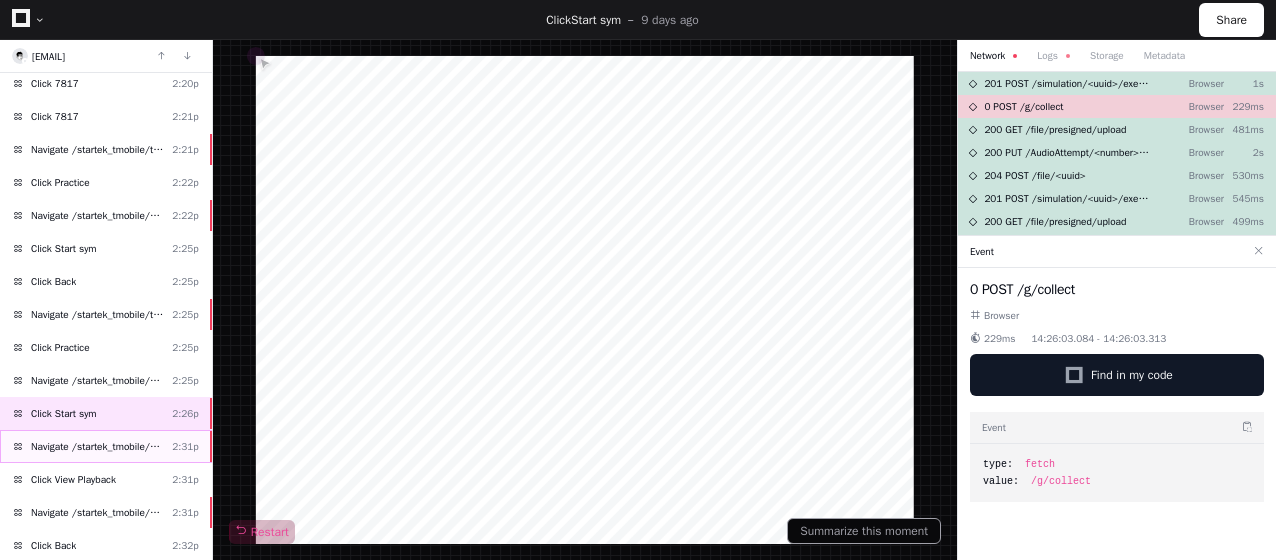 click on "Navigate /startek_tmobile/simulation/*/execution/*/statistic" 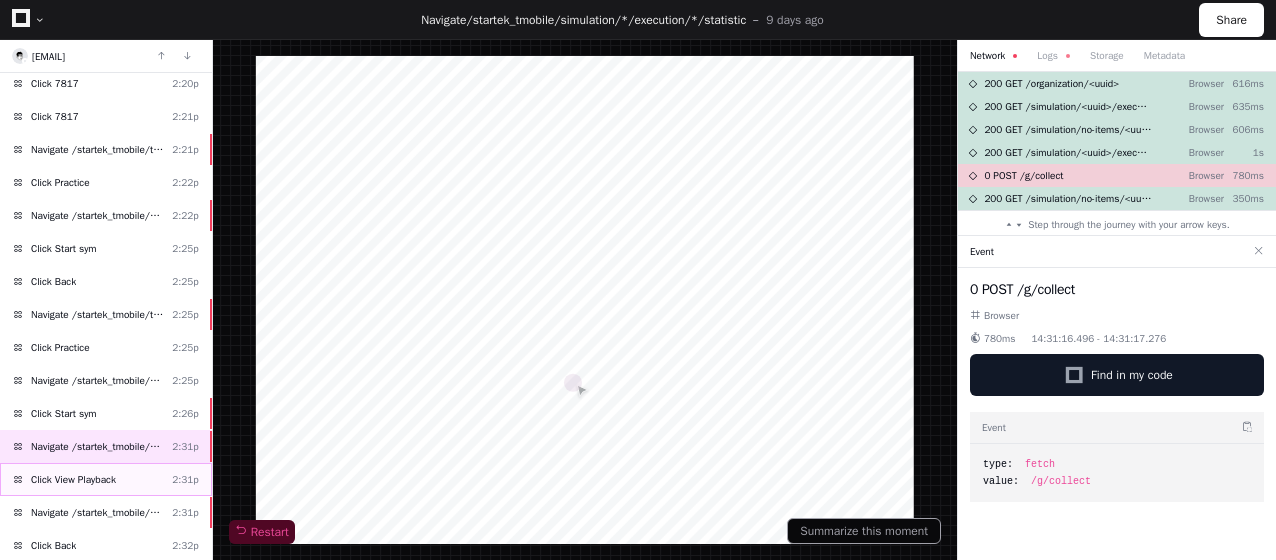 click on "Click View Playback  2:31p" 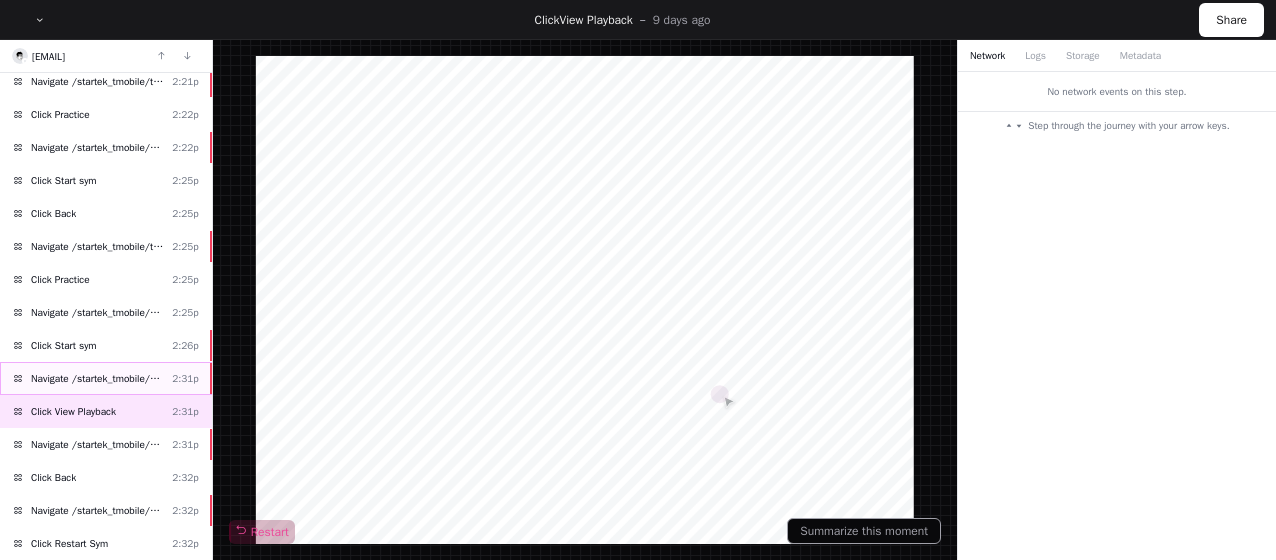 scroll, scrollTop: 600, scrollLeft: 0, axis: vertical 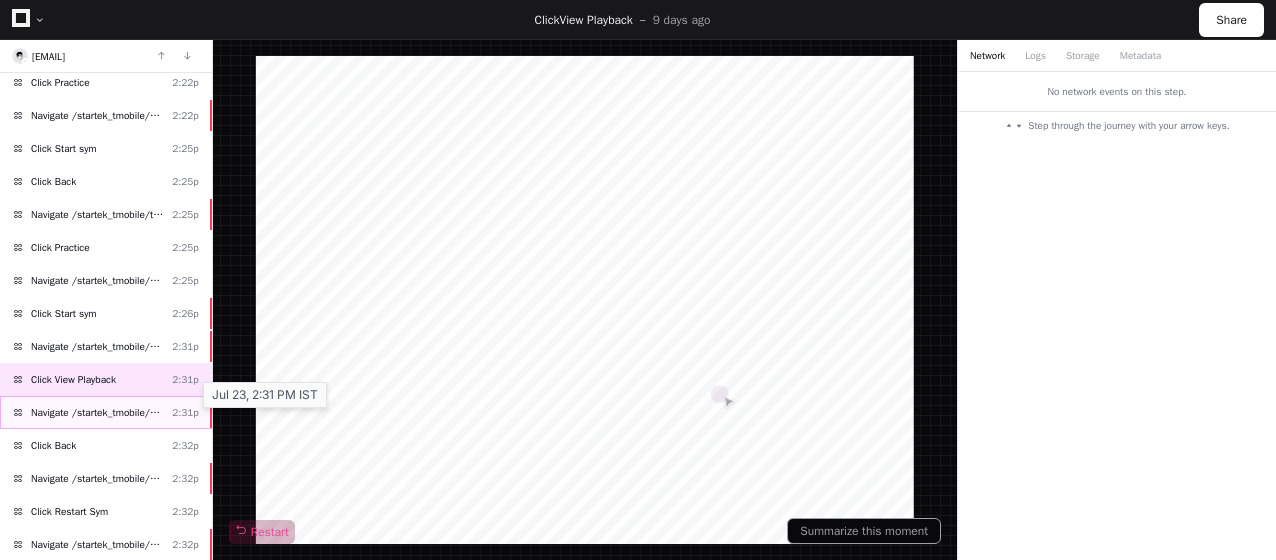 click on "2:31p" 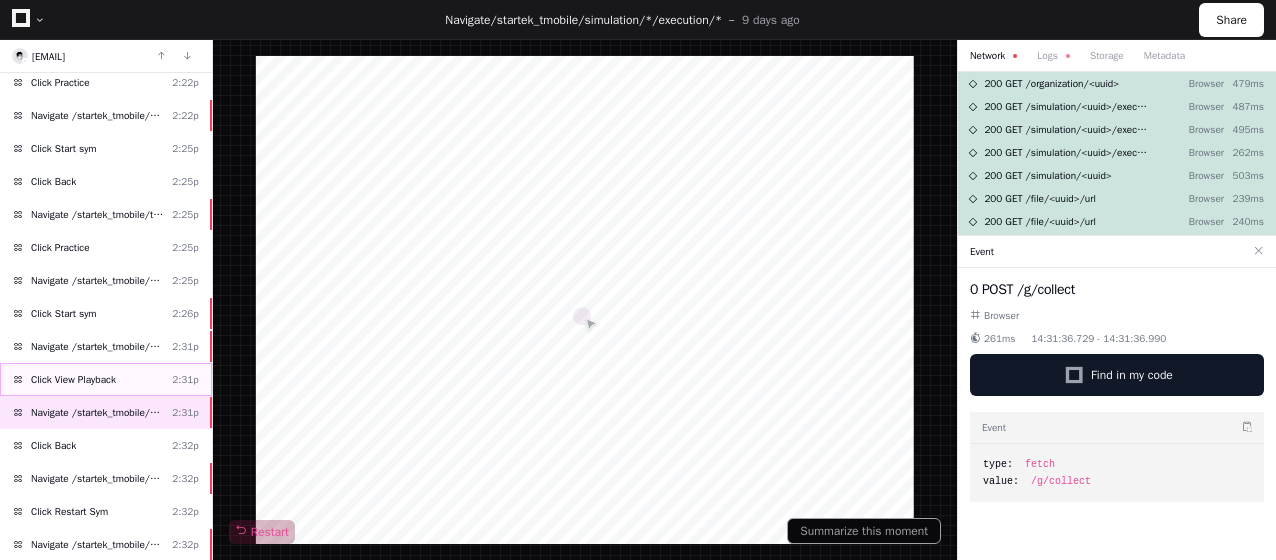 click on "Click View Playback  2:31p" 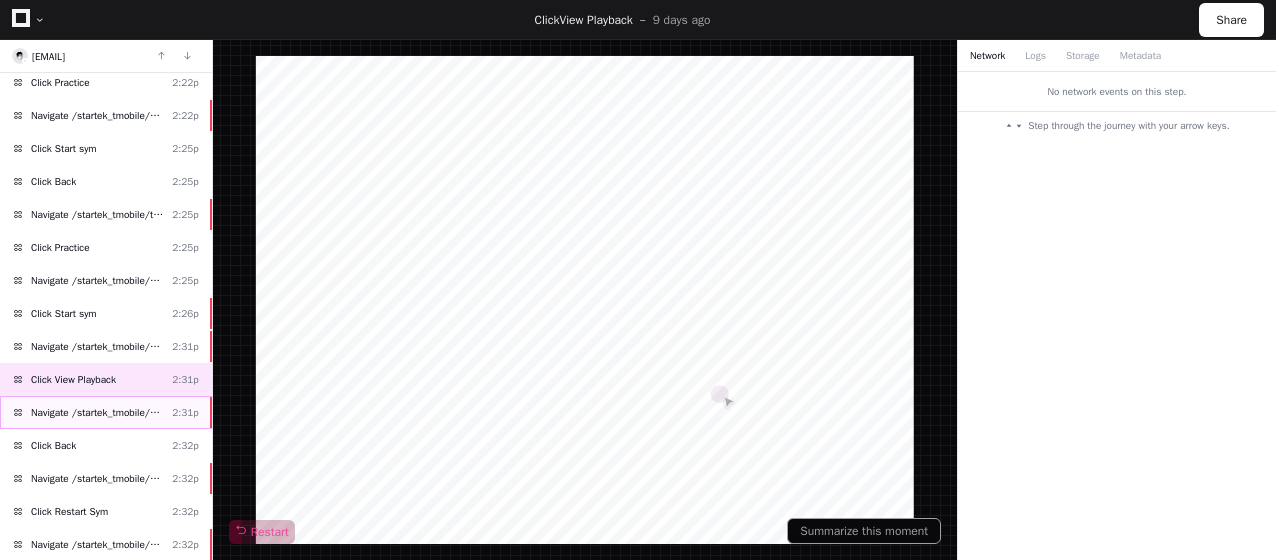 click on "Navigate /startek_tmobile/simulation/*/execution/*" 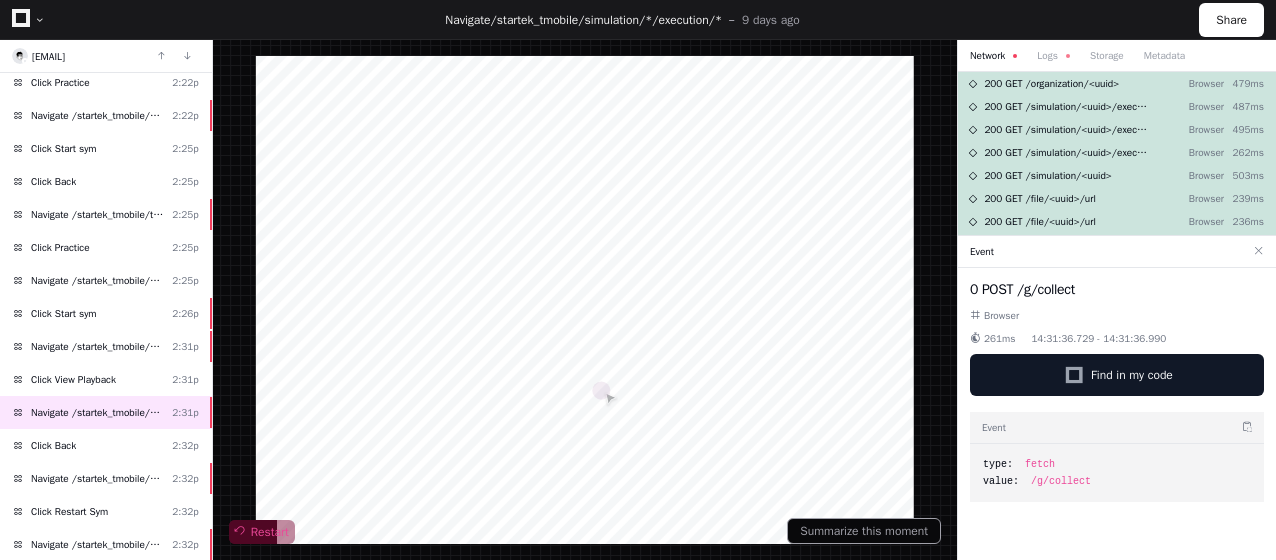 click on "Restart" 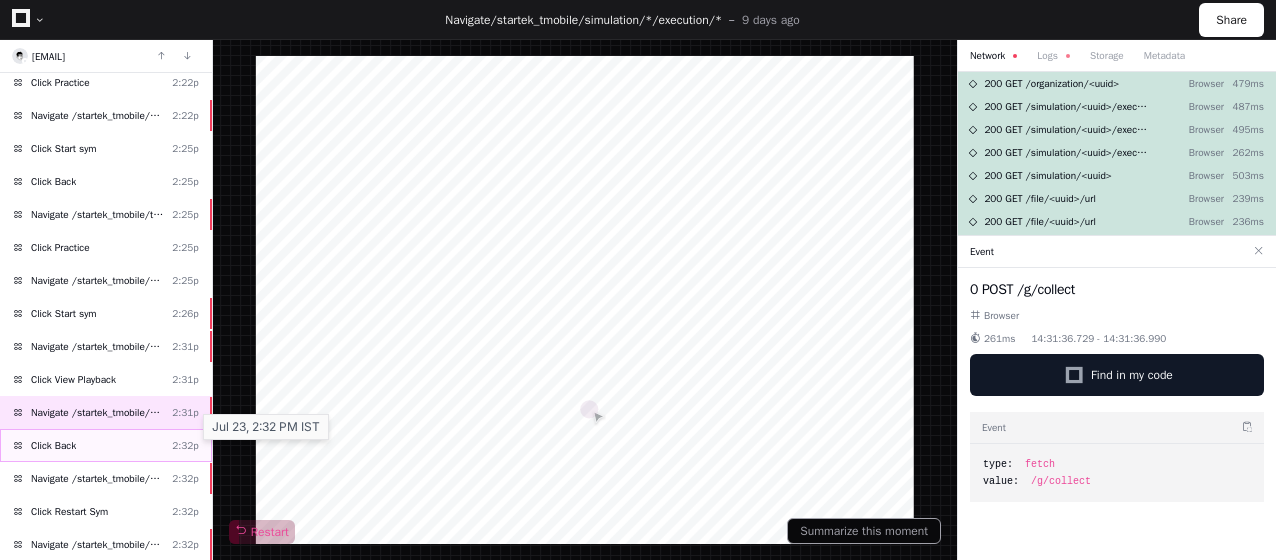 click on "2:32p" 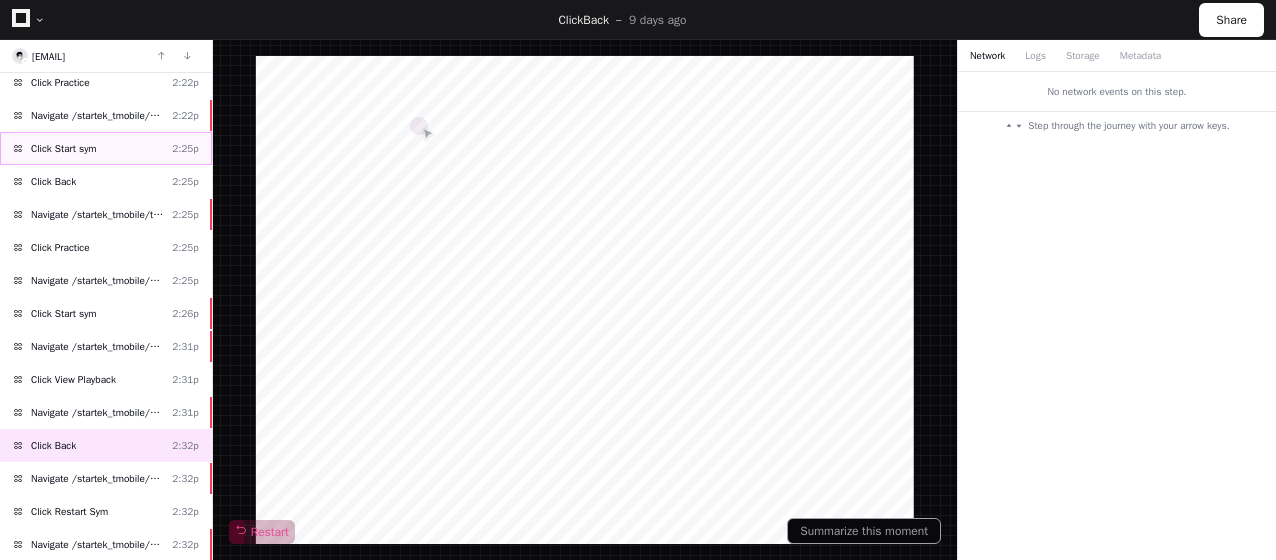 click on "Click Start sym  2:25p" 